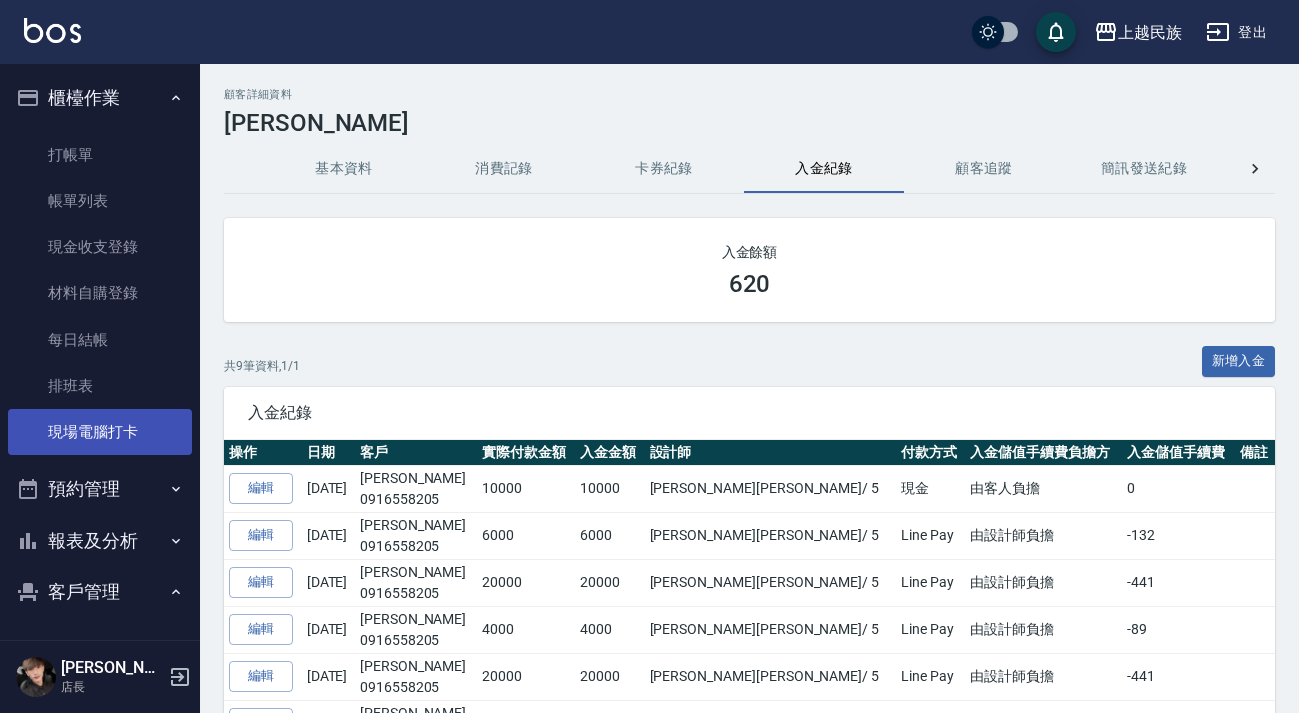 scroll, scrollTop: 0, scrollLeft: 0, axis: both 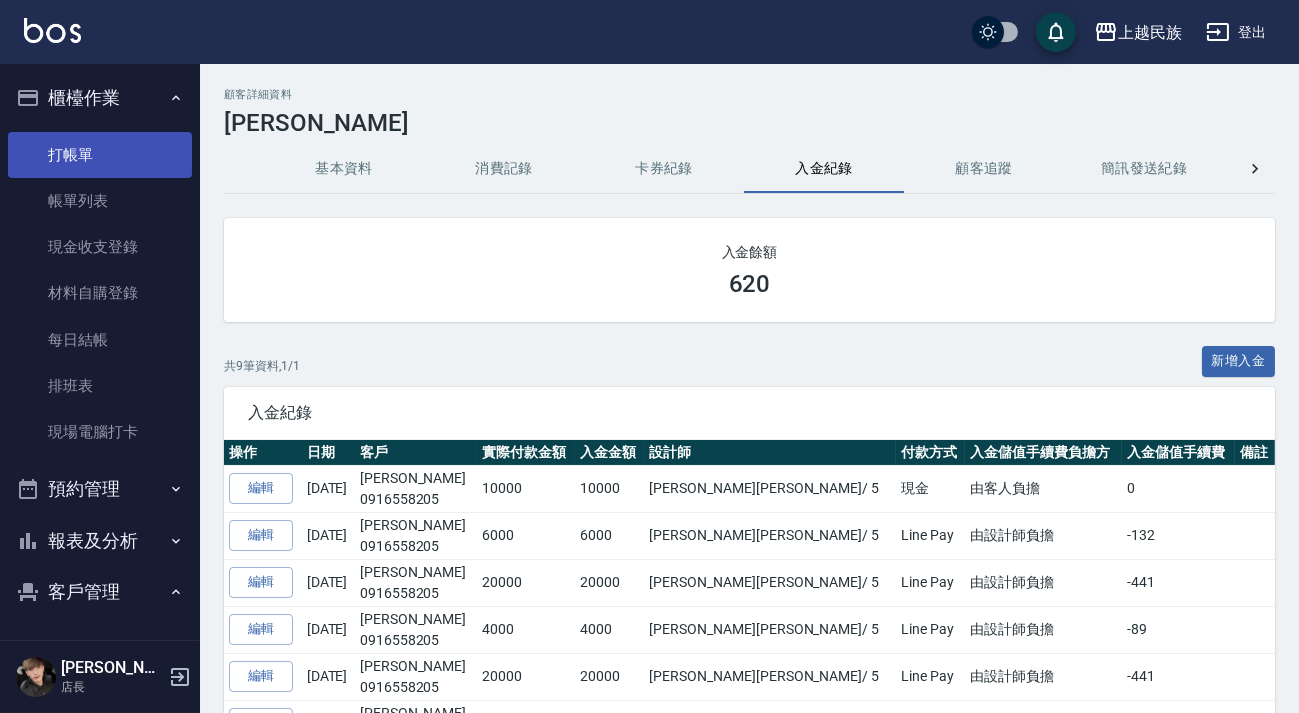 click on "打帳單" at bounding box center [100, 155] 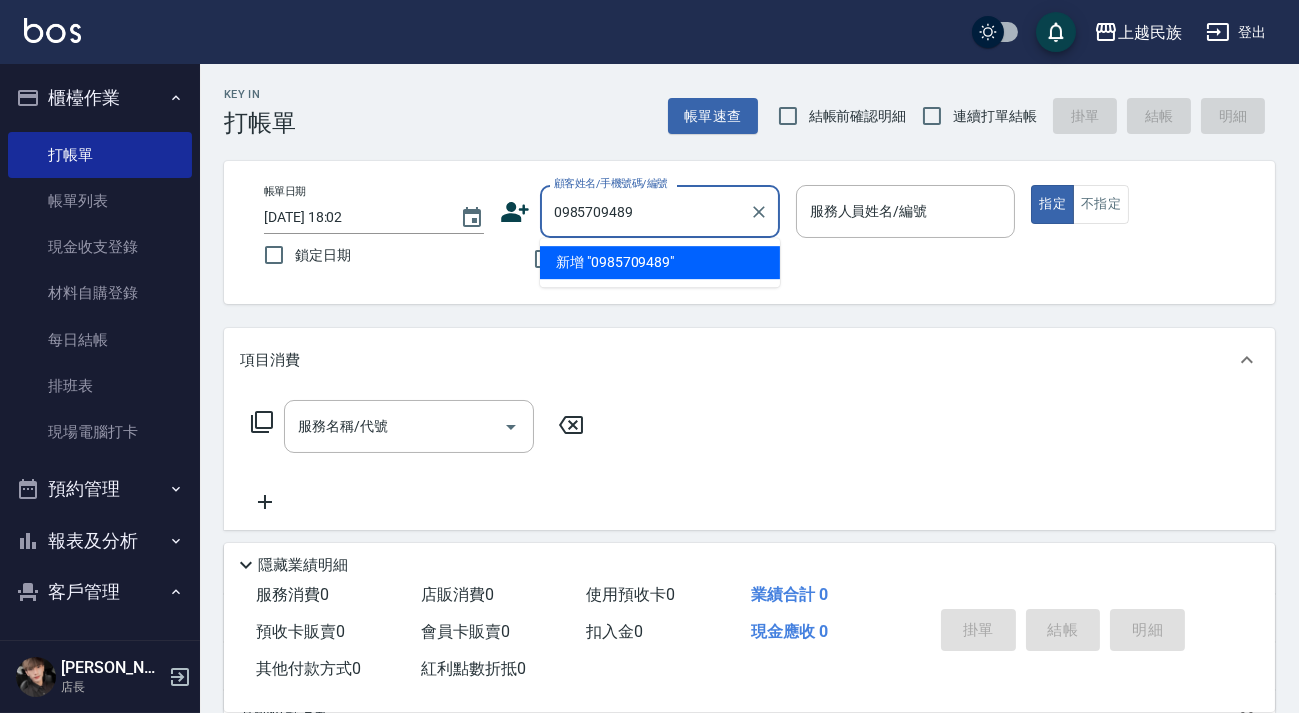 type on "0985709489" 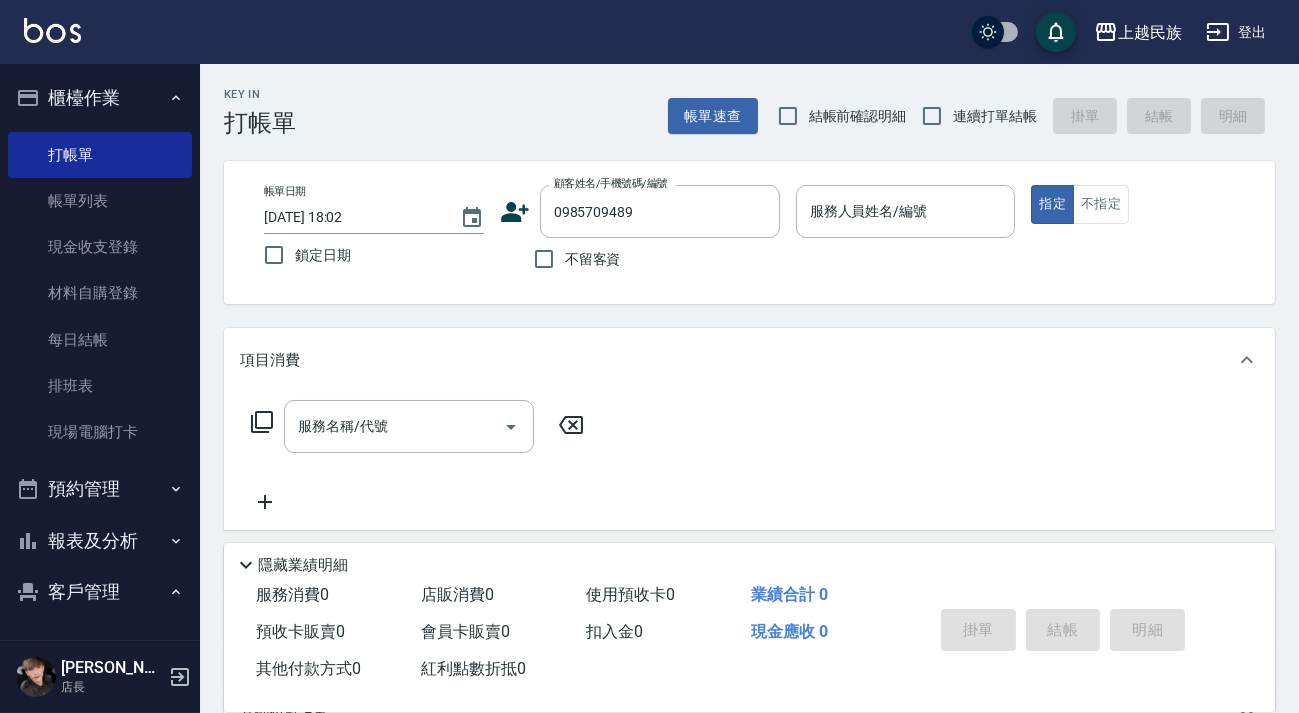 click on "結帳前確認明細" at bounding box center [850, 114] 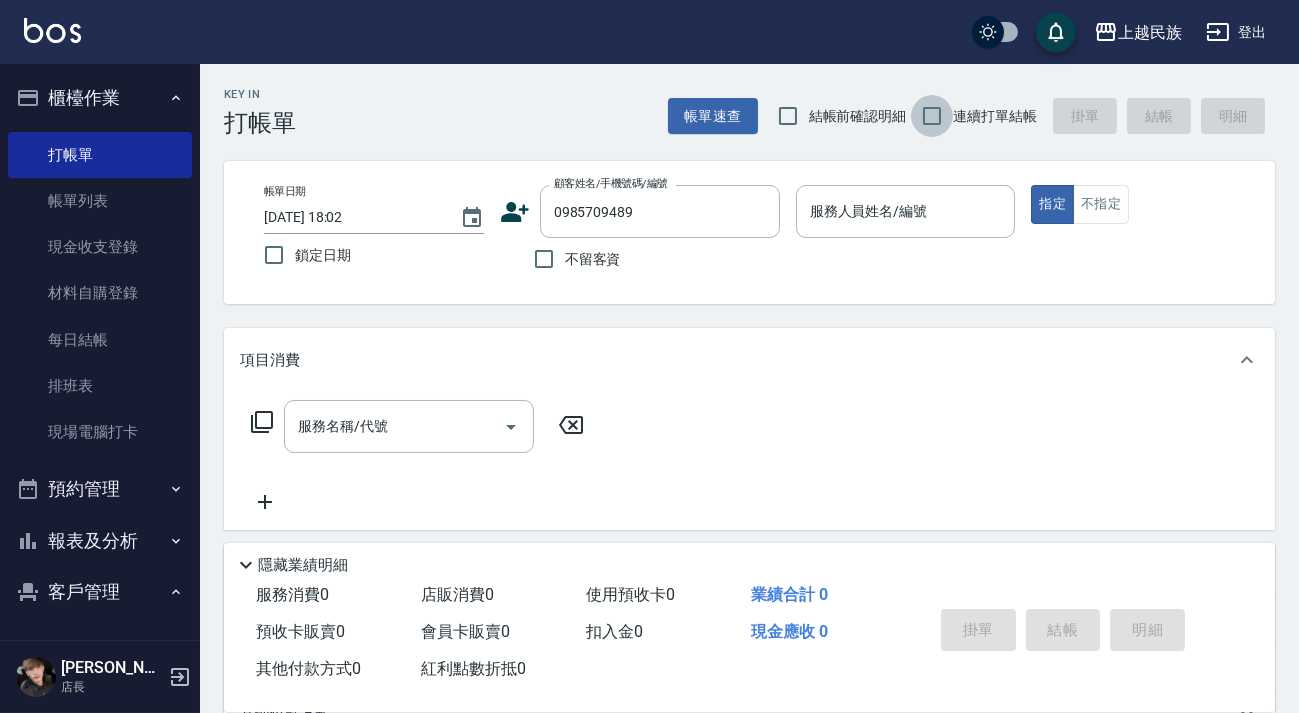 click on "連續打單結帳" at bounding box center [932, 116] 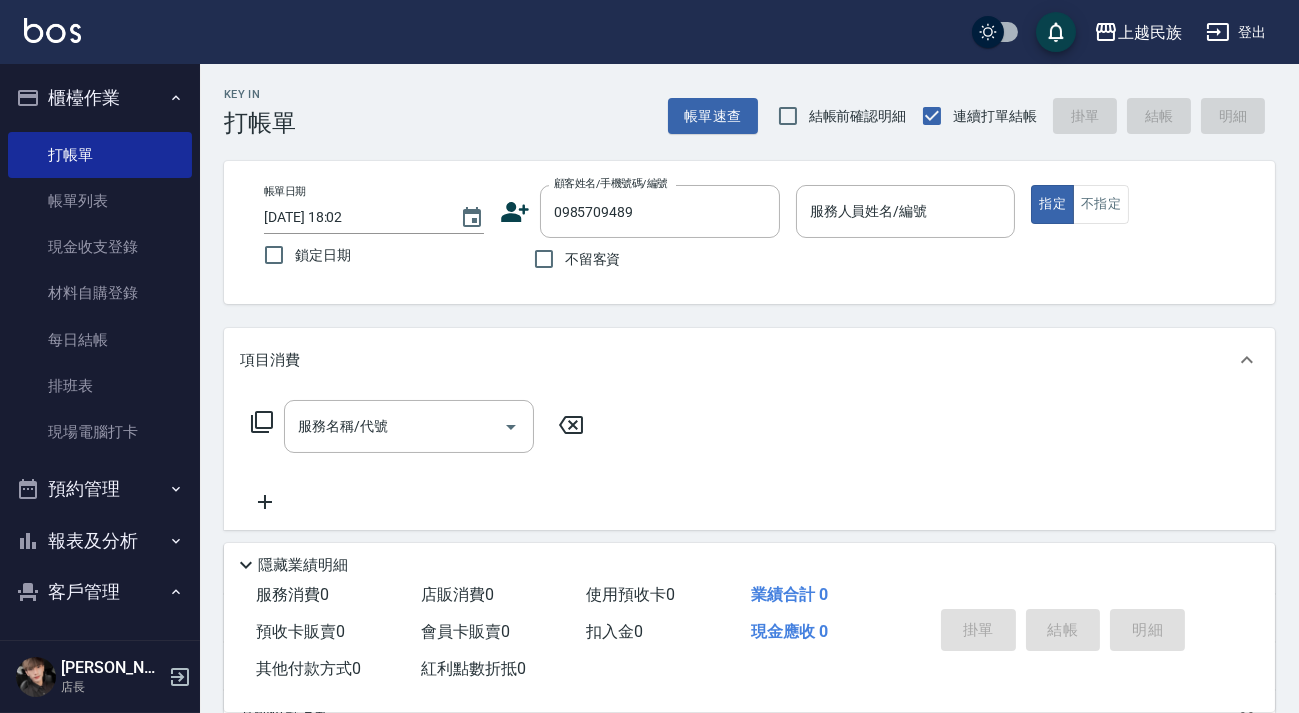 click 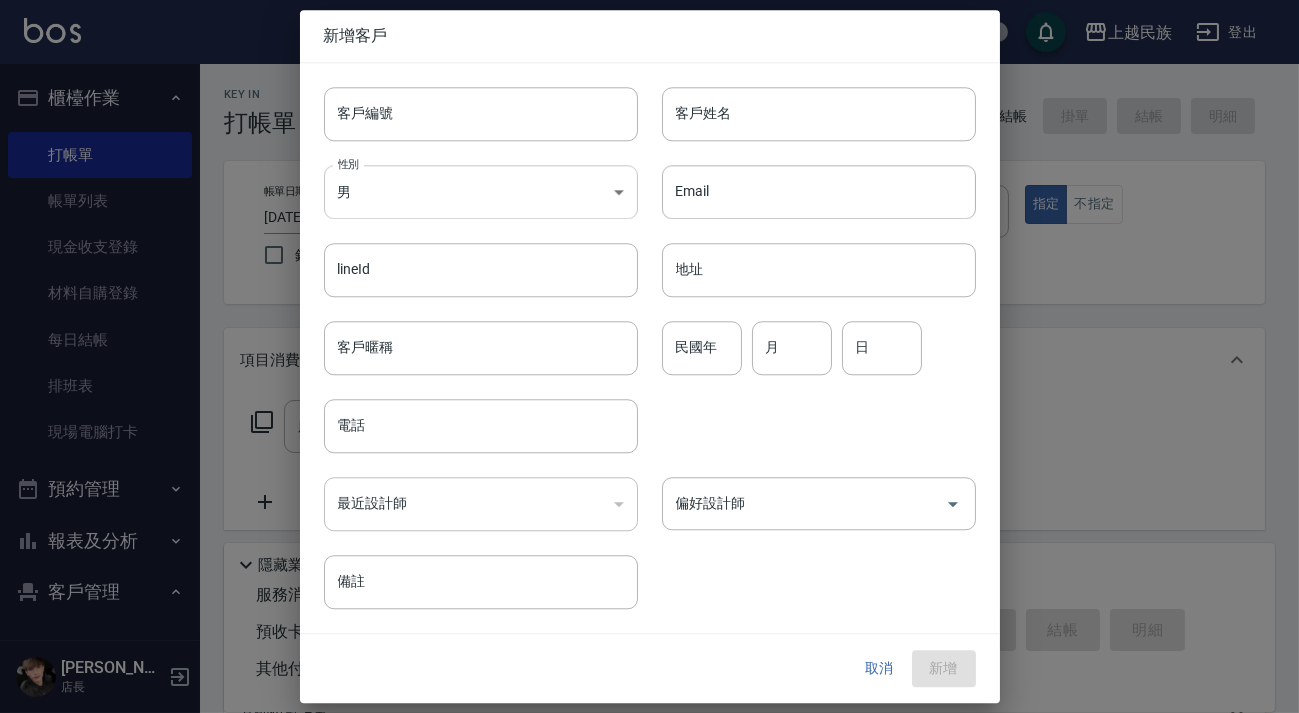 type on "0985709489" 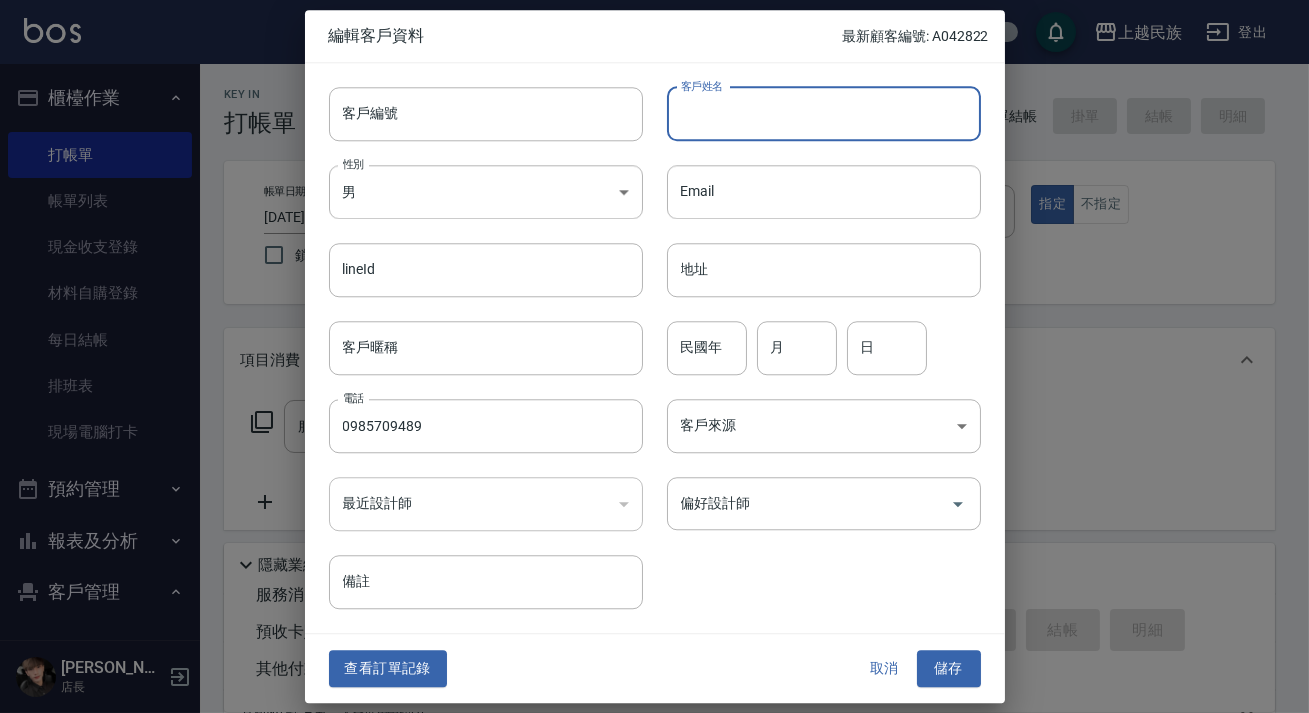 click on "客戶姓名" at bounding box center (824, 114) 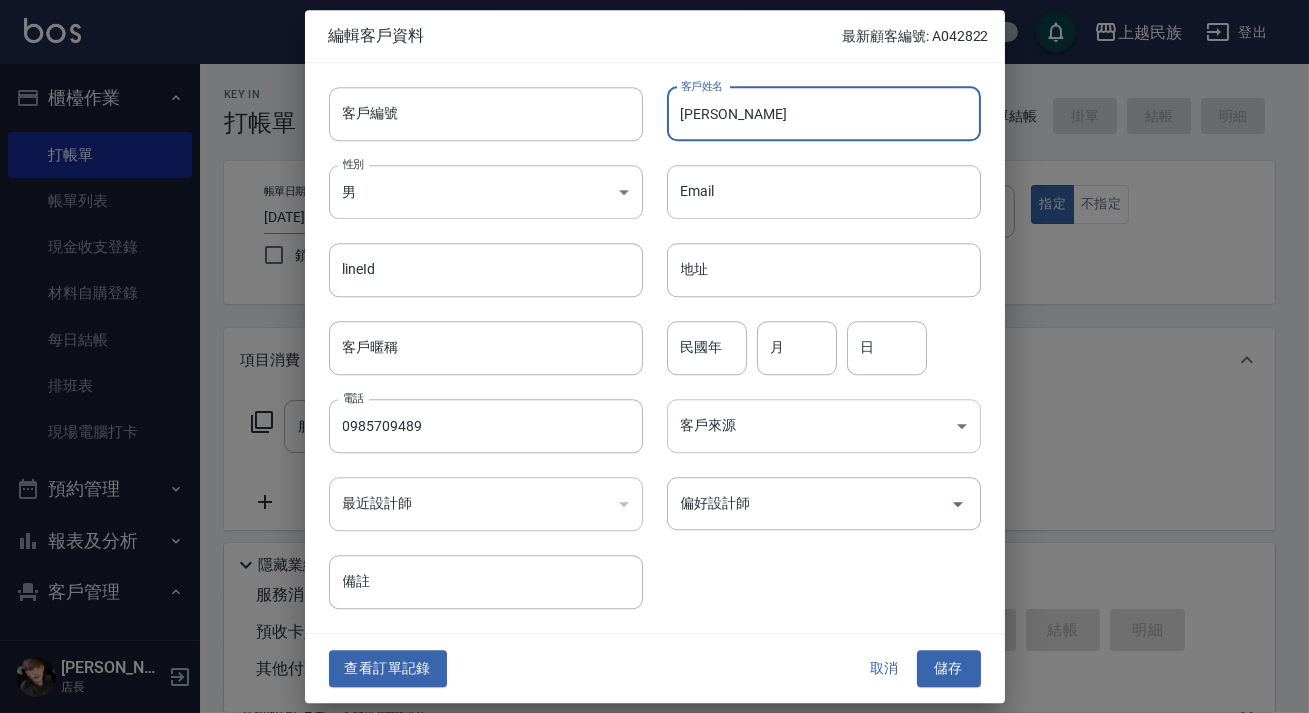 type on "[PERSON_NAME]" 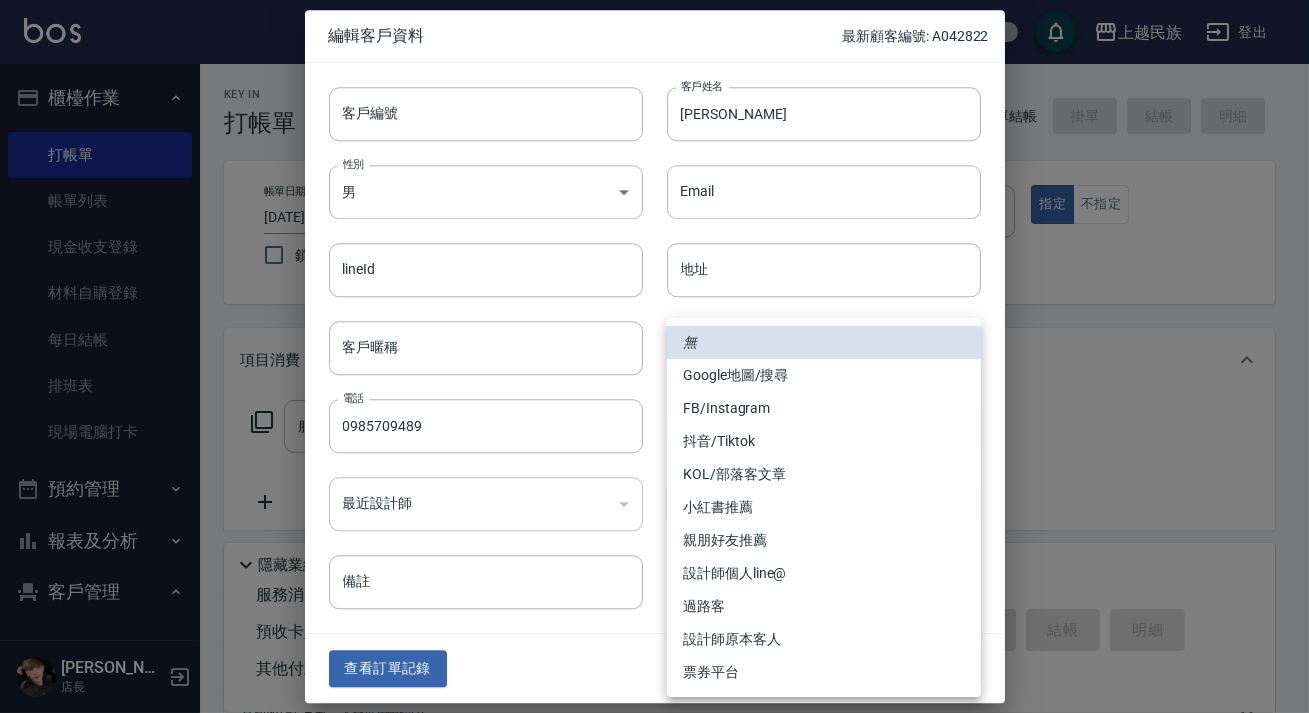 click on "上越民族 登出 櫃檯作業 打帳單 帳單列表 現金收支登錄 材料自購登錄 每日結帳 排班表 現場電腦打卡 預約管理 預約管理 單日預約紀錄 單週預約紀錄 報表及分析 報表目錄 消費分析儀表板 店家日報表 營業統計分析表 設計師業績表 設計師日報表 設計師排行榜 商品銷售排行榜 商品消耗明細 單一服務項目查詢 店販分類抽成明細 顧客入金餘額表 顧客卡券餘額表 收支分類明細表 非現金明細對帳單 客戶管理 客戶列表 卡券管理 入金管理 員工及薪資 員工列表 全店打卡記錄 考勤排班總表 商品管理 商品列表 [PERSON_NAME] 店長 Key In 打帳單 帳單速查 結帳前確認明細 連續打單結帳 掛單 結帳 明細 帳單日期 [DATE] 18:02 鎖定日期 顧客姓名/手機號碼/編號 0985709489 顧客姓名/手機號碼/編號 不留客資 服務人員姓名/編號 服務人員姓名/編號 指定 不指定 項目消費 服務名稱/代號 店販銷售" at bounding box center [654, 487] 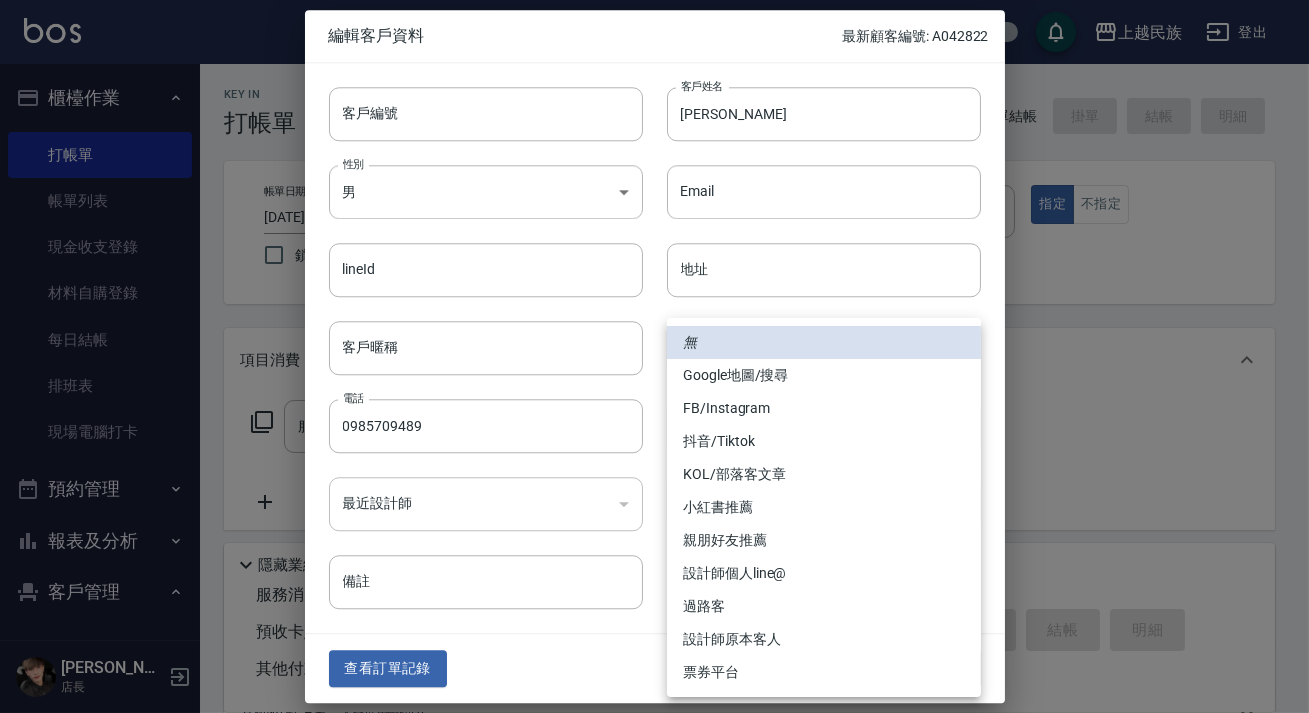 click on "設計師原本客人" at bounding box center [824, 639] 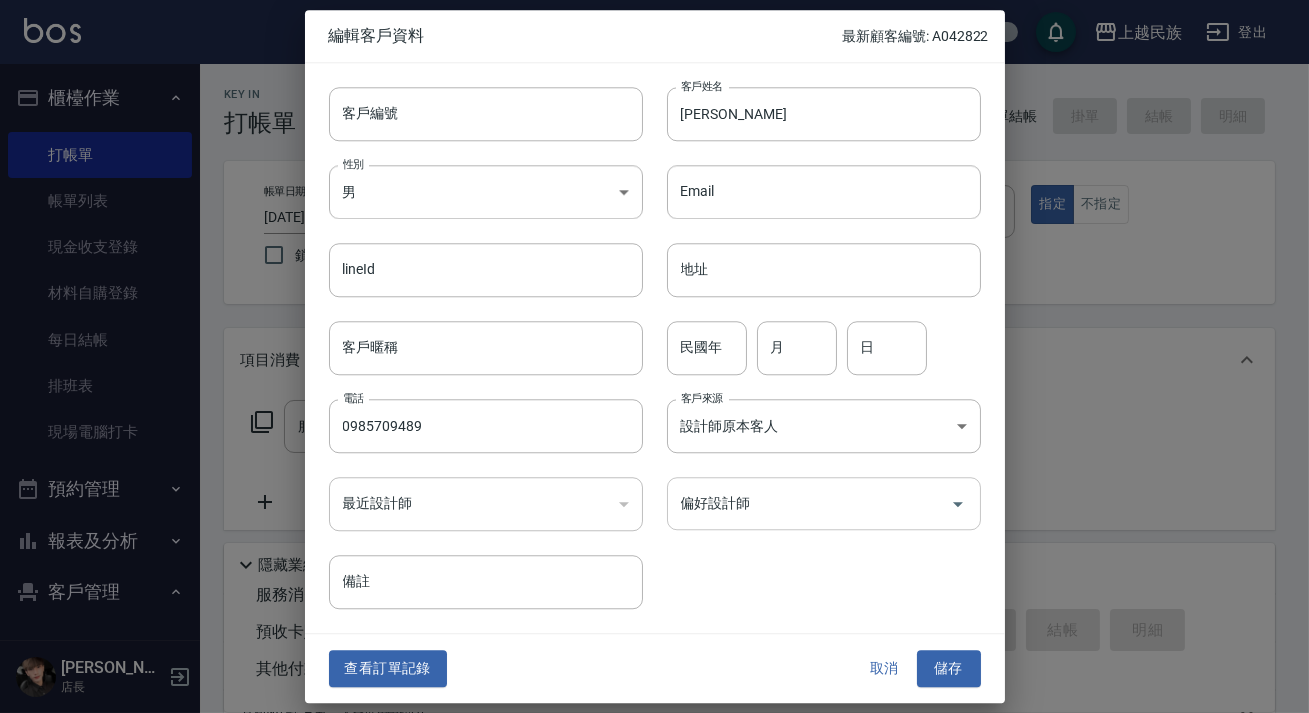 click on "偏好設計師" at bounding box center (809, 503) 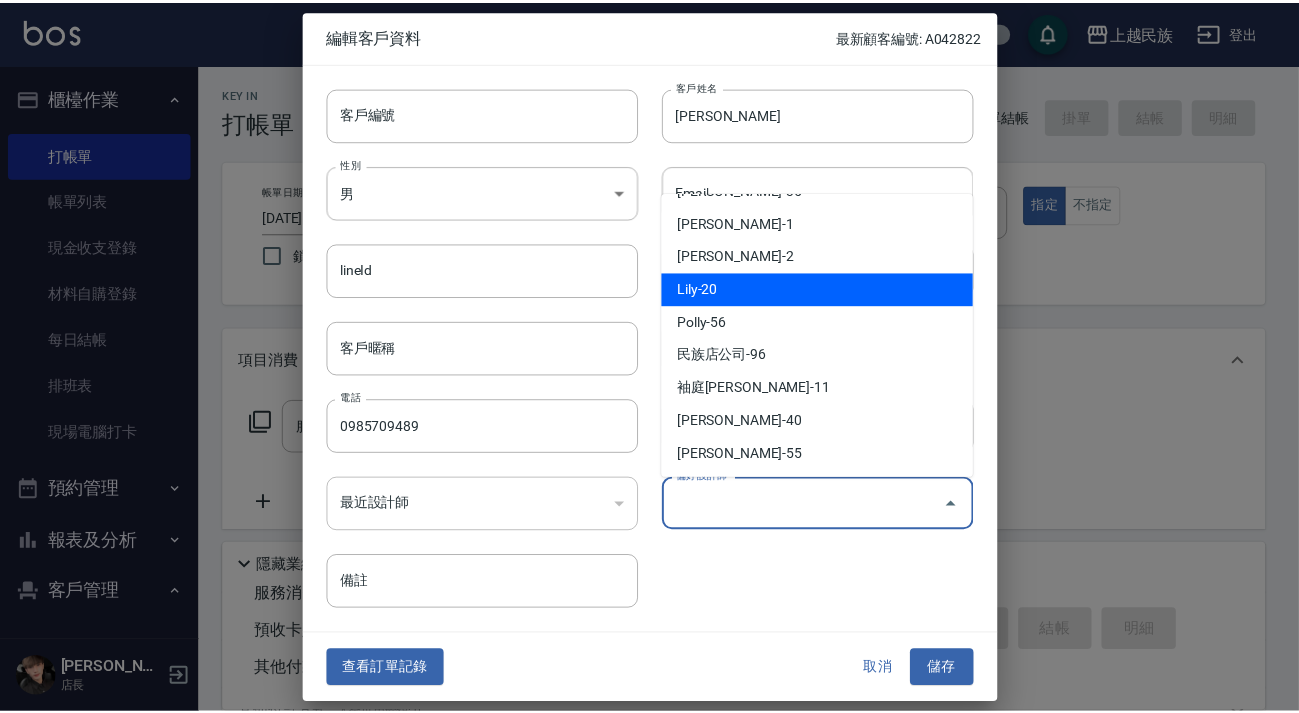 scroll, scrollTop: 0, scrollLeft: 0, axis: both 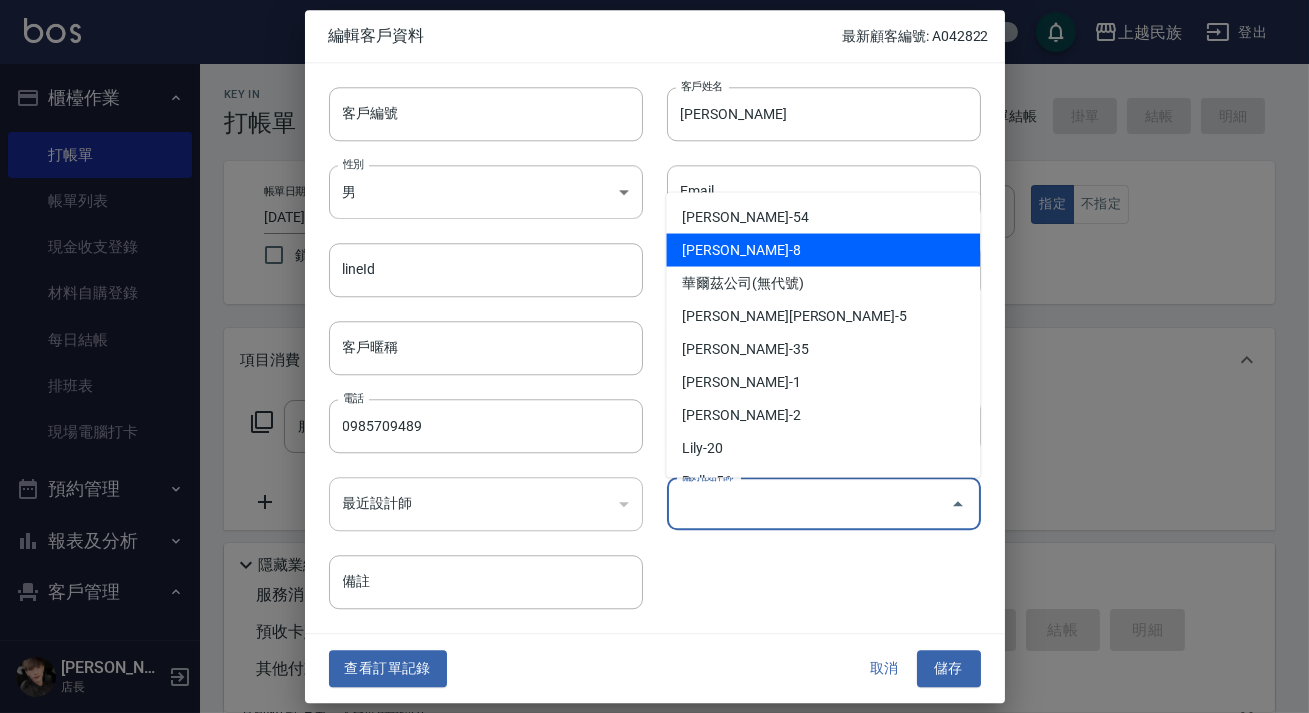 click on "[PERSON_NAME]-8" at bounding box center [823, 249] 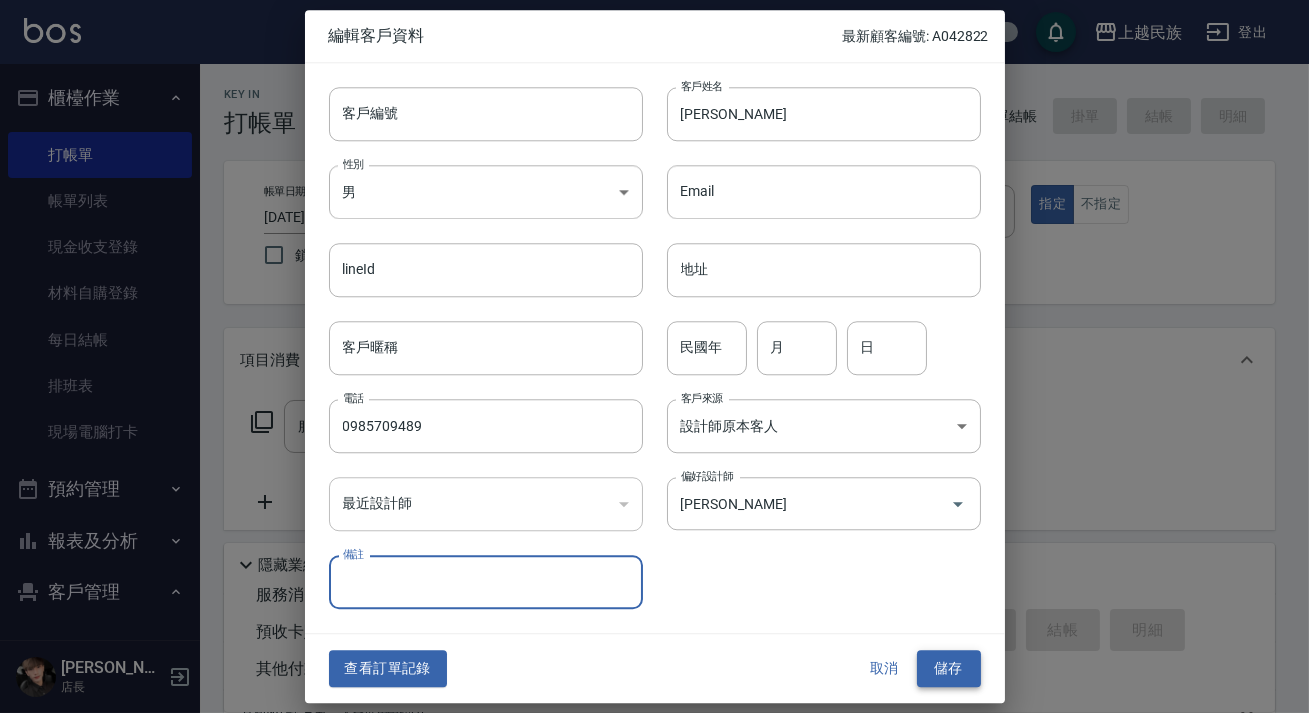click on "儲存" at bounding box center [949, 669] 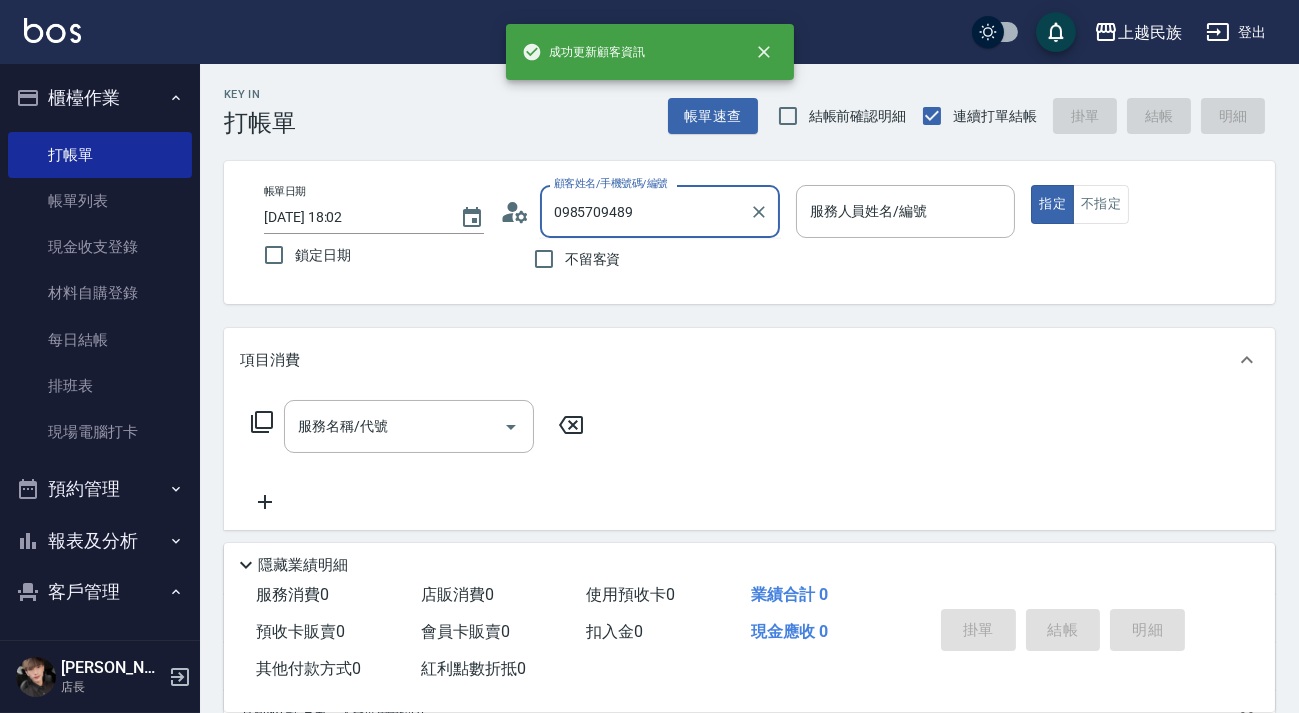click on "0985709489" at bounding box center [645, 211] 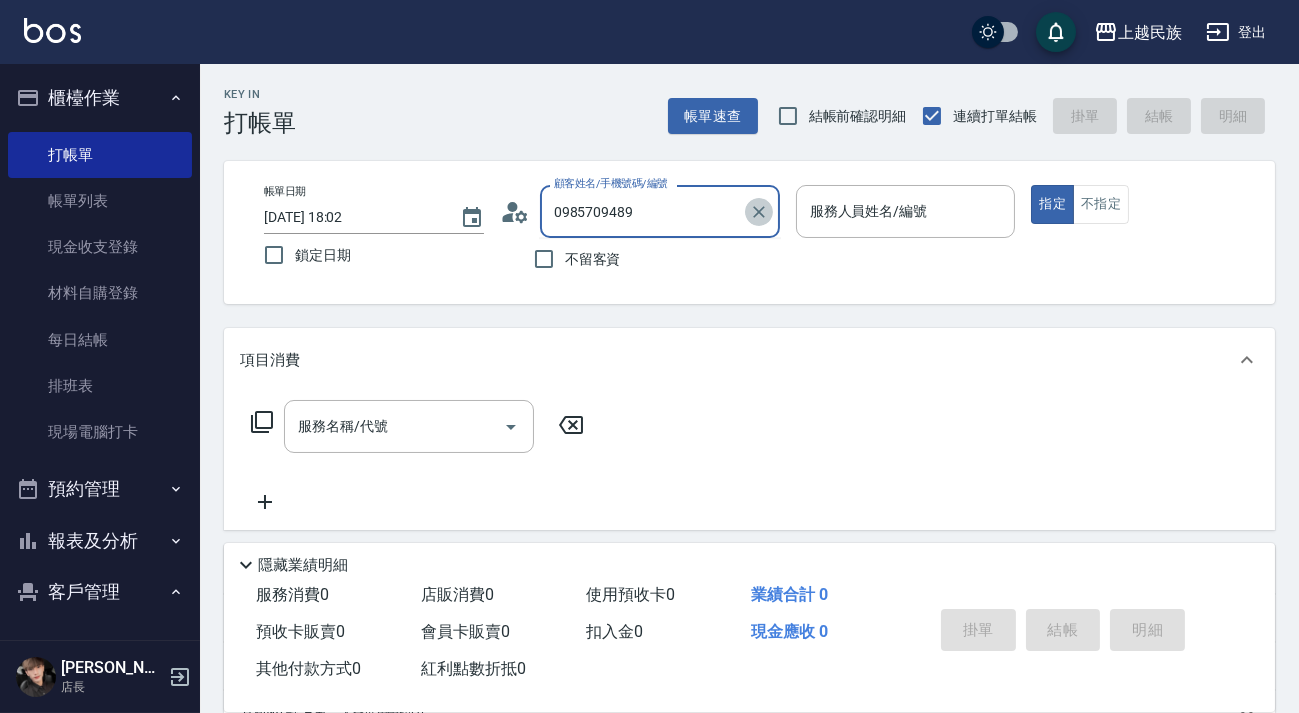 click 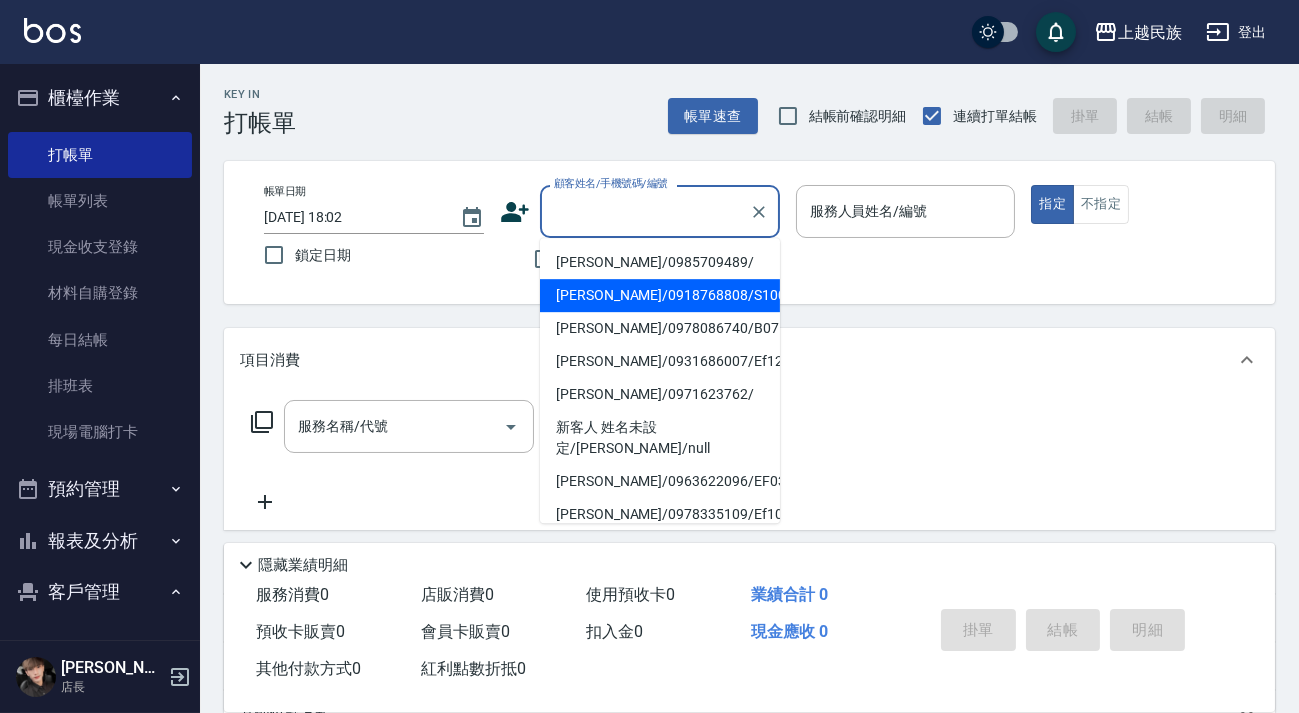 click on "[PERSON_NAME]/0985709489/" at bounding box center [660, 262] 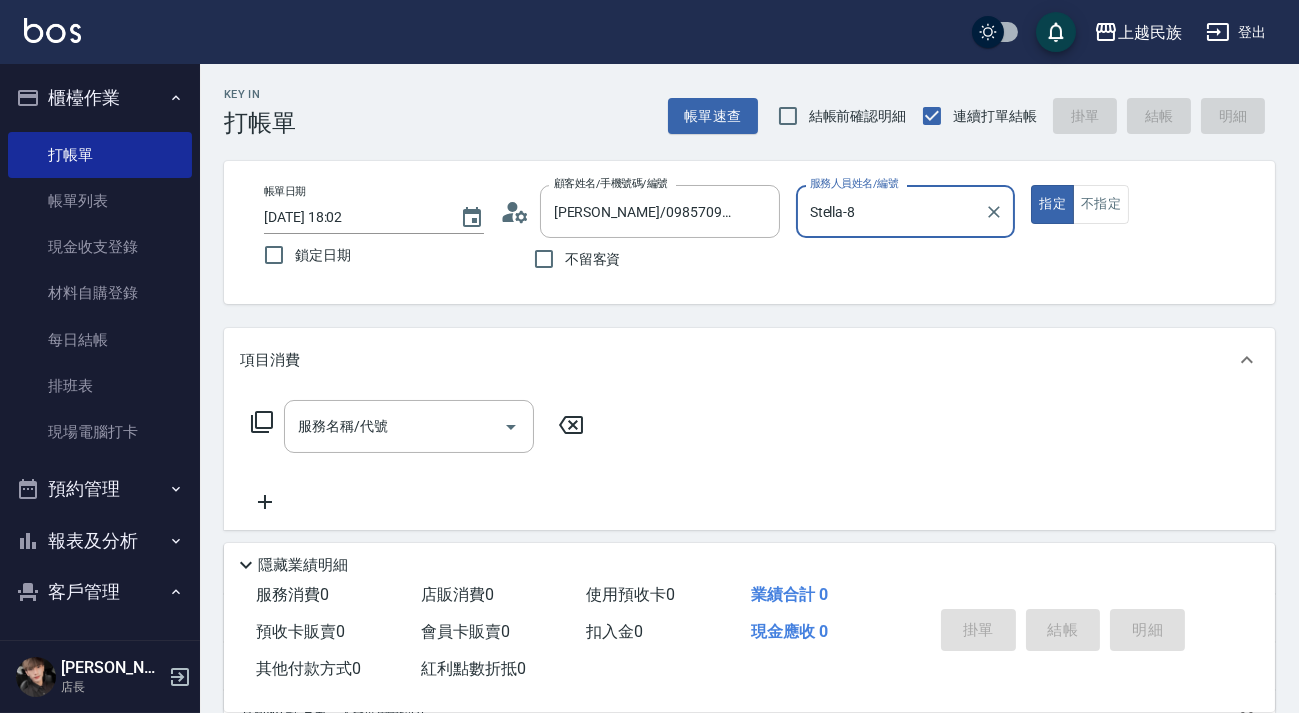 type on "Stella-8" 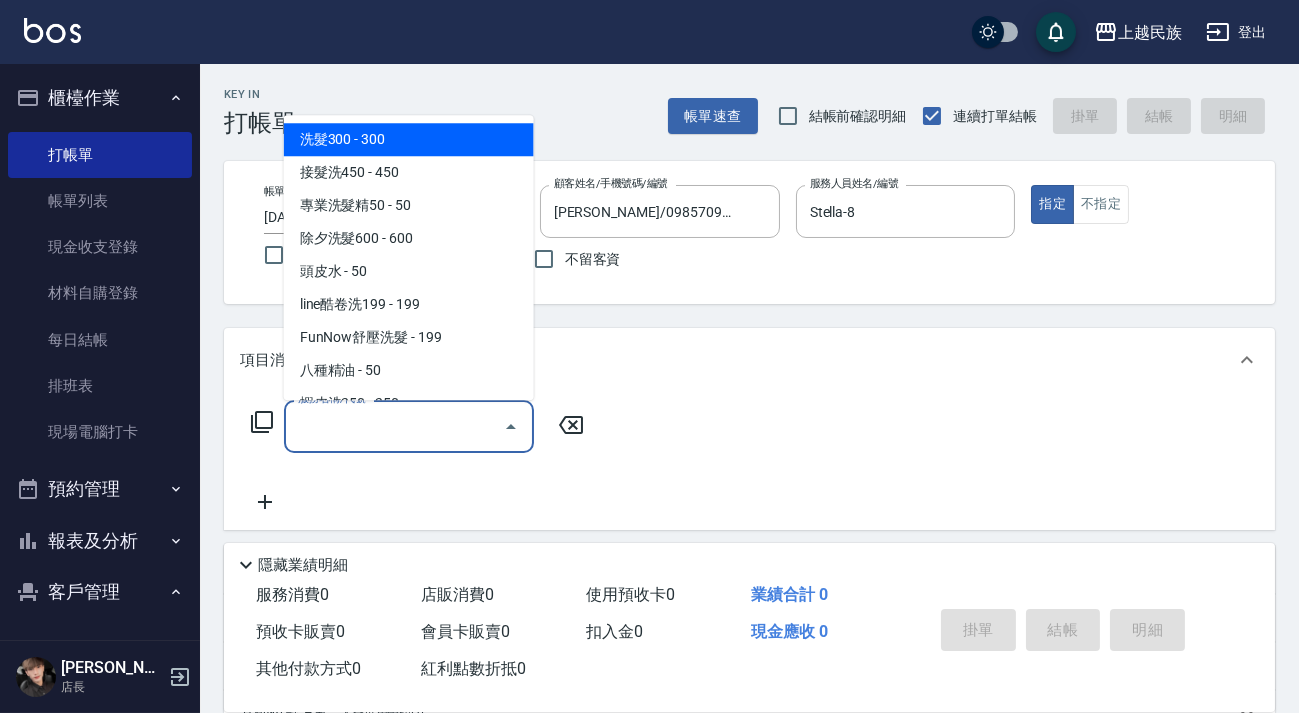 click on "服務名稱/代號" at bounding box center [394, 426] 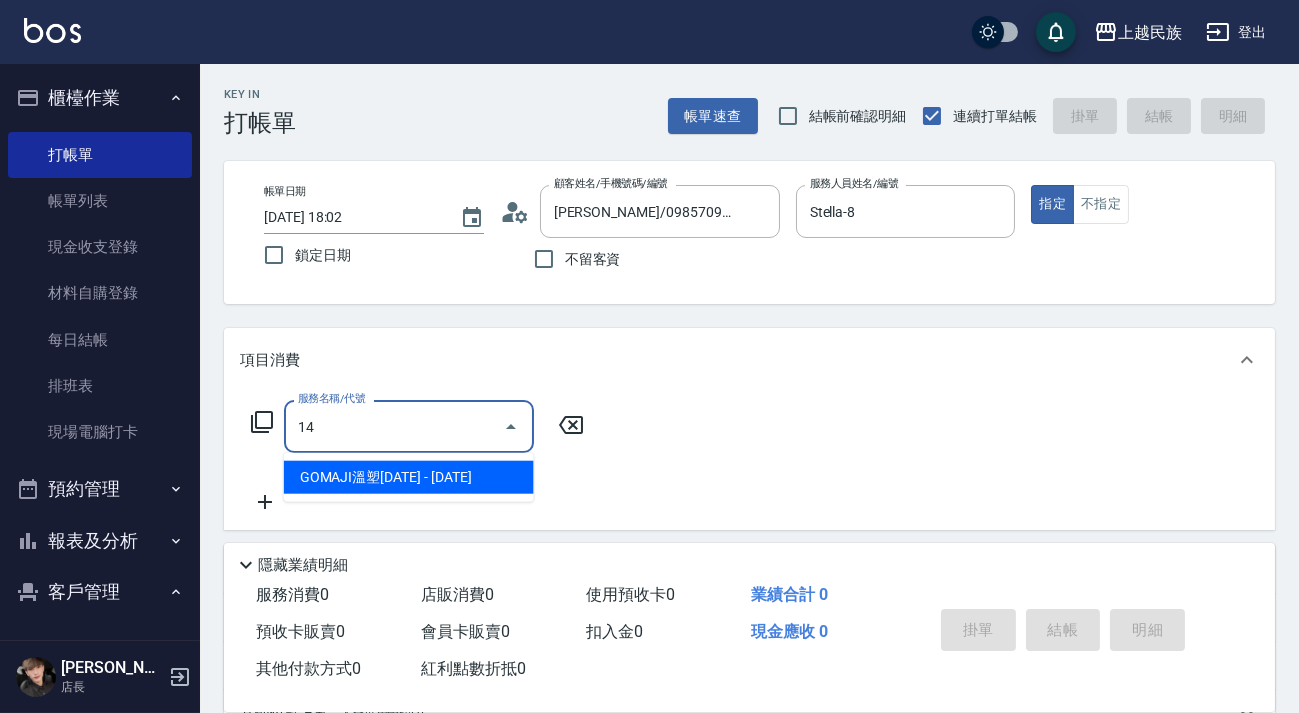 type on "1" 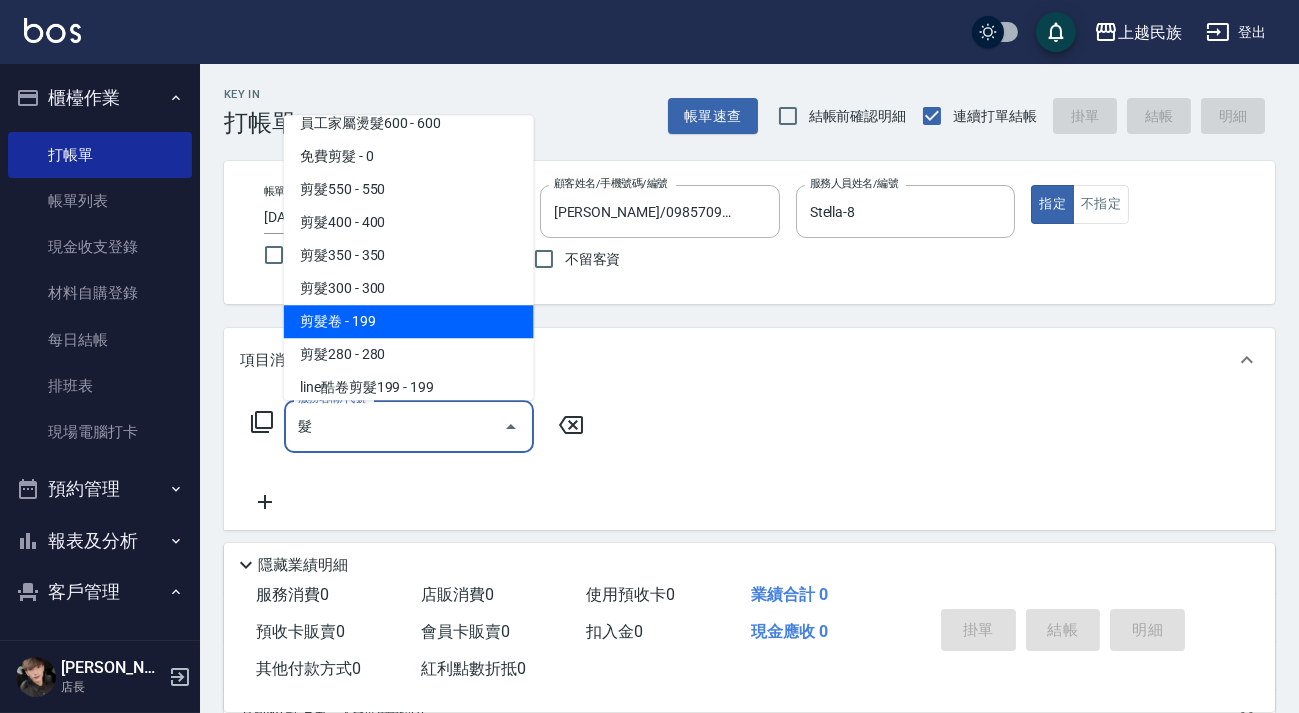 scroll, scrollTop: 363, scrollLeft: 0, axis: vertical 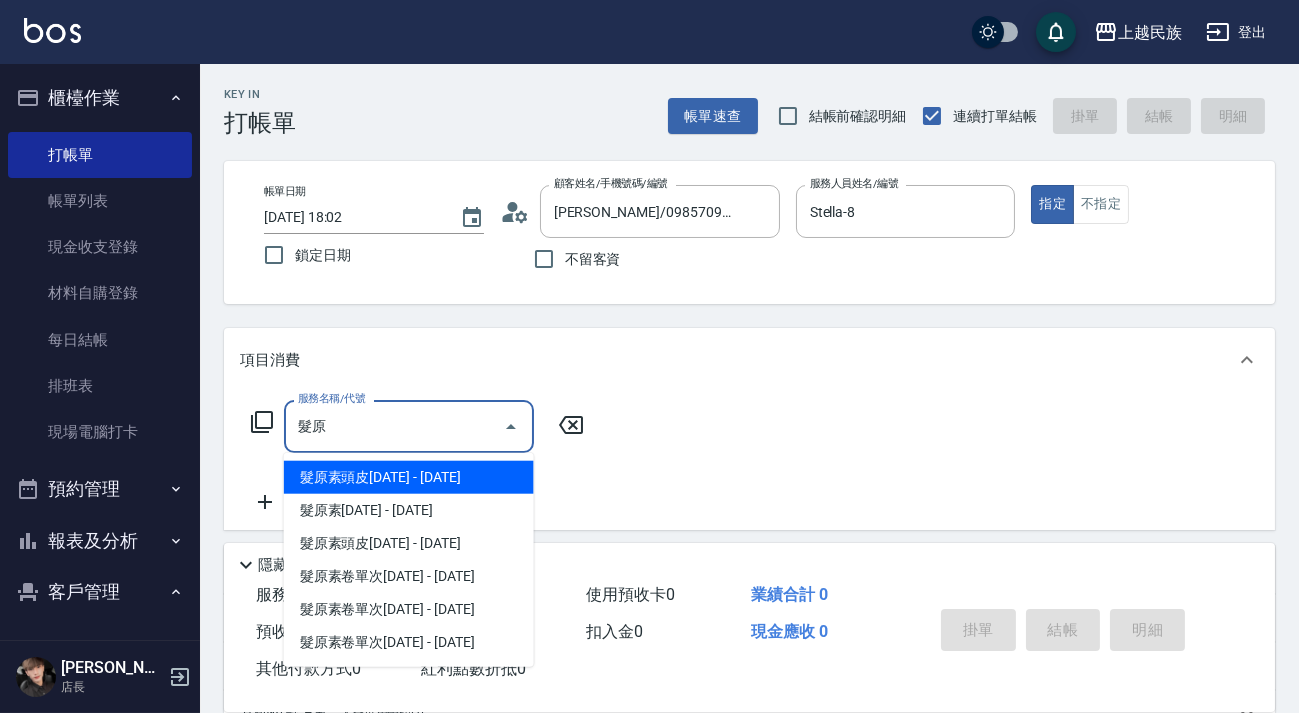 click on "髮原素頭皮[DATE] - [DATE]" at bounding box center (409, 477) 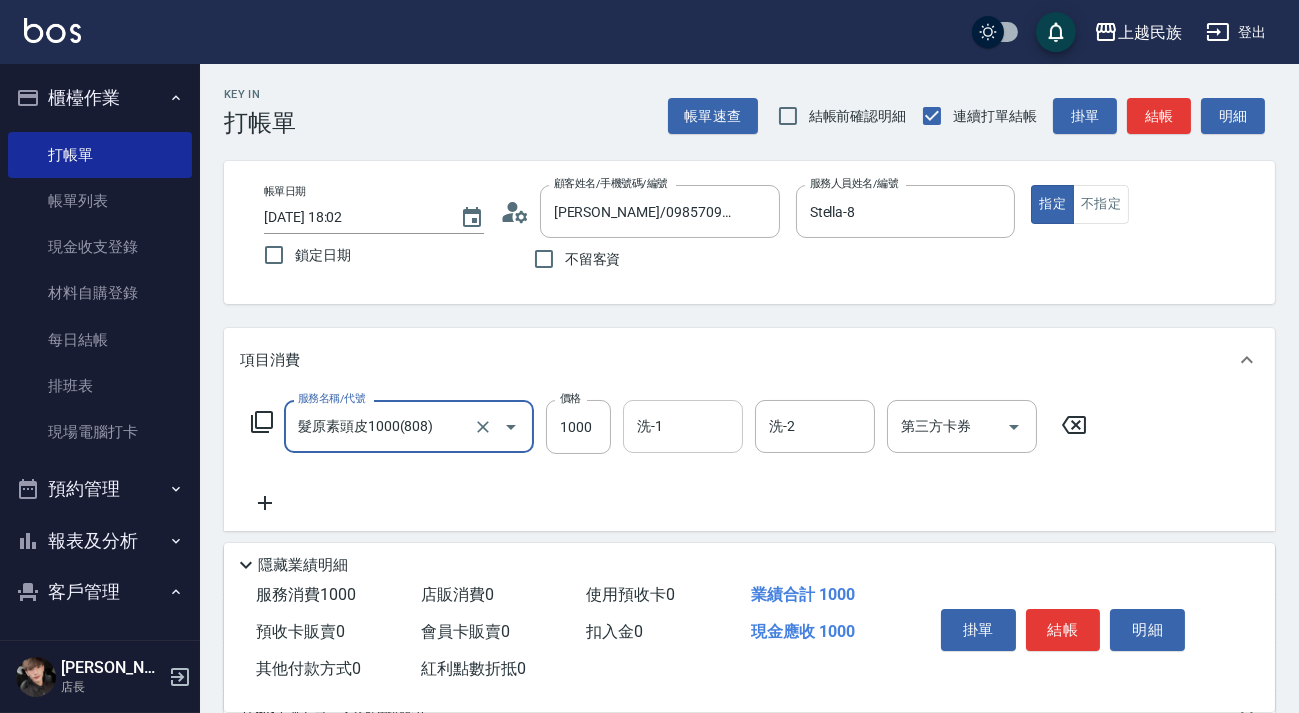 type on "髮原素頭皮1000(808)" 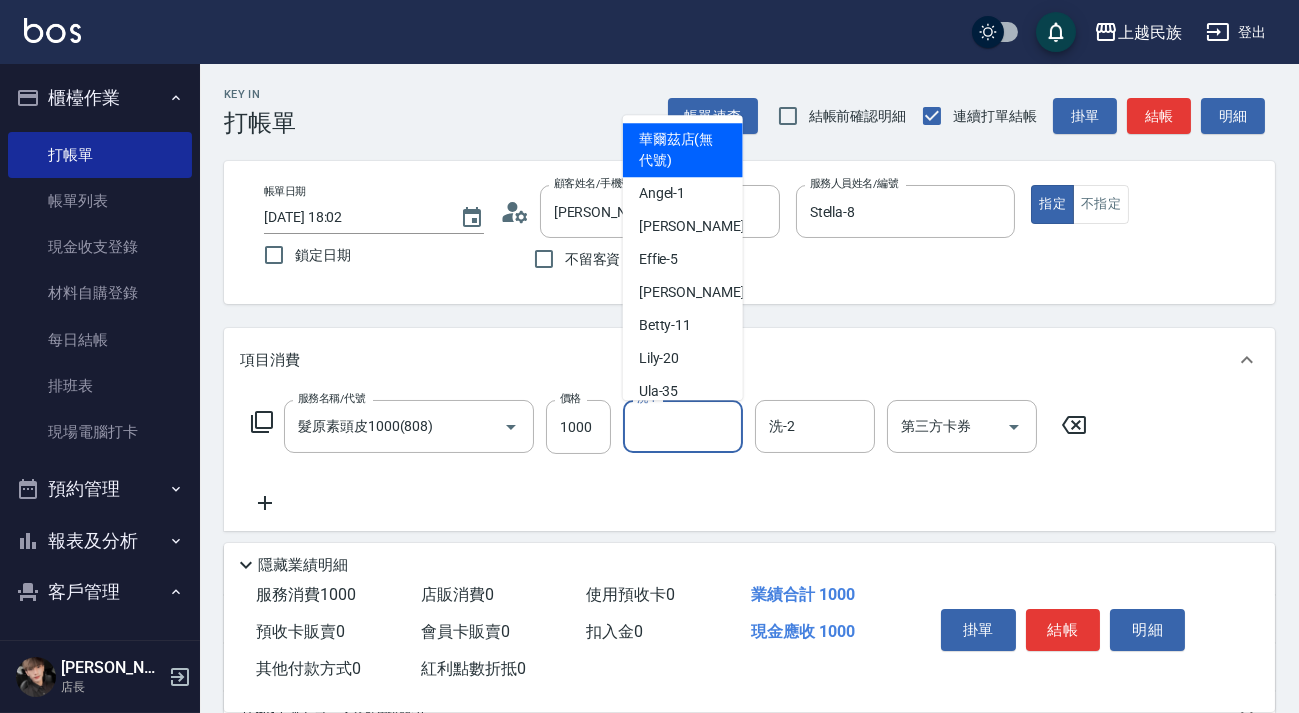 click on "洗-1" at bounding box center (683, 426) 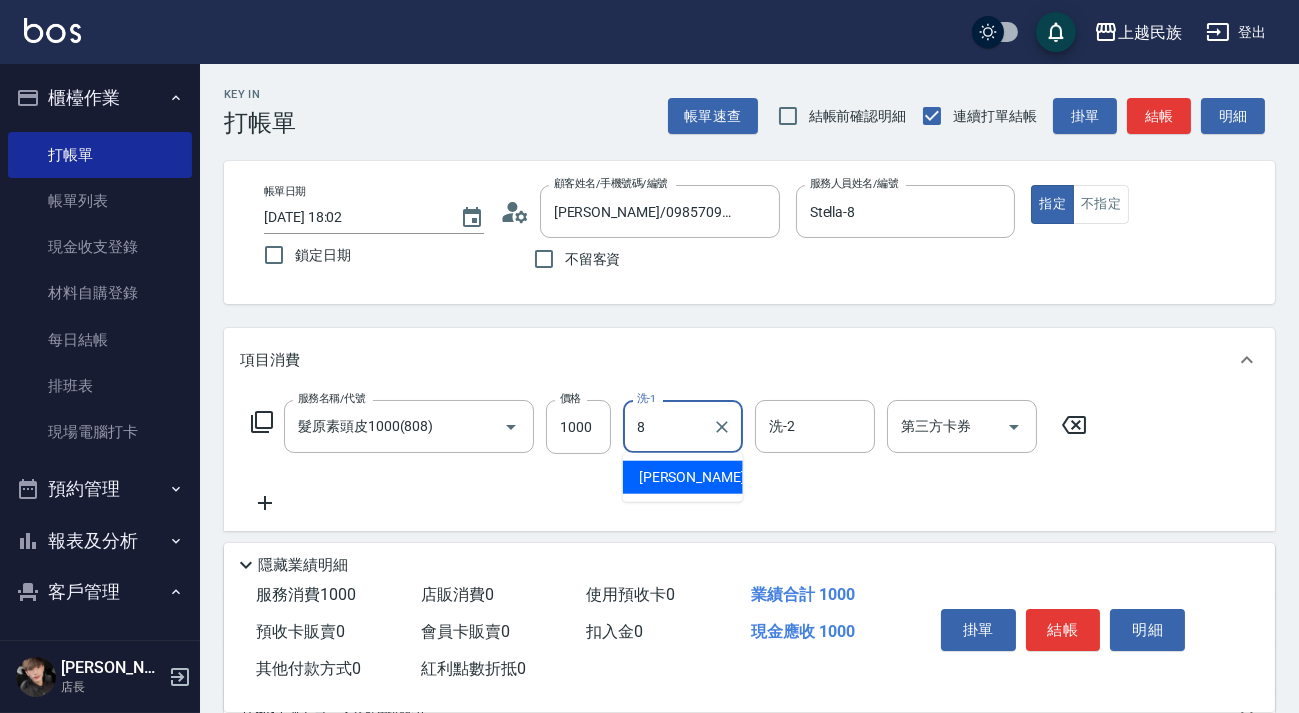 type on "Stella-8" 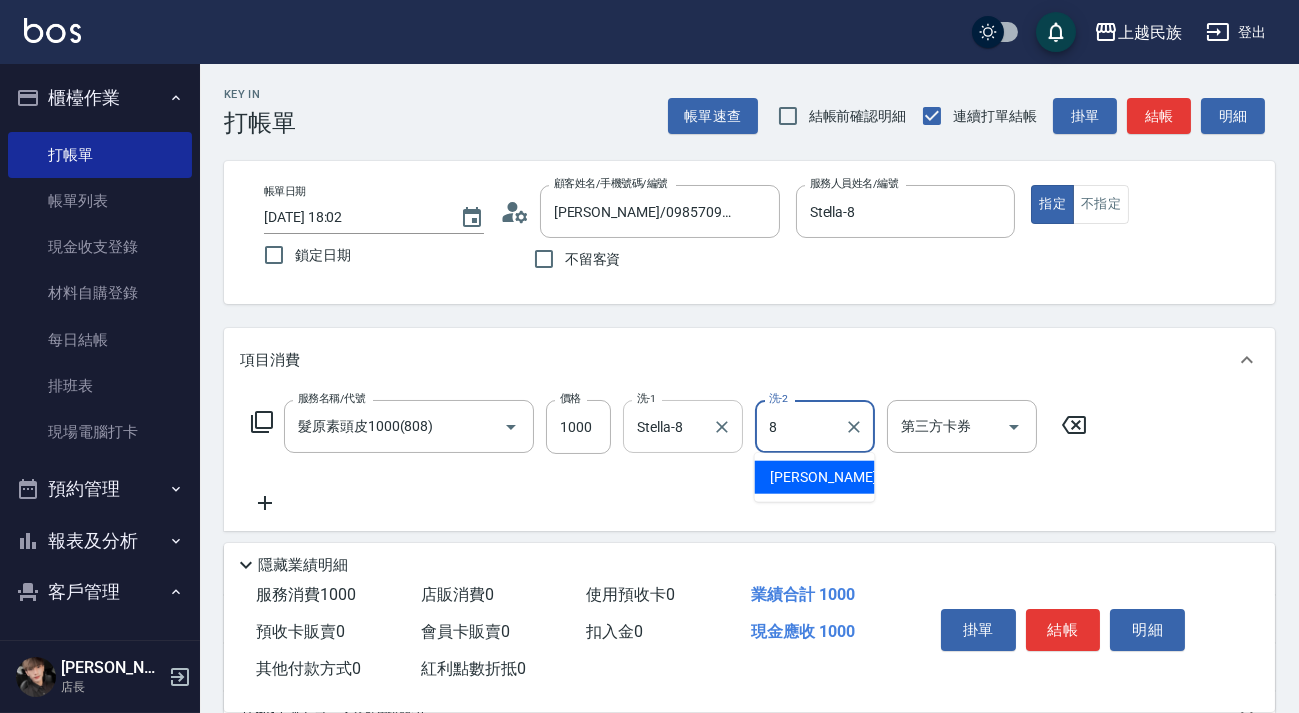 type on "Stella-8" 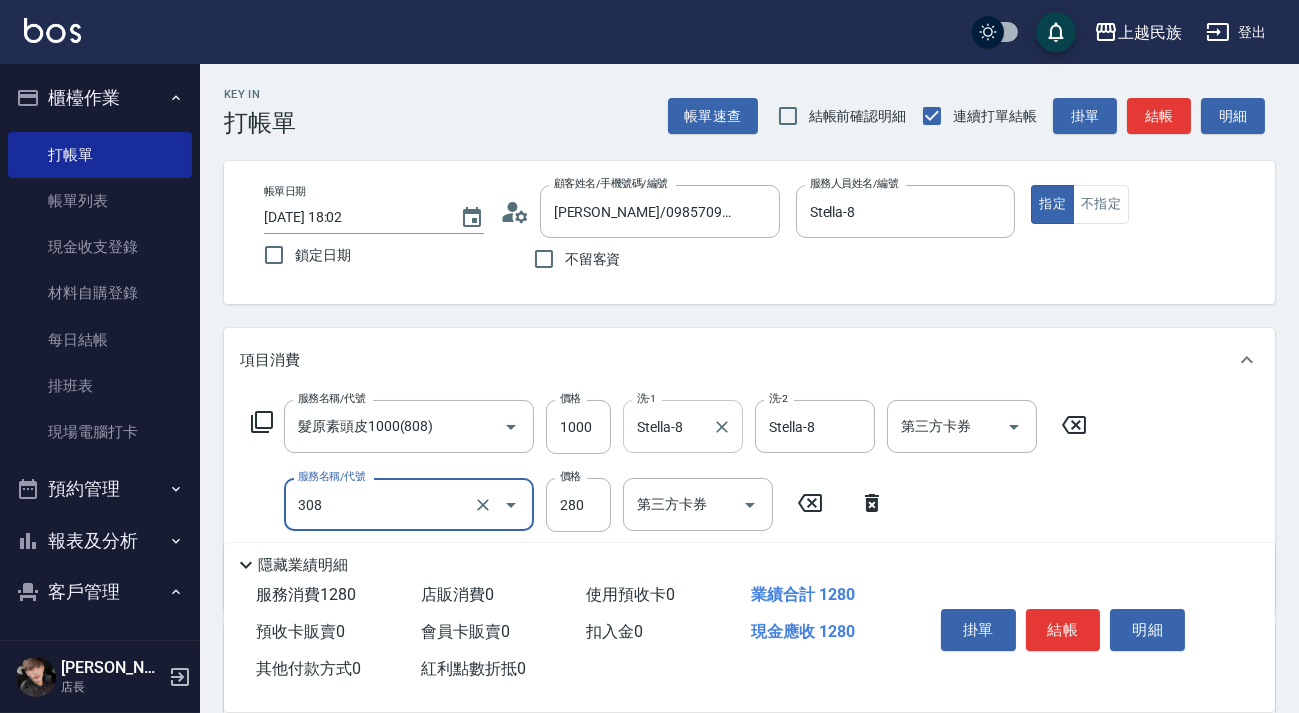 type on "剪髮280(308)" 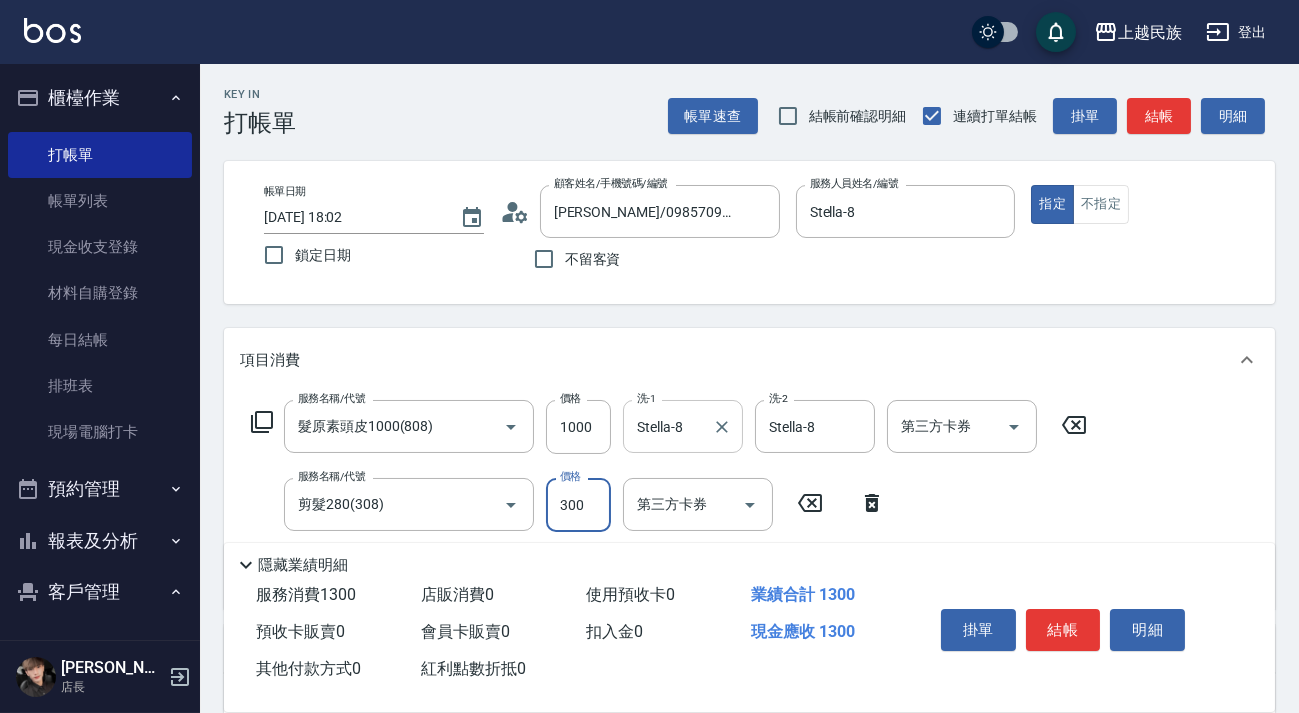 type on "300" 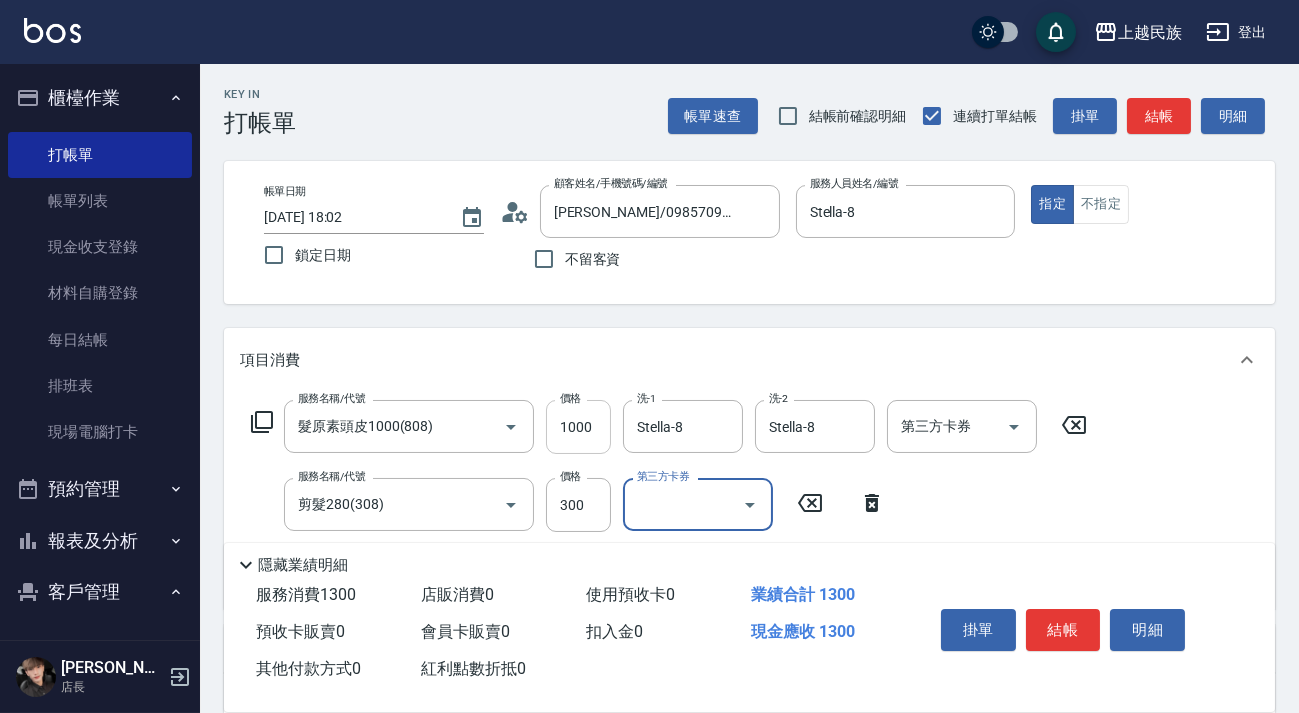 click on "1000" at bounding box center [578, 427] 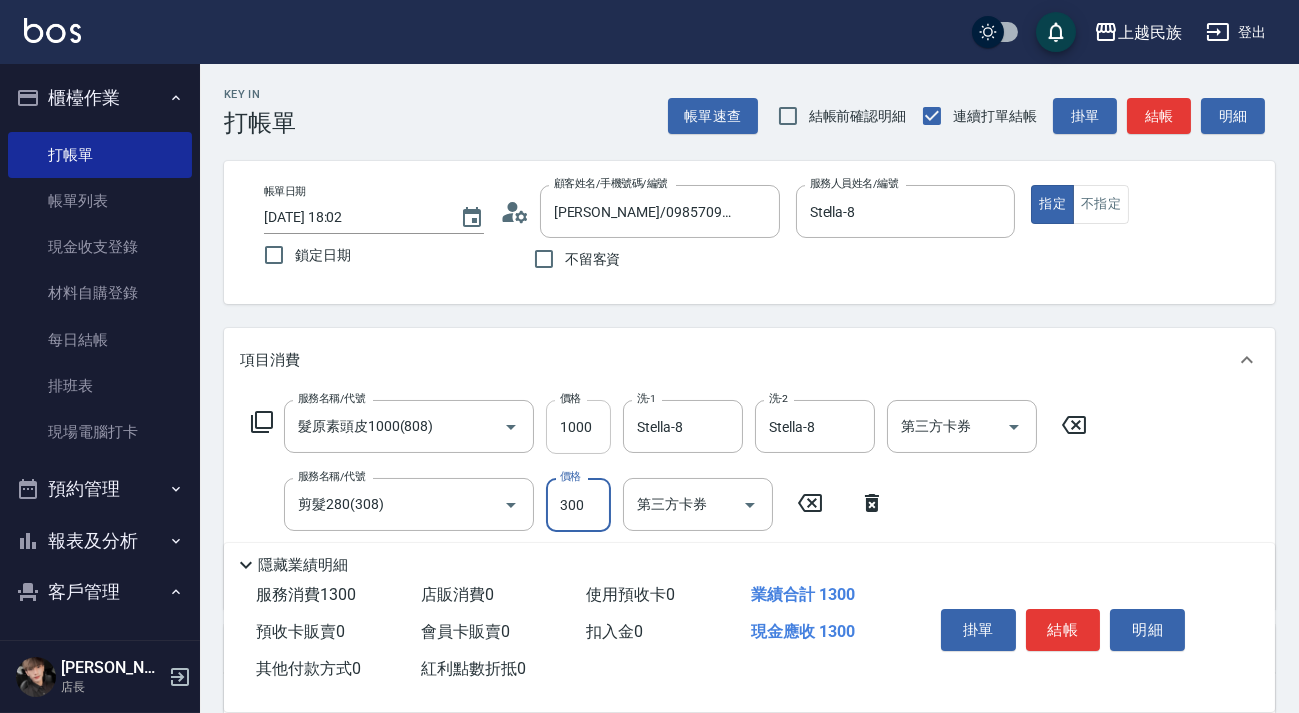 click on "1000" at bounding box center (578, 427) 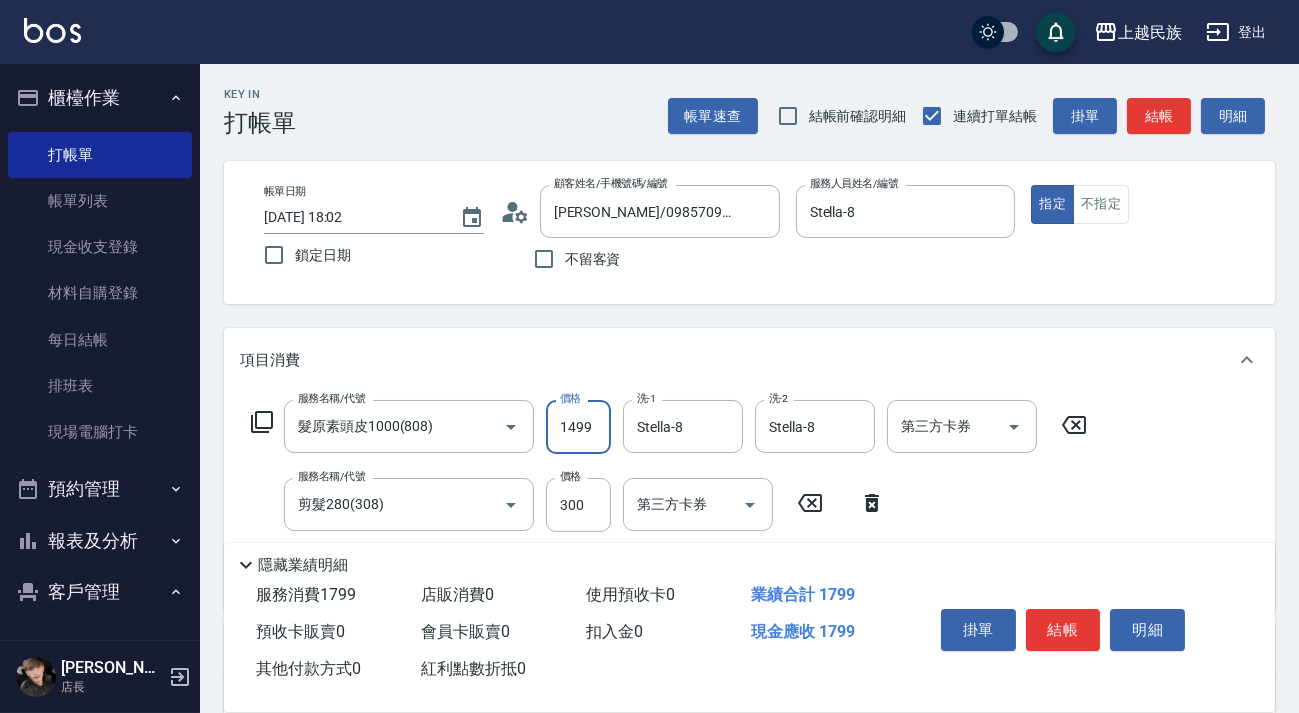type on "1499" 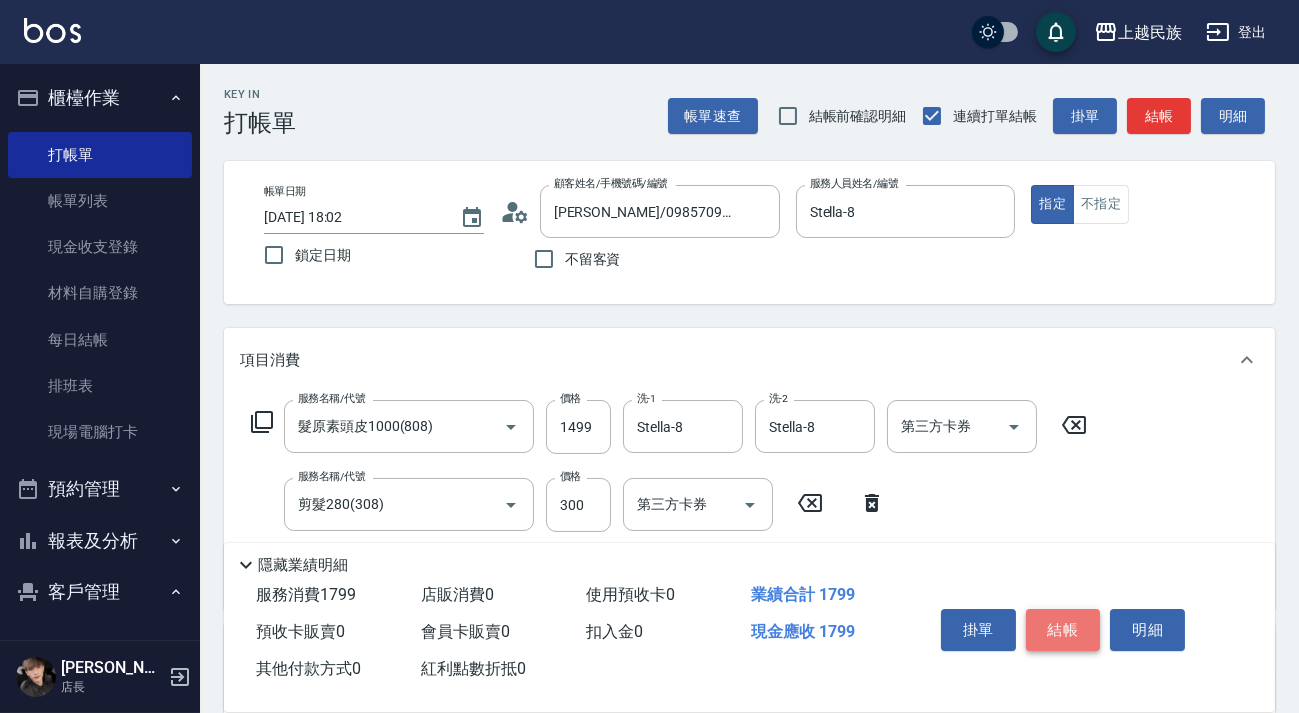 click on "結帳" at bounding box center [1063, 630] 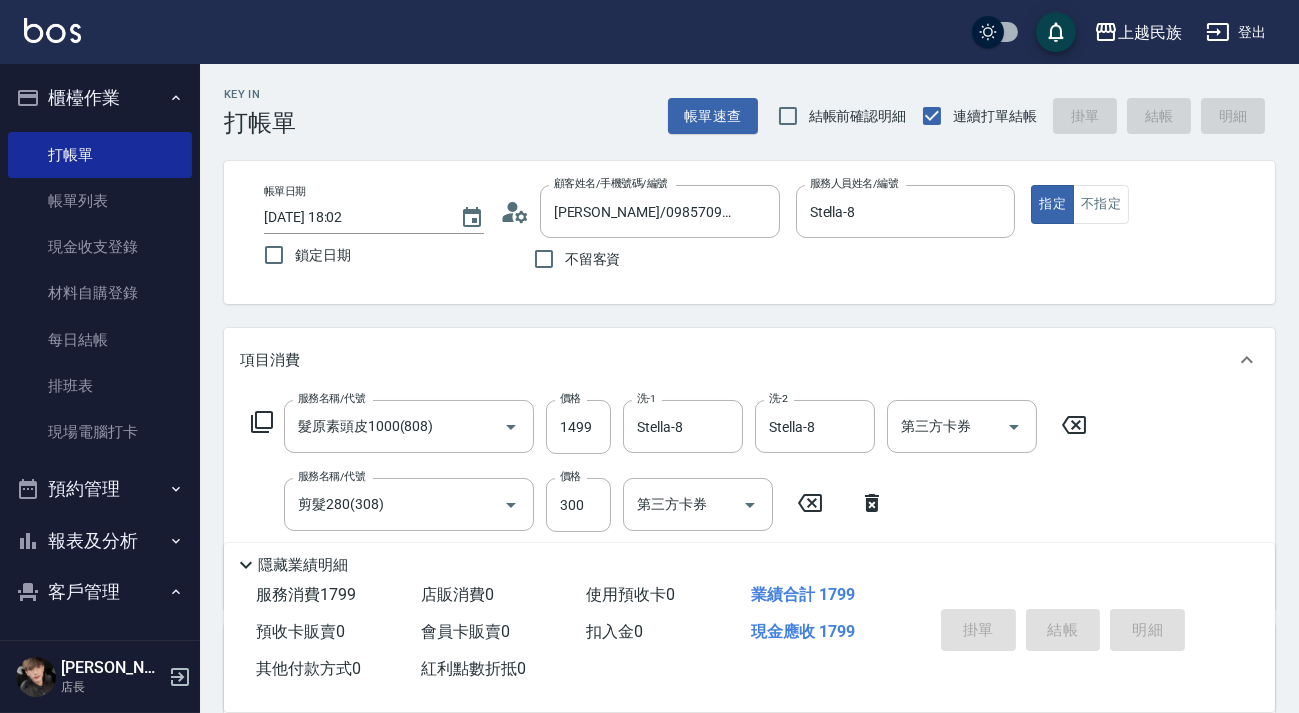 type on "[DATE] 18:04" 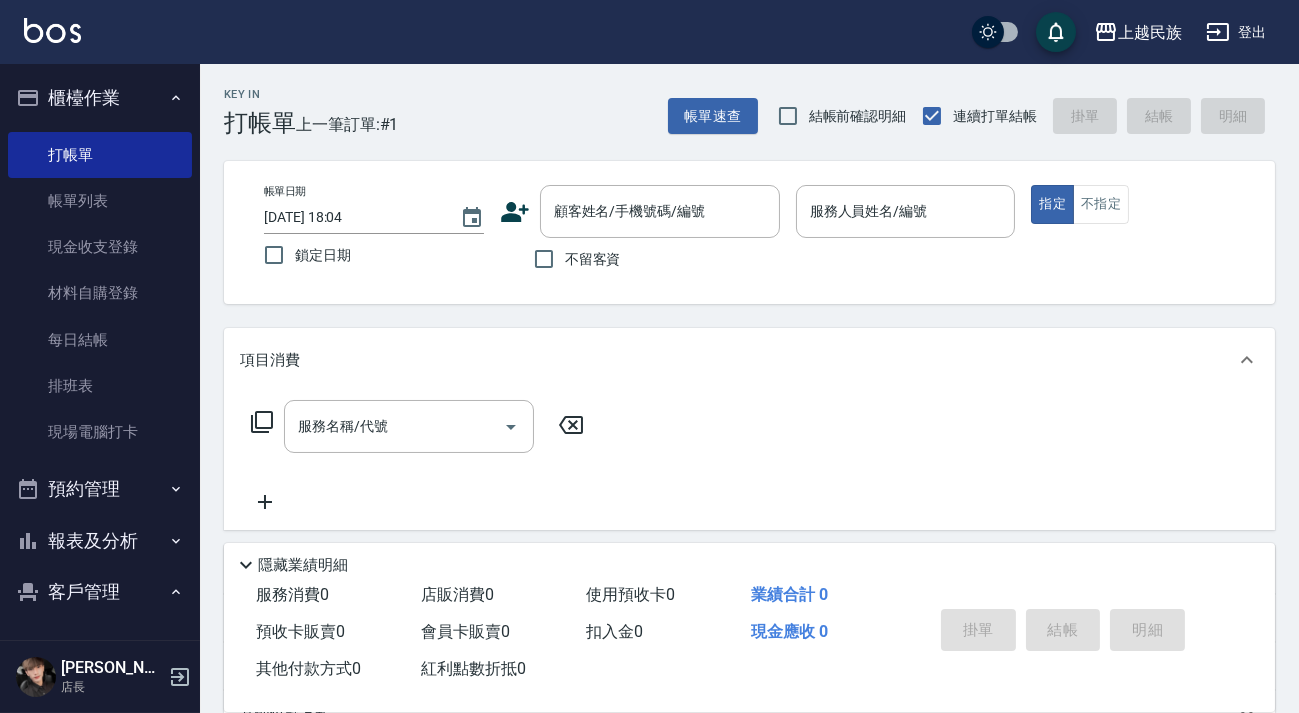click on "不留客資" at bounding box center [593, 259] 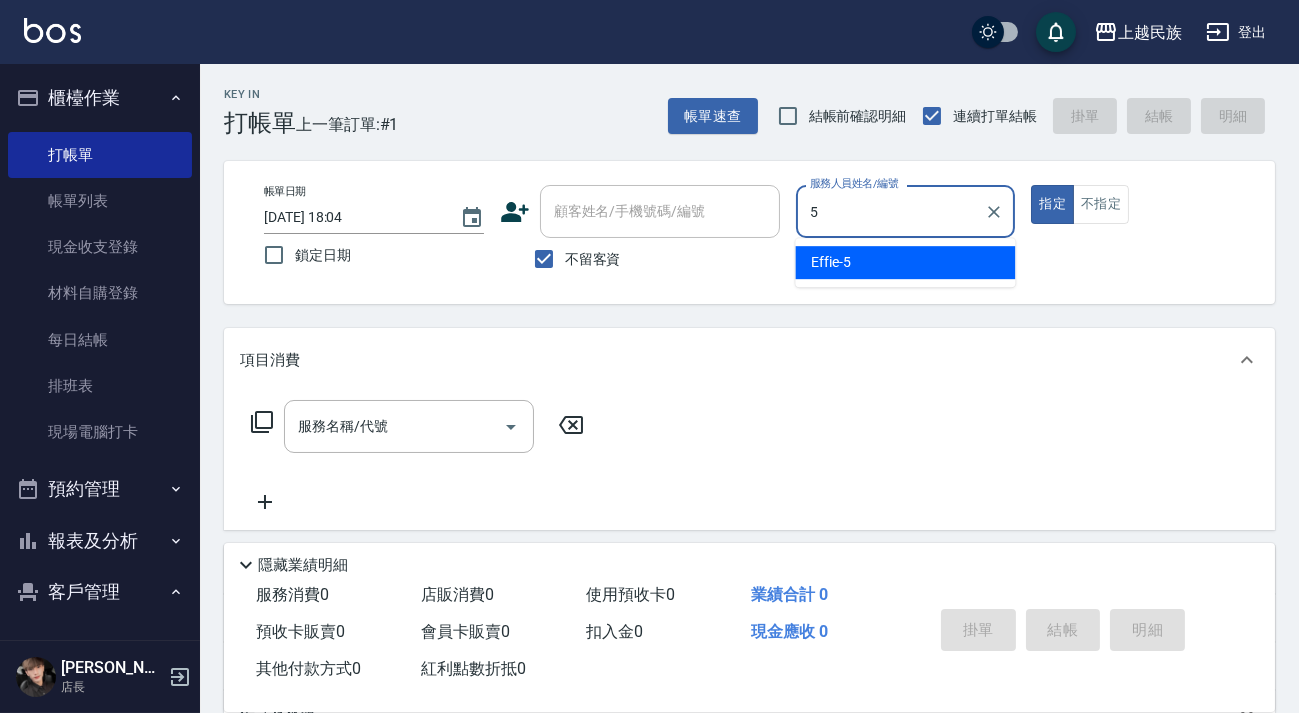 type on "Effie-5" 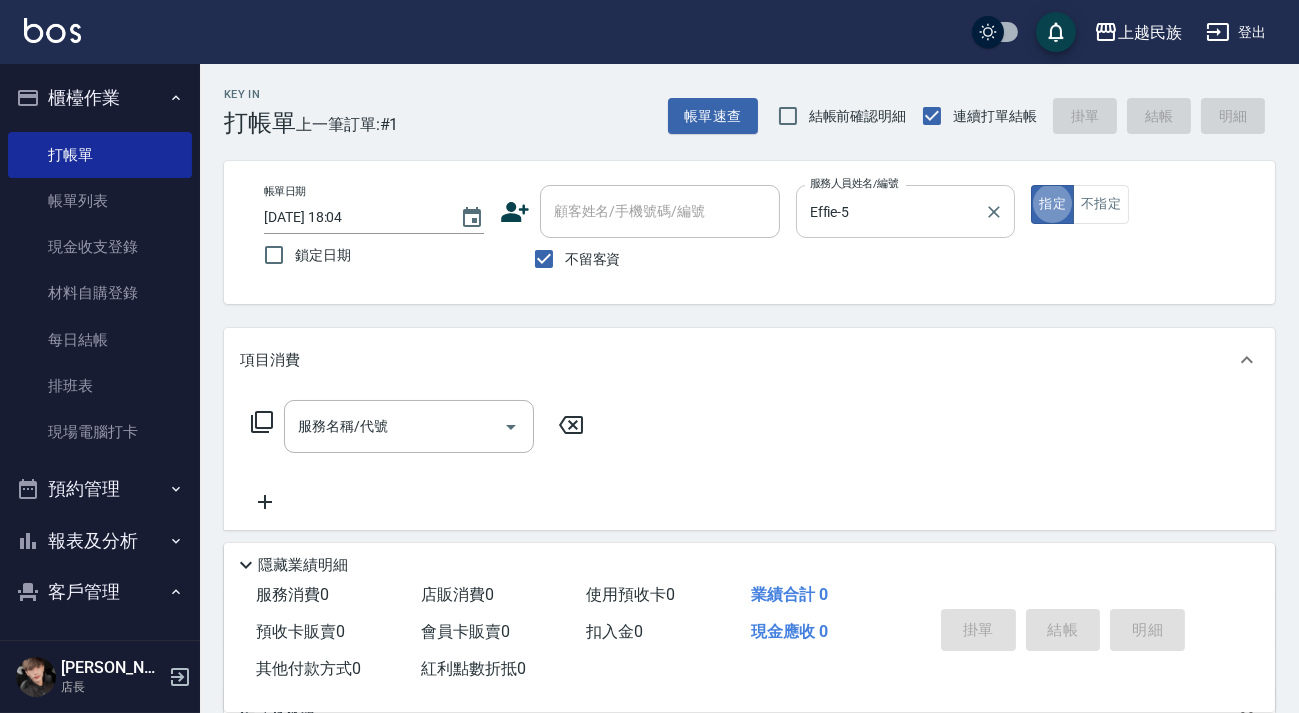 type on "true" 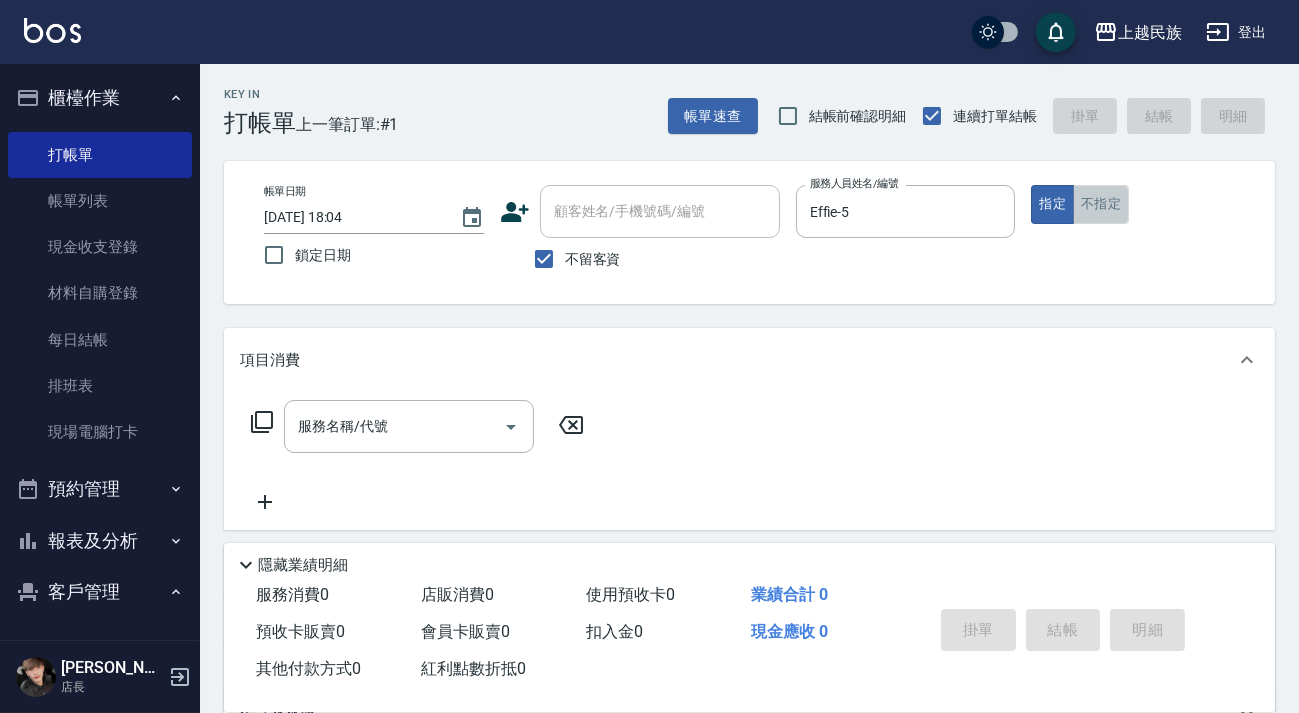 click on "不指定" at bounding box center (1101, 204) 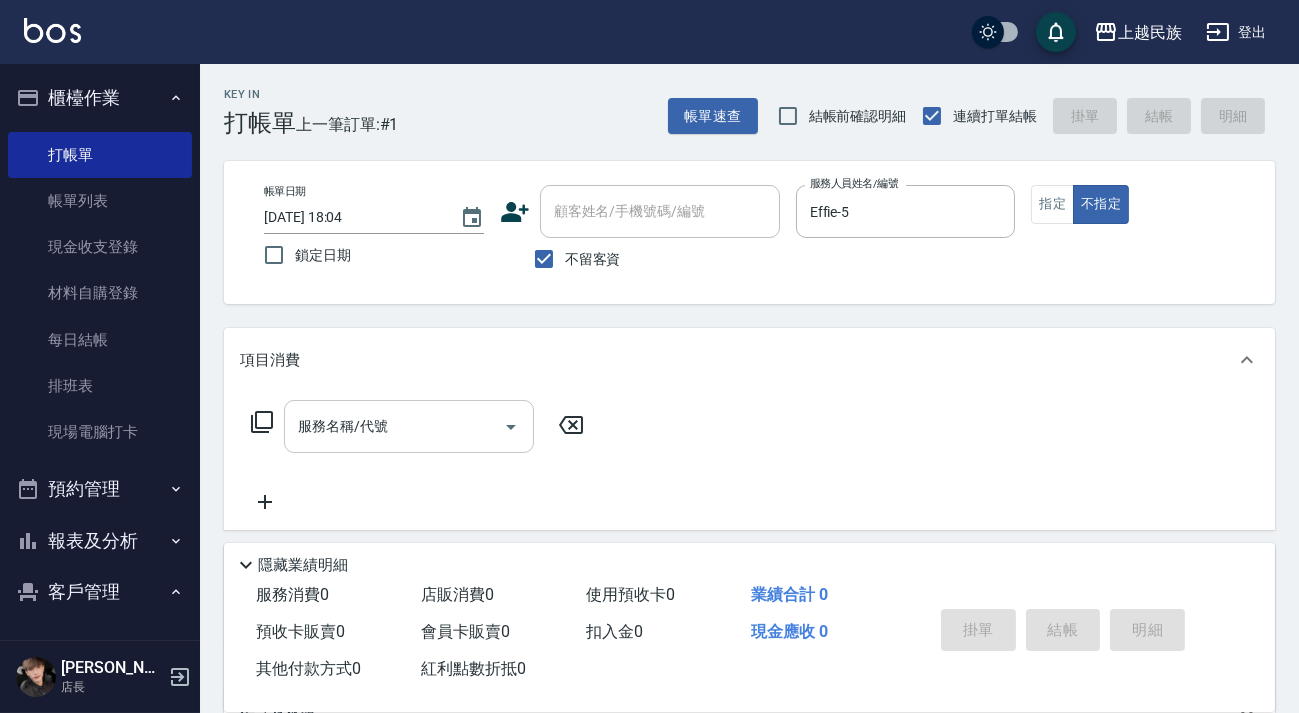 click on "服務名稱/代號" at bounding box center [394, 426] 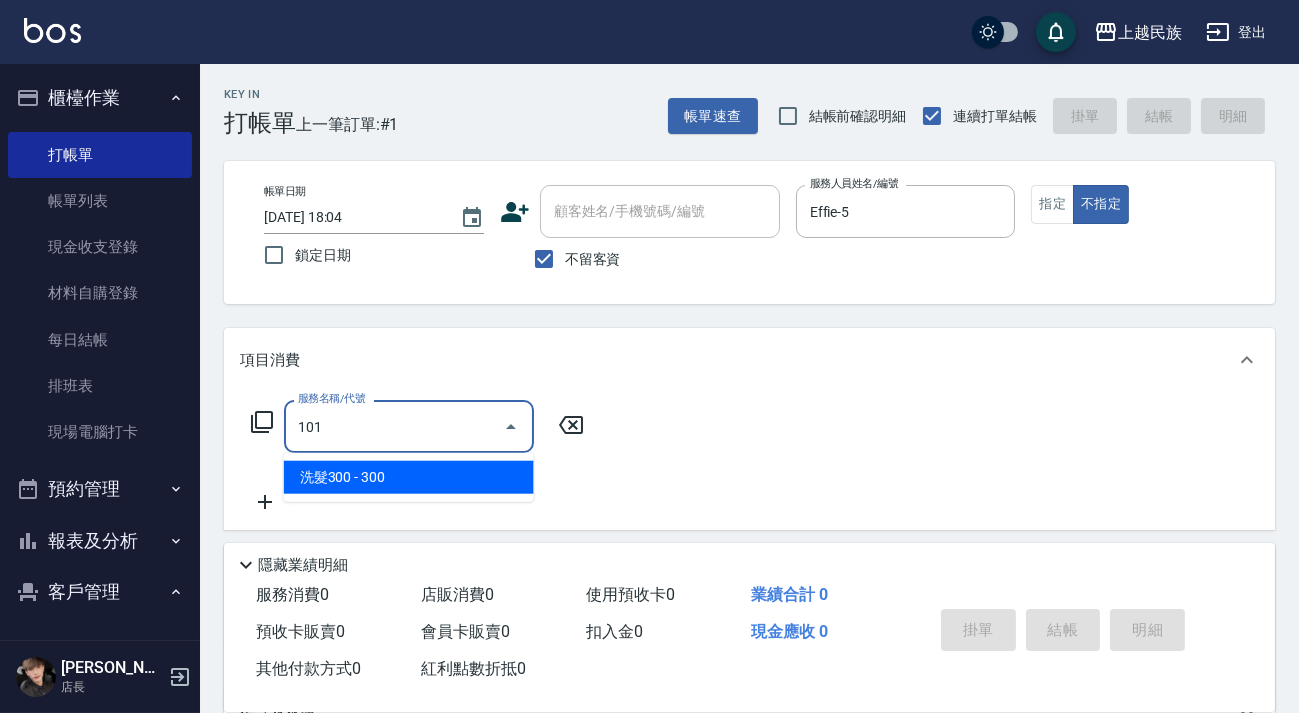 type on "洗髮300(101)" 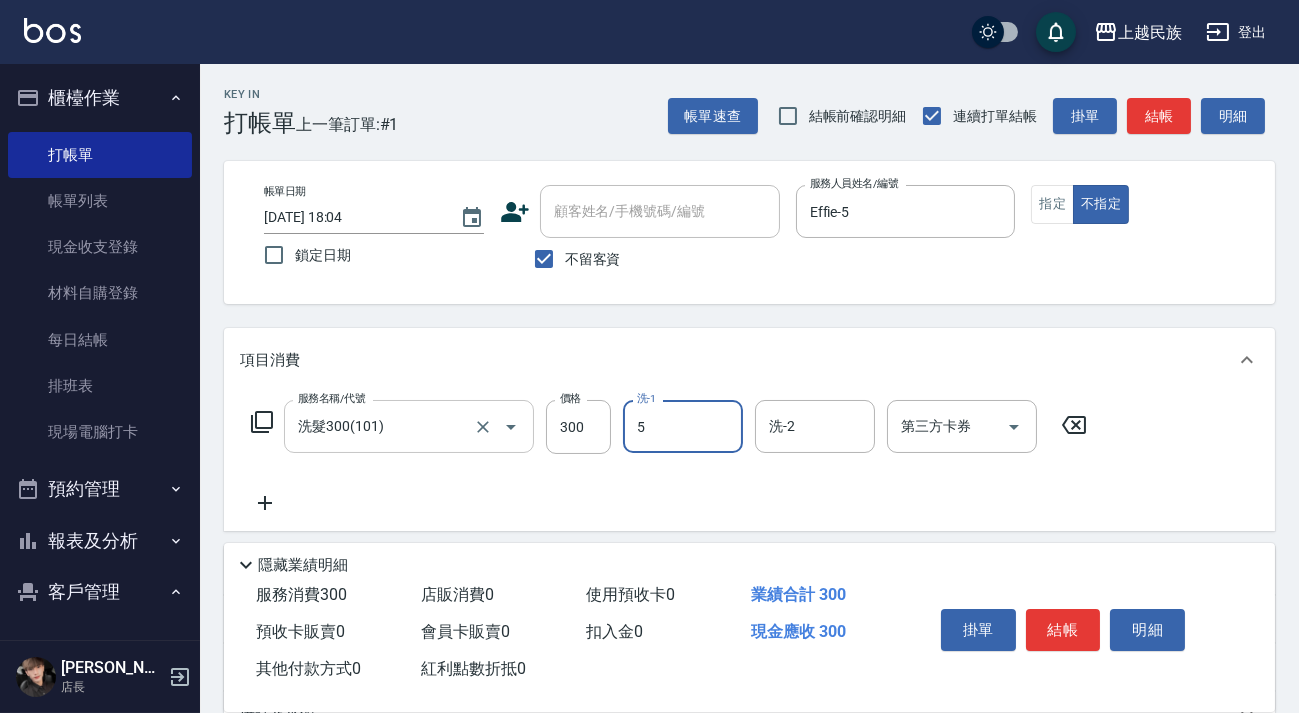 type on "Effie-5" 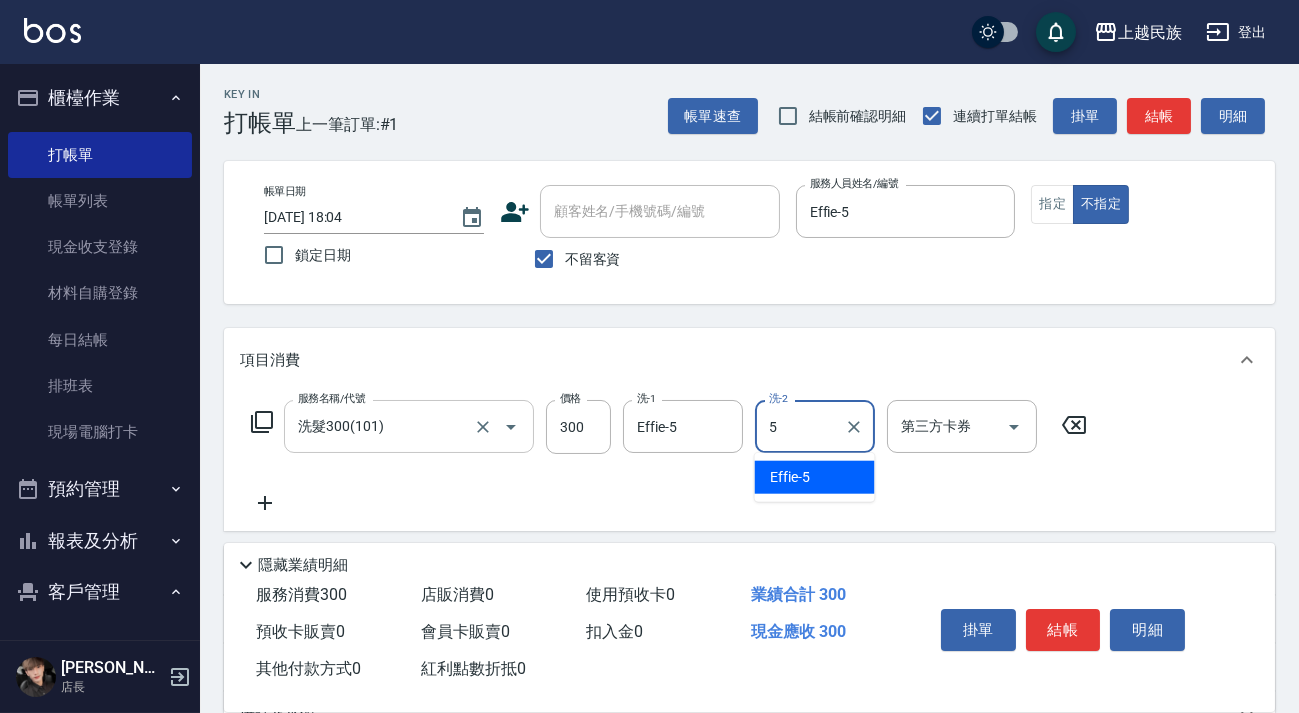 type on "Effie-5" 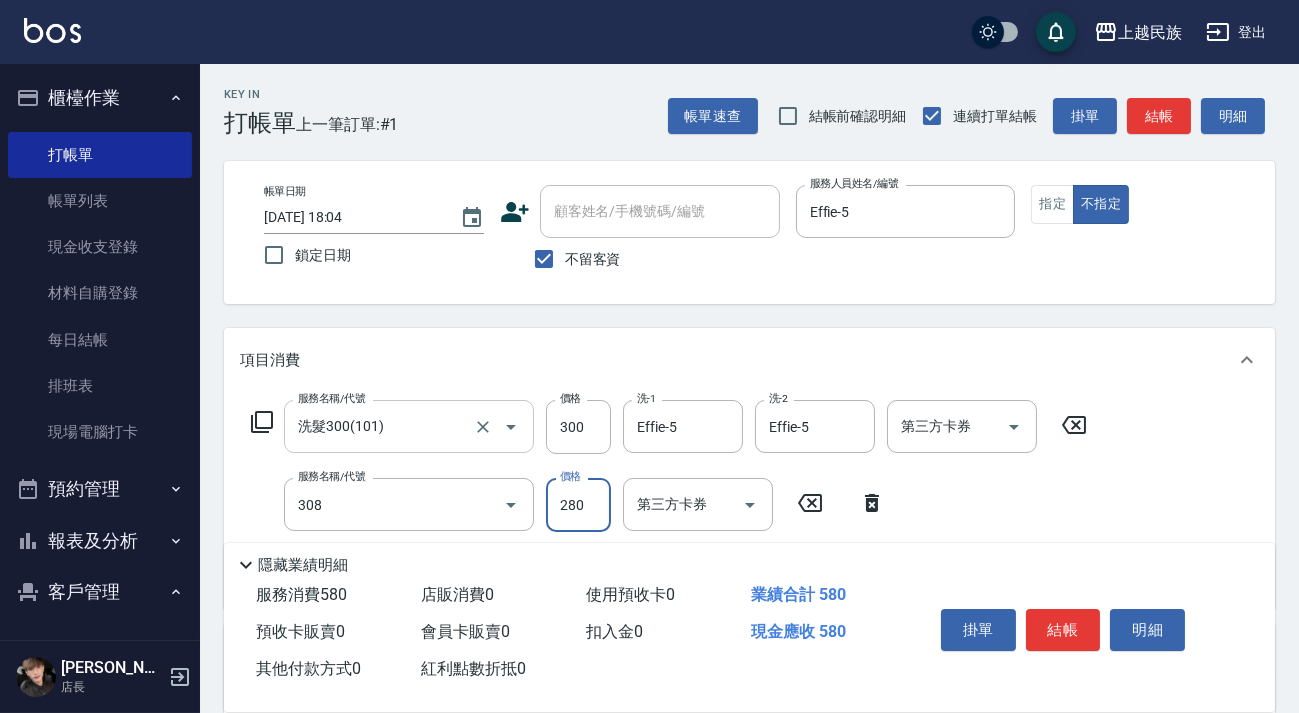 type on "剪髮280(308)" 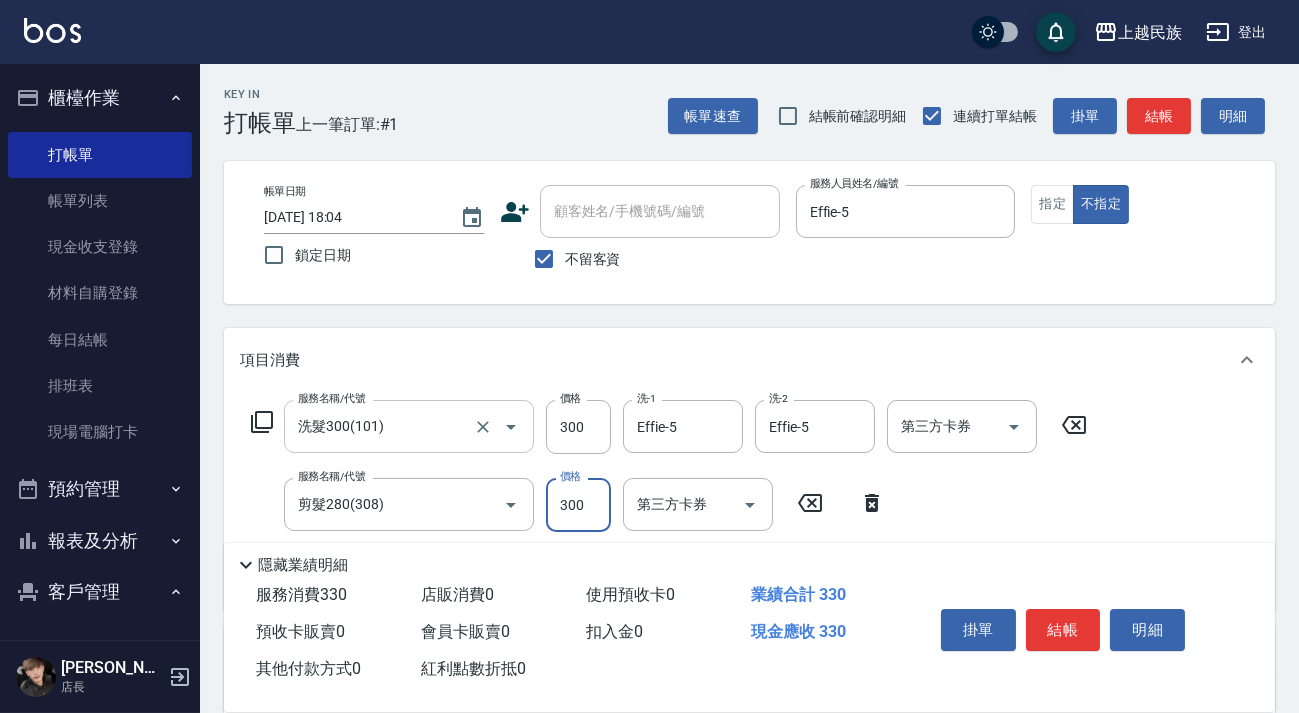 type on "300" 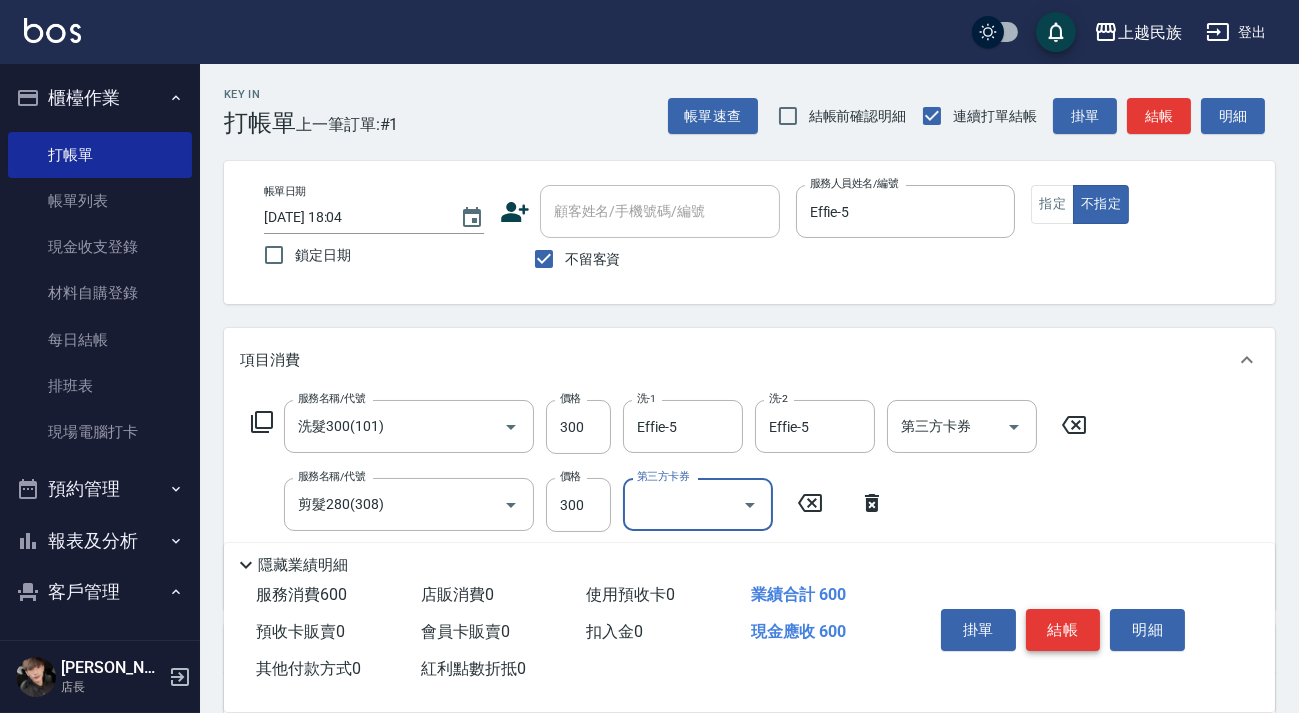 click on "結帳" at bounding box center [1063, 630] 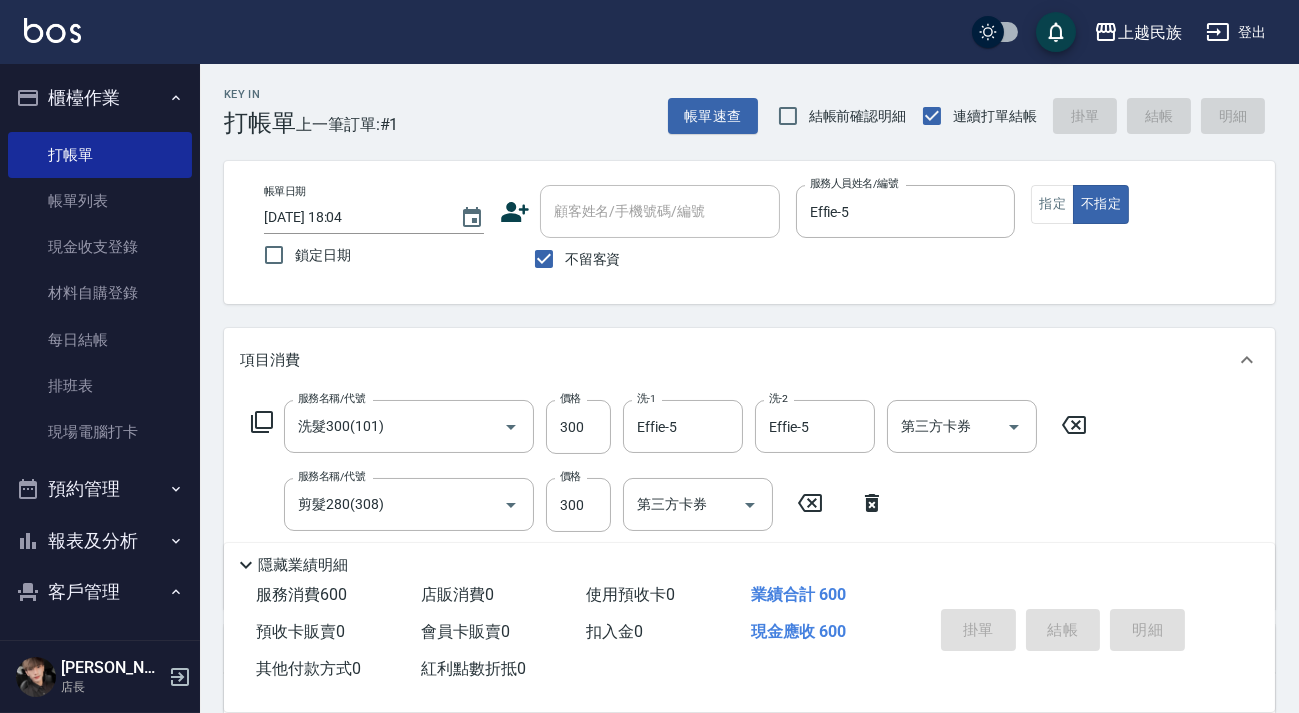 type on "[DATE] 18:06" 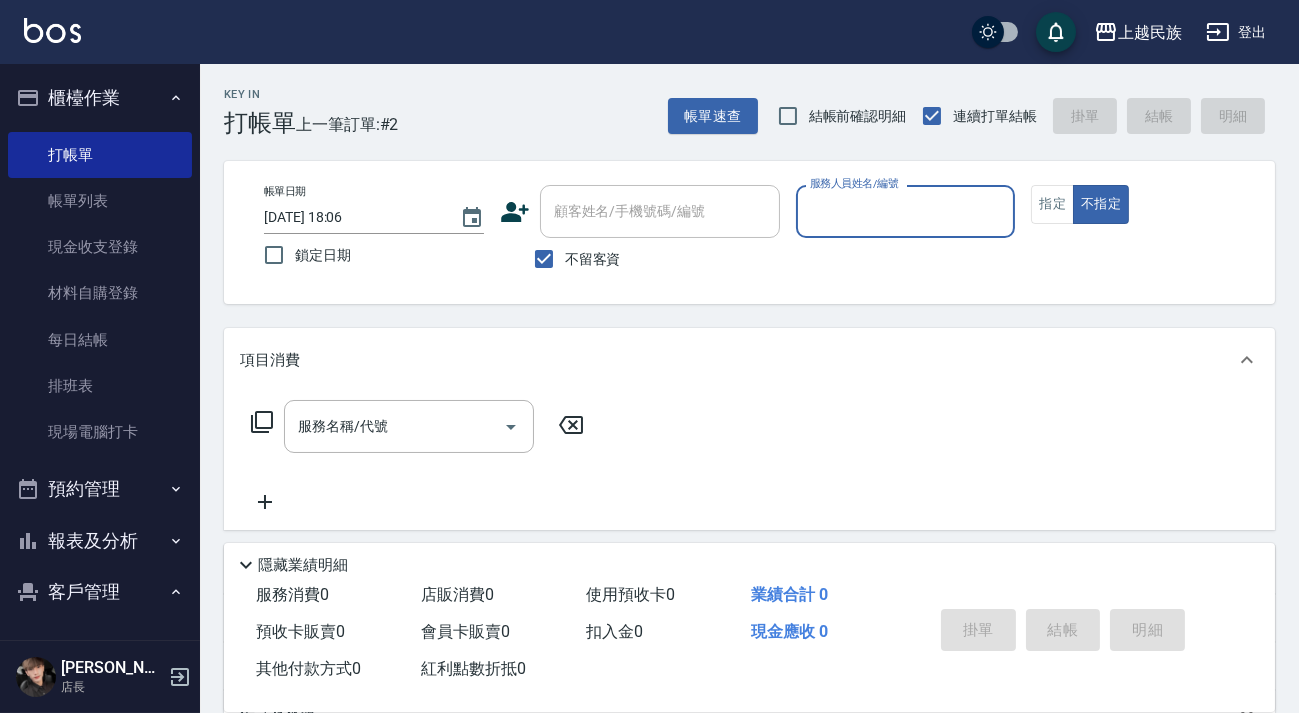 click on "不留客資" at bounding box center (593, 259) 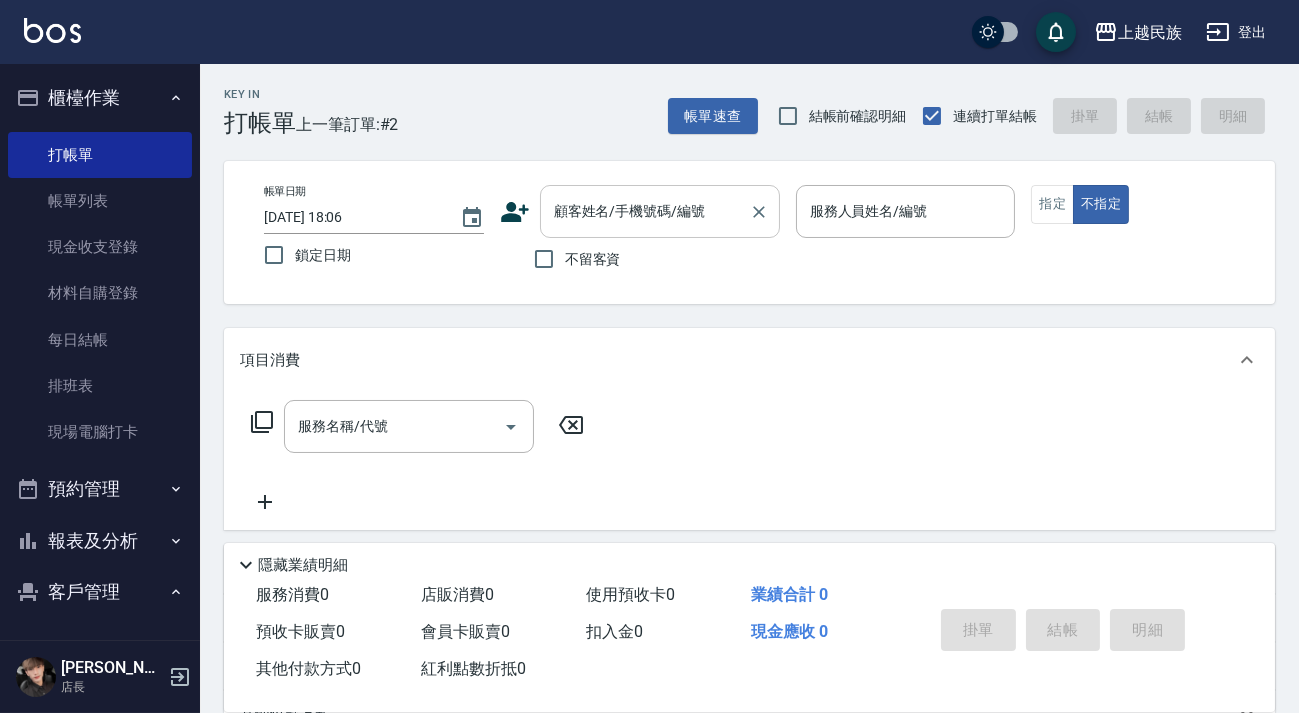 click on "顧客姓名/手機號碼/編號" at bounding box center (645, 211) 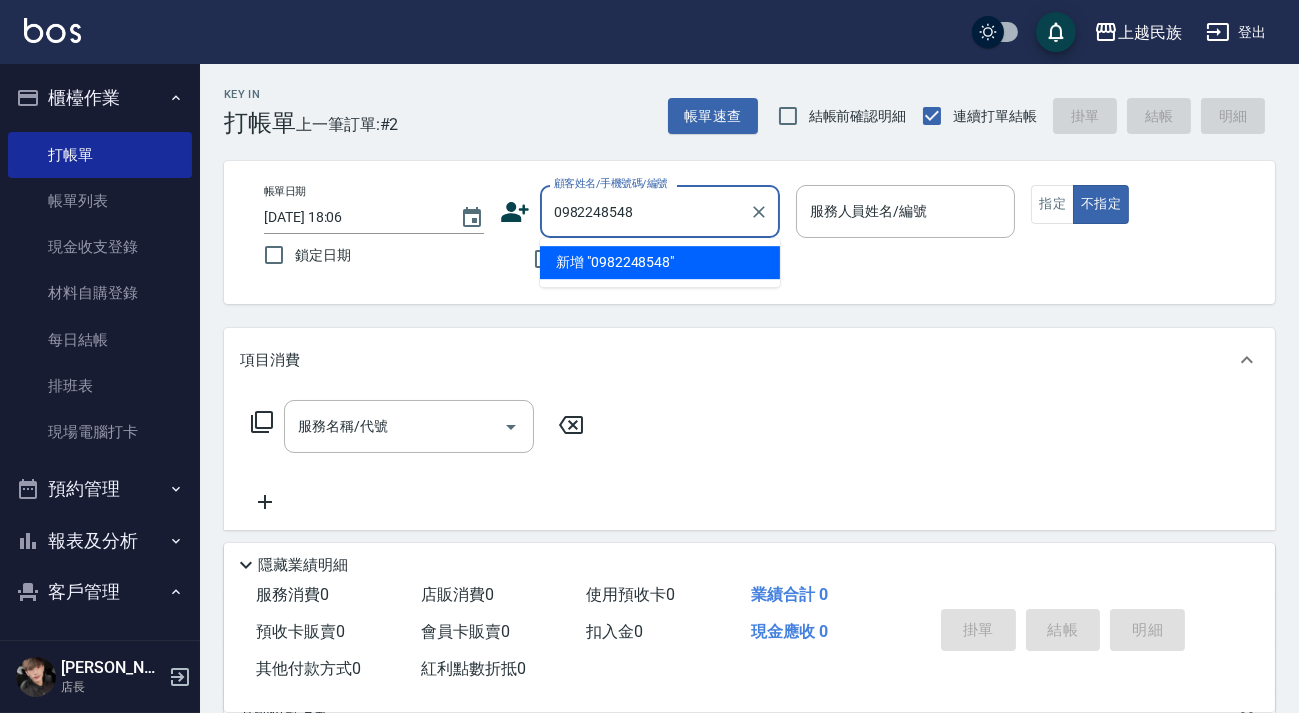 click on "新增 "0982248548"" at bounding box center [660, 262] 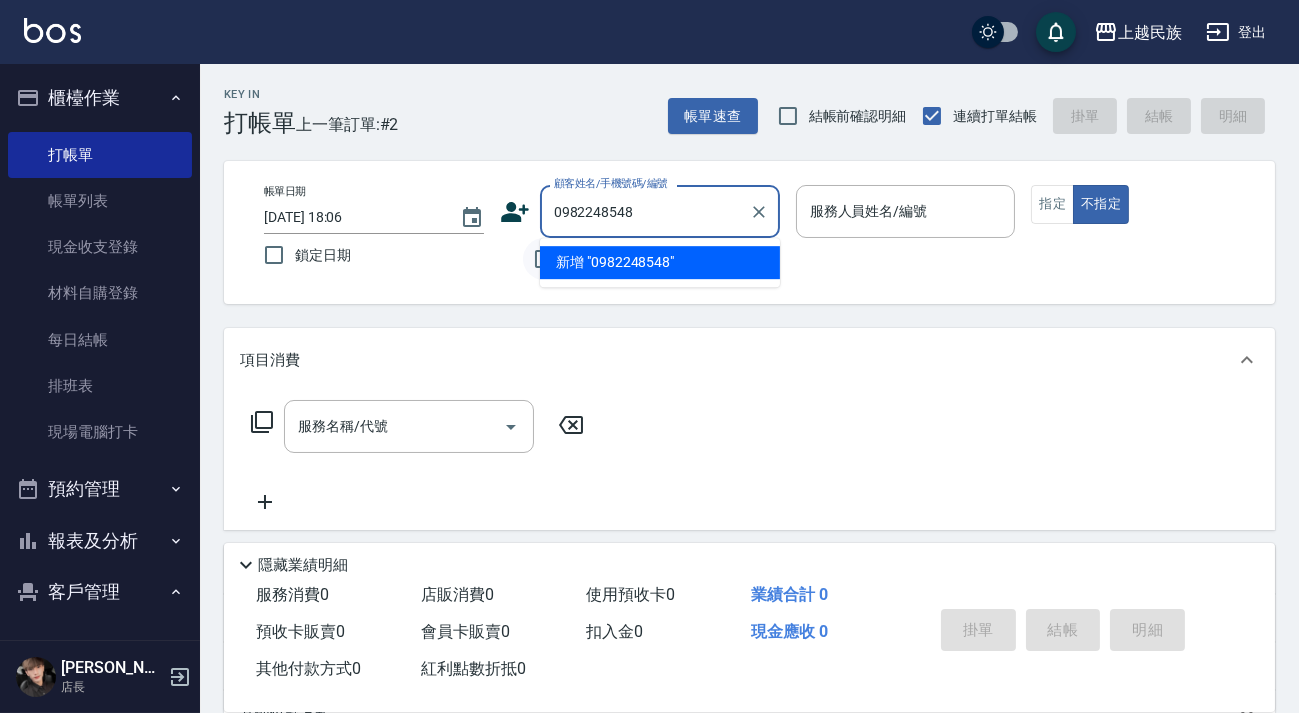 type on "0982248548" 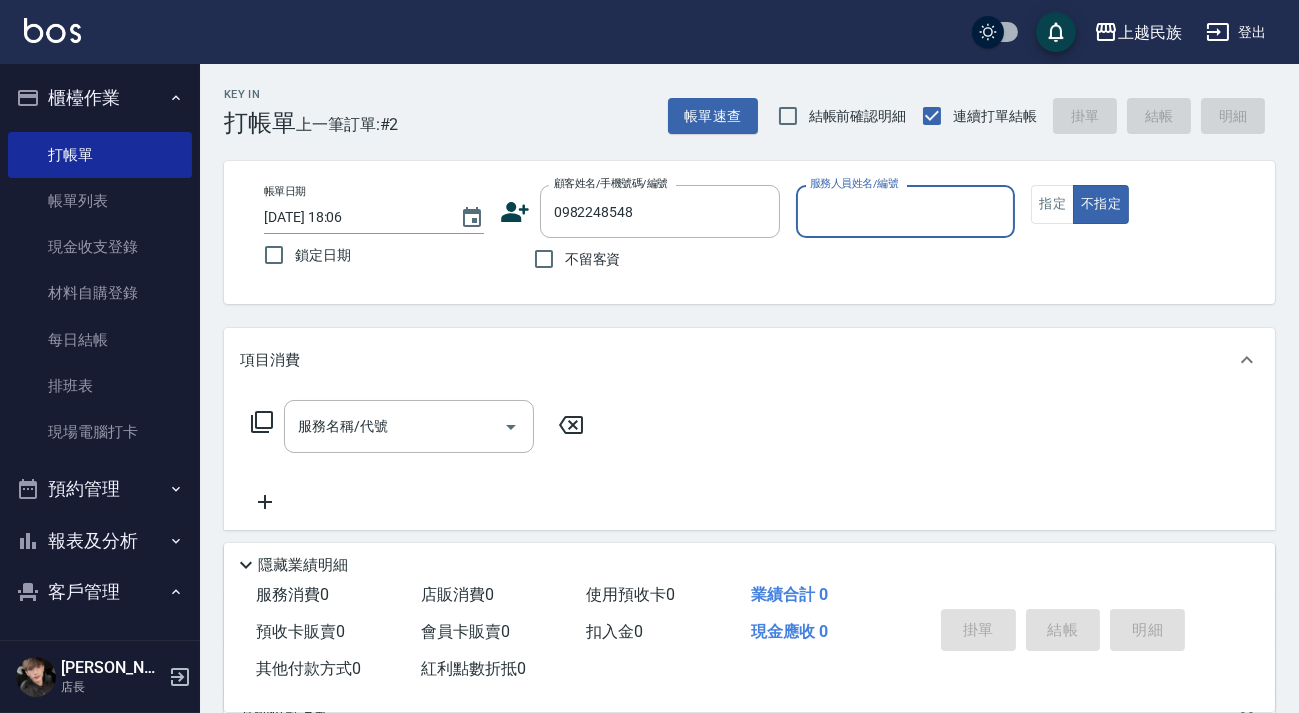 click on "帳單日期 [DATE] 18:06 鎖定日期 顧客姓名/手機號碼/編號 0982248548 顧客姓名/手機號碼/編號 不留客資 服務人員姓名/編號 服務人員姓名/編號 指定 不指定" at bounding box center [749, 232] 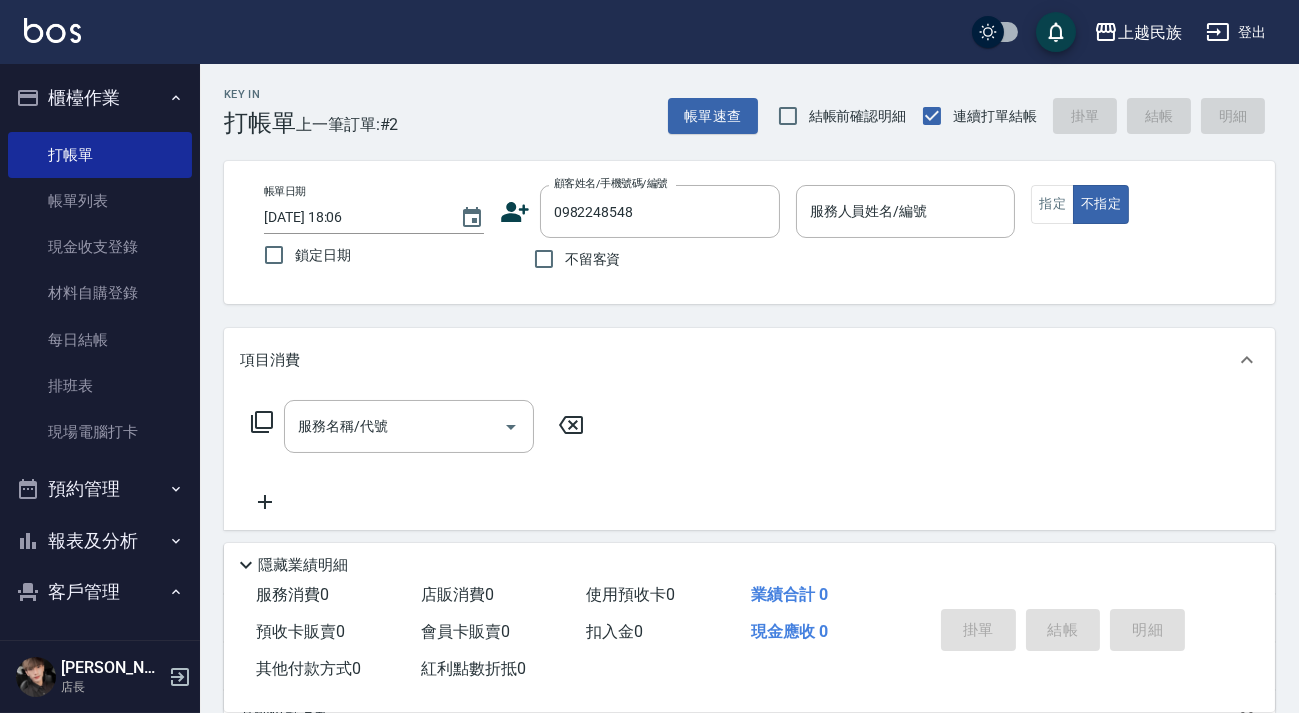 click 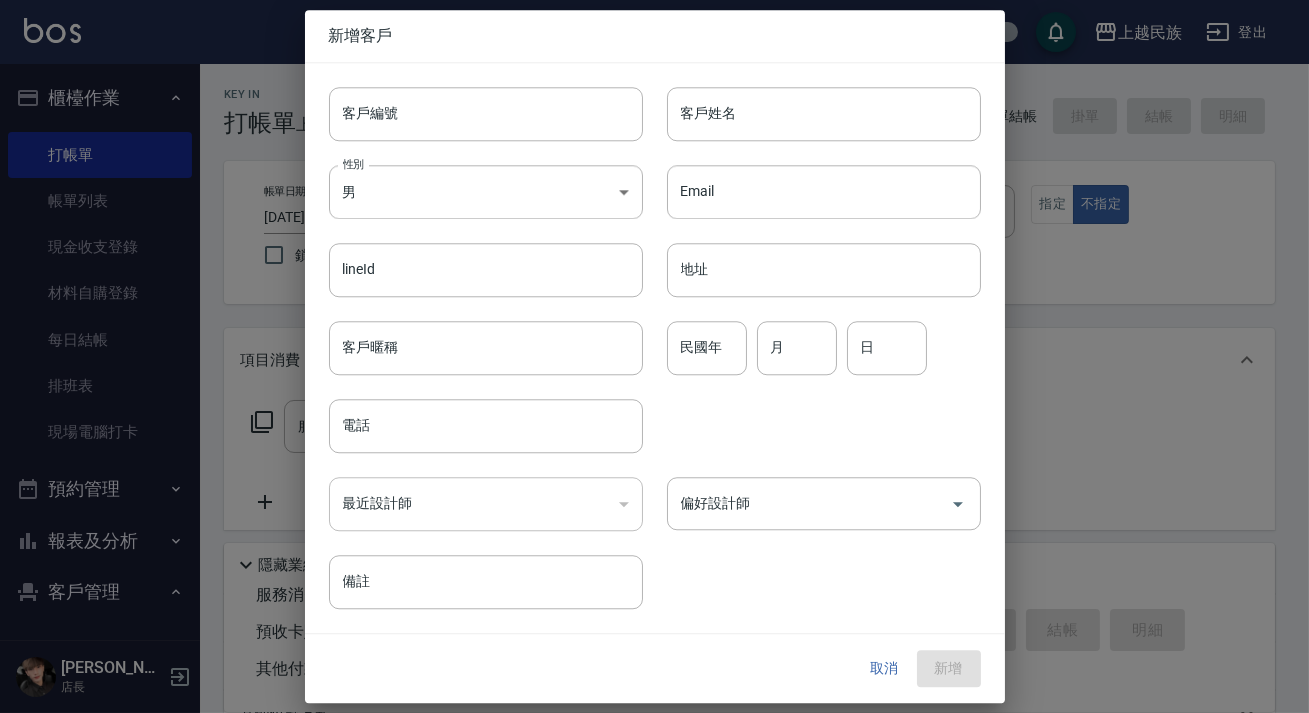 type on "0982248548" 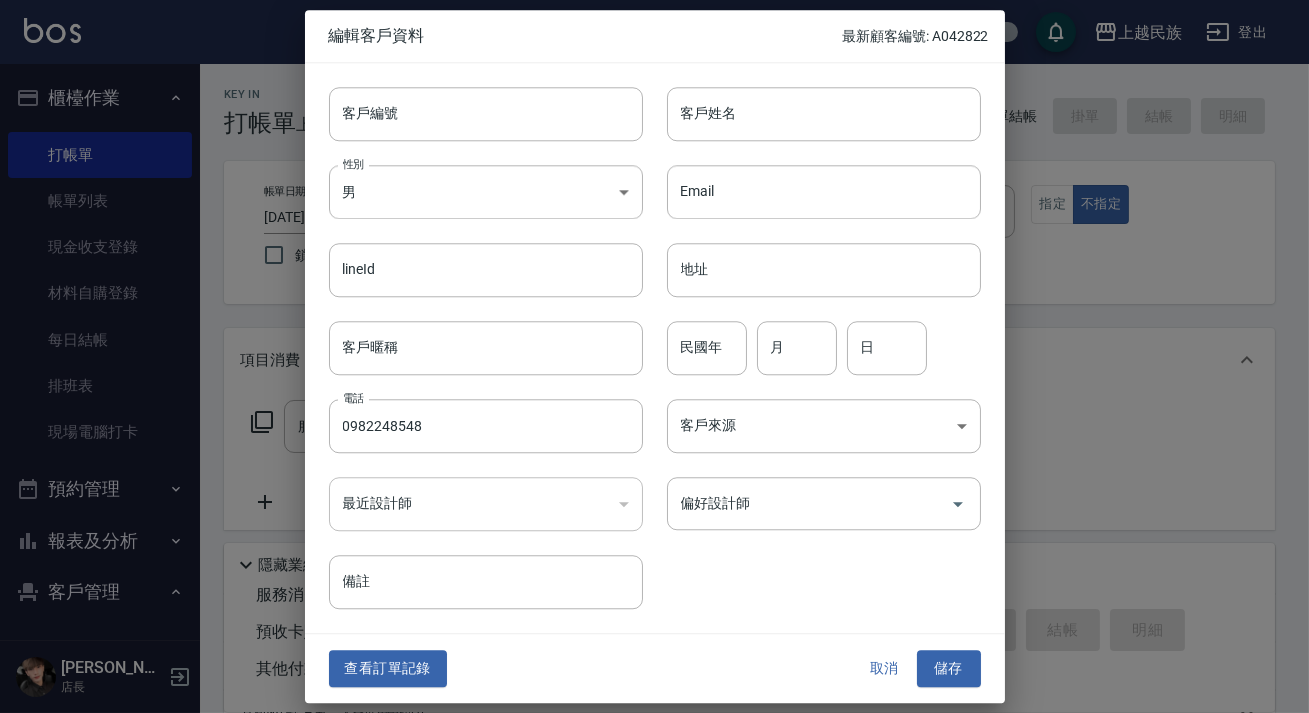 click on "Email Email" at bounding box center [812, 180] 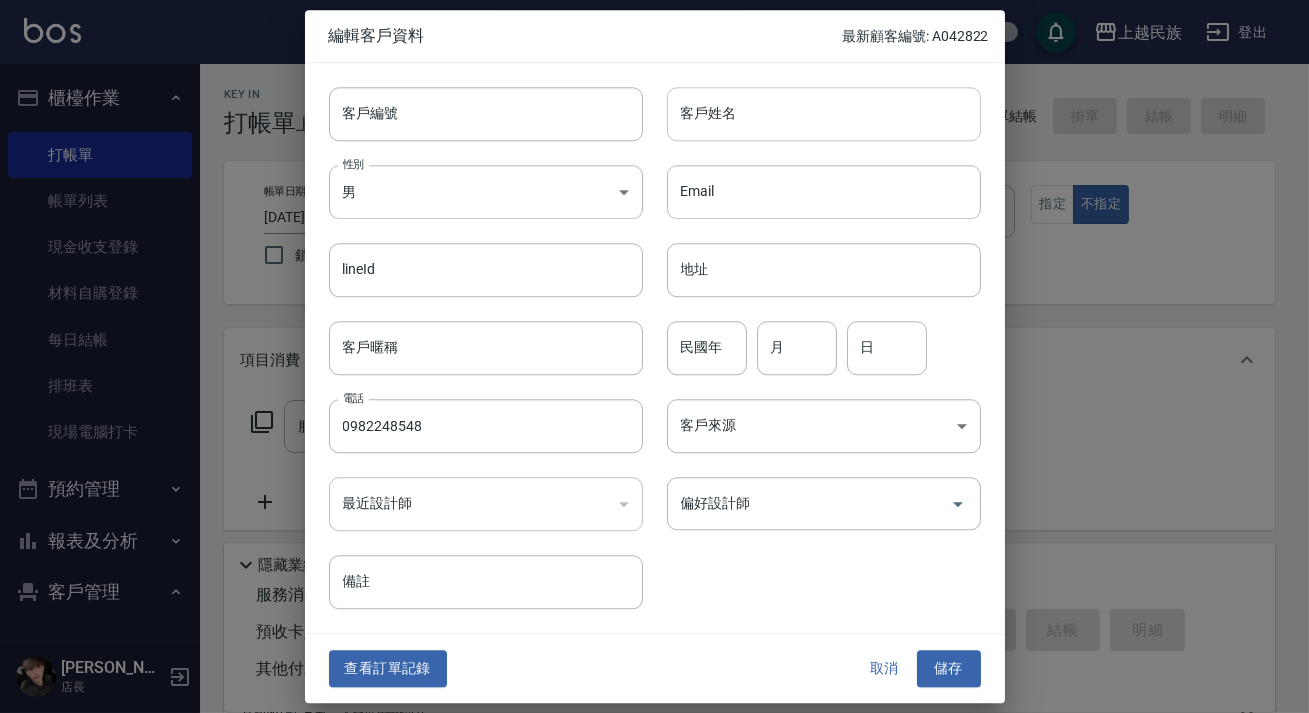 click on "客戶姓名" at bounding box center (824, 114) 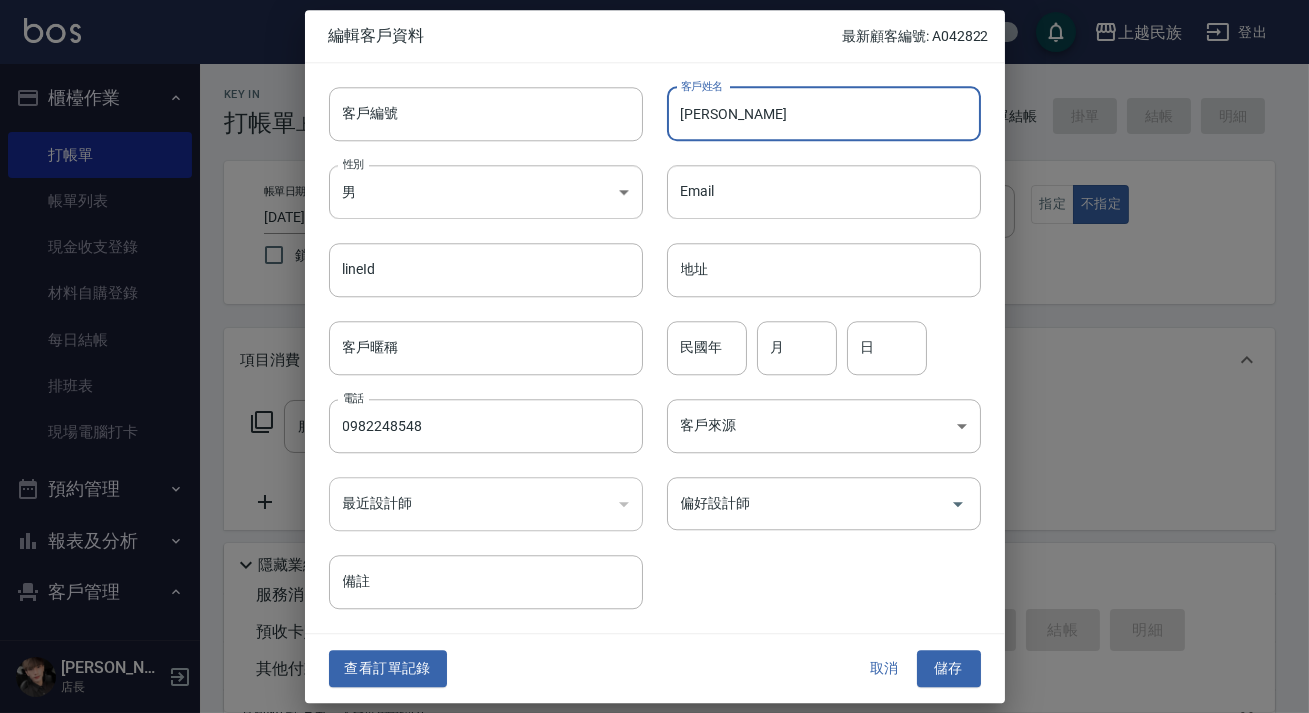 type on "[PERSON_NAME]" 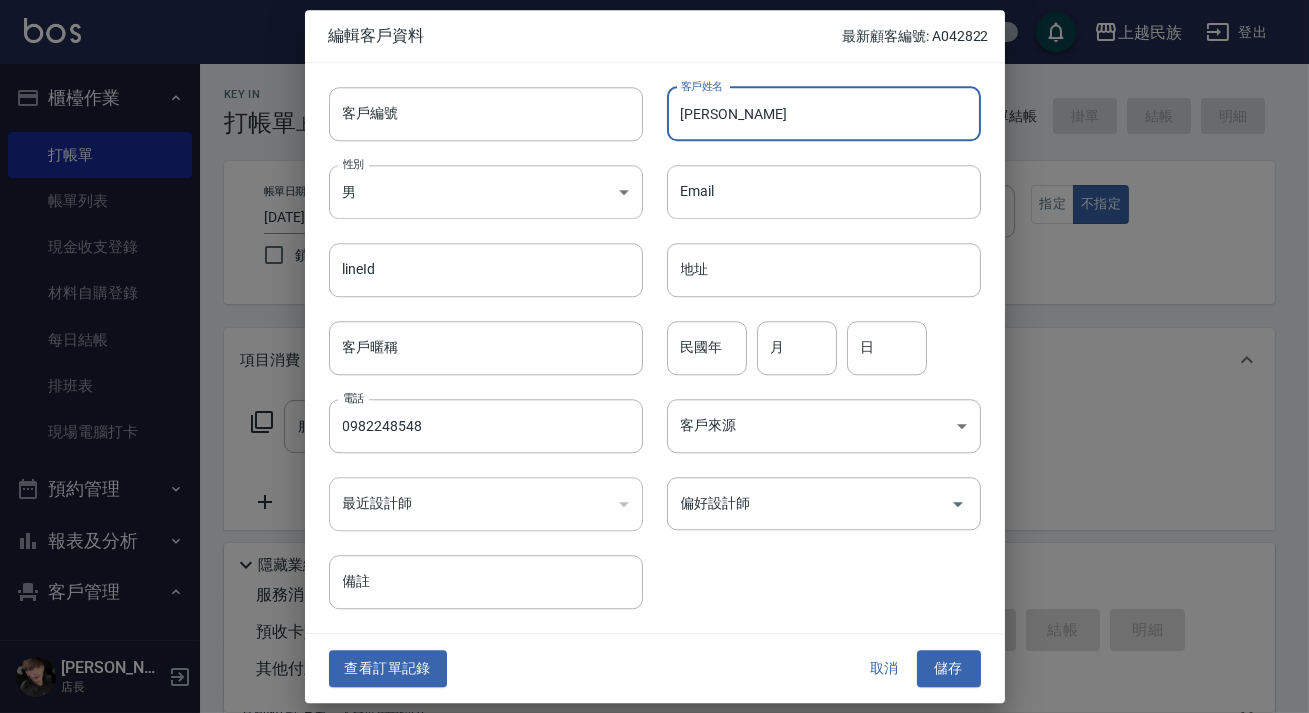 click on "​" at bounding box center [486, 504] 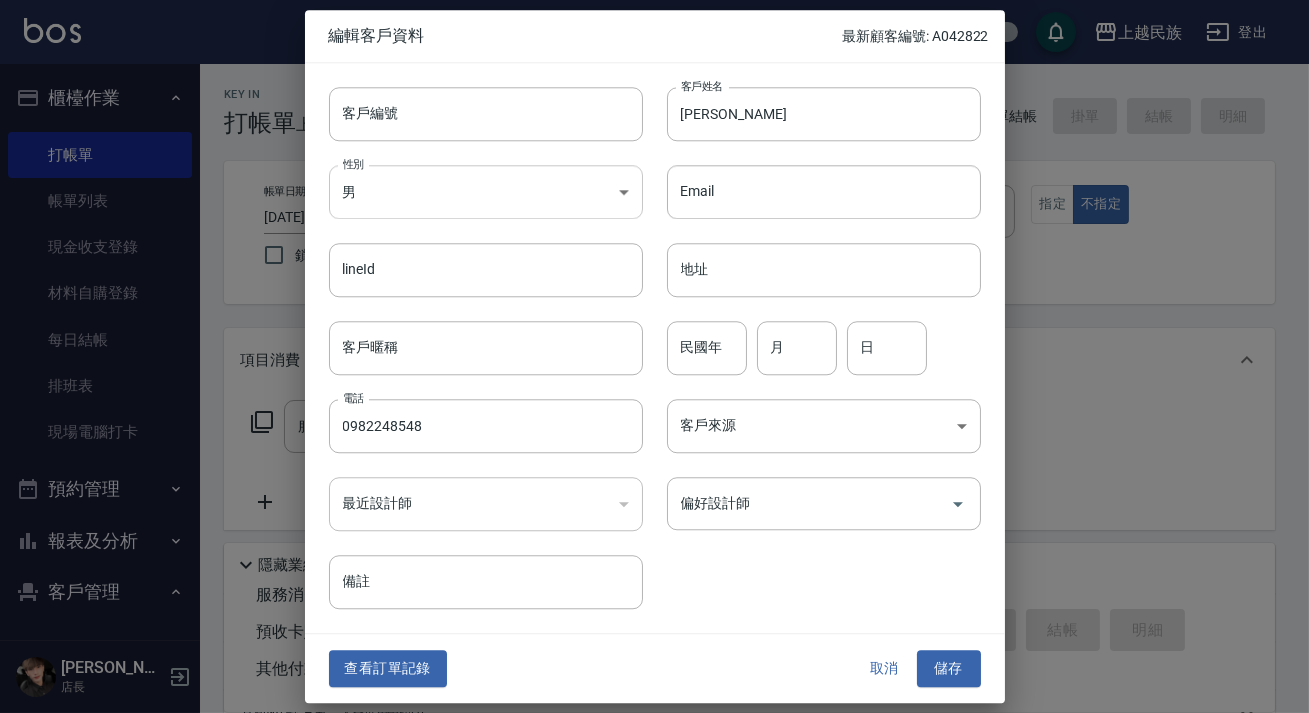 click on "客戶編號 客戶編號 客戶姓名 [PERSON_NAME]姓名 性別 男 [DEMOGRAPHIC_DATA] 性別 Email Email lineId lineId 地址 地址 客戶暱稱 客戶暱稱 民國年 民國年 月 月 日 日 電話 [PHONE_NUMBER] 電話 客戶來源 ​ 客戶來源 最近設計師 ​ 最近設計師 偏好設計師 偏好設計師 備註 備註" at bounding box center (643, 336) 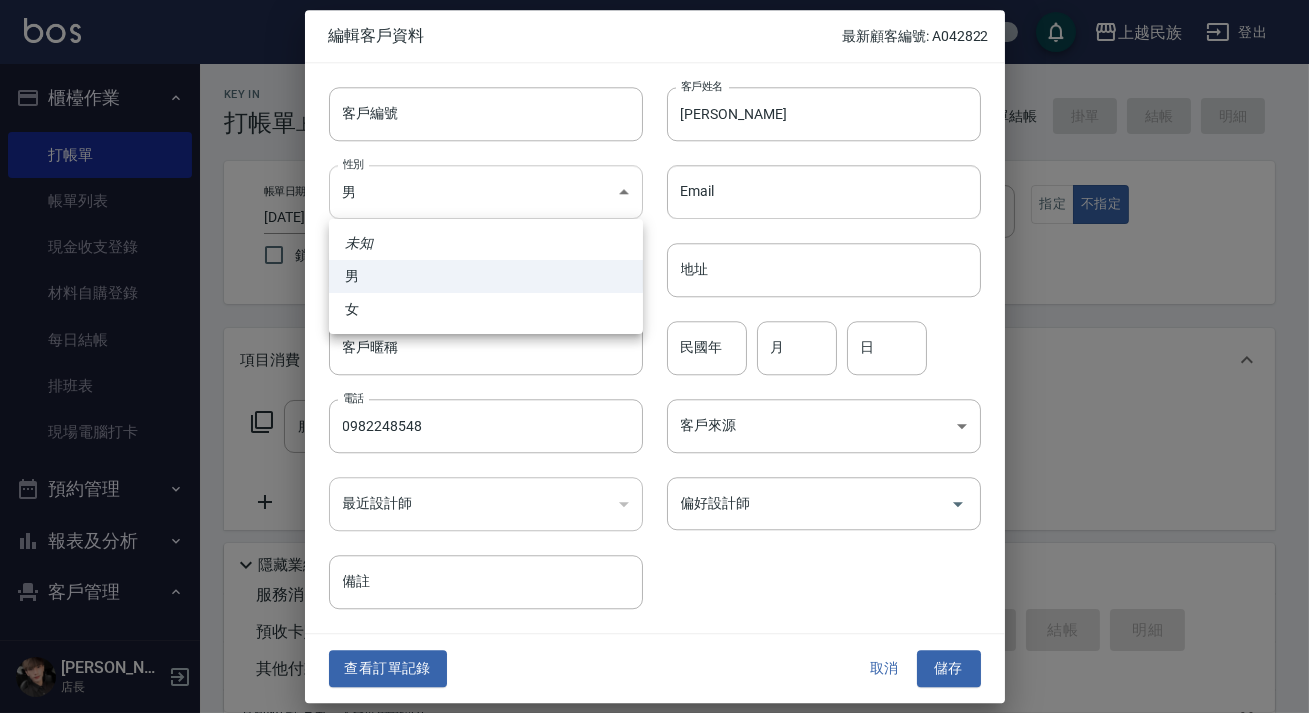 click on "上越民族 登出 櫃檯作業 打帳單 帳單列表 現金收支登錄 材料自購登錄 每日結帳 排班表 現場電腦打卡 預約管理 預約管理 單日預約紀錄 單週預約紀錄 報表及分析 報表目錄 消費分析儀表板 店家日報表 營業統計分析表 設計師業績表 設計師日報表 設計師排行榜 商品銷售排行榜 商品消耗明細 單一服務項目查詢 店販分類抽成明細 顧客入金餘額表 顧客卡券餘額表 收支分類明細表 非現金明細對帳單 客戶管理 客戶列表 卡券管理 入金管理 員工及薪資 員工列表 全店打卡記錄 考勤排班總表 商品管理 商品列表 [PERSON_NAME] 店長 Key In 打帳單 上一筆訂單:#2 帳單速查 結帳前確認明細 連續打單結帳 掛單 結帳 明細 帳單日期 [DATE] 18:06 鎖定日期 顧客姓名/手機號碼/編號 0982248548 顧客姓名/手機號碼/編號 不留客資 服務人員姓名/編號 服務人員姓名/編號 指定 不指定 項目消費 店販銷售" at bounding box center (654, 487) 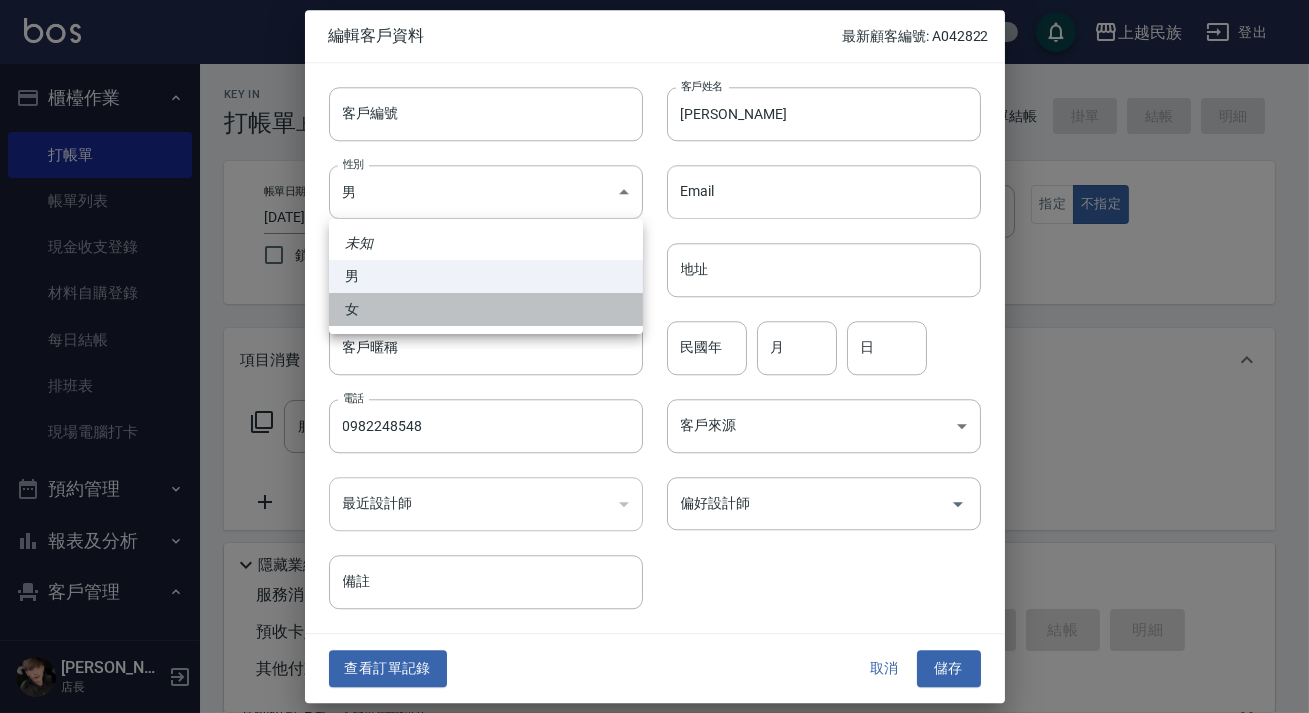 click on "女" at bounding box center [486, 309] 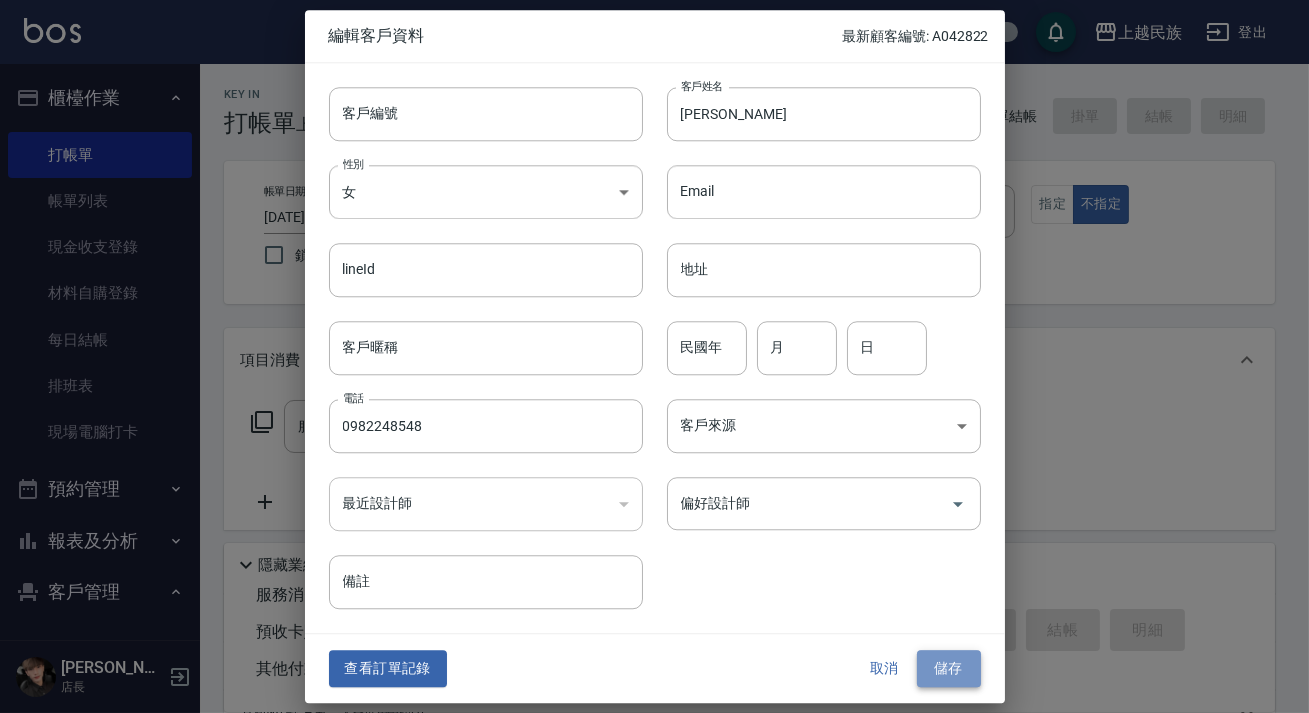click on "儲存" at bounding box center [949, 669] 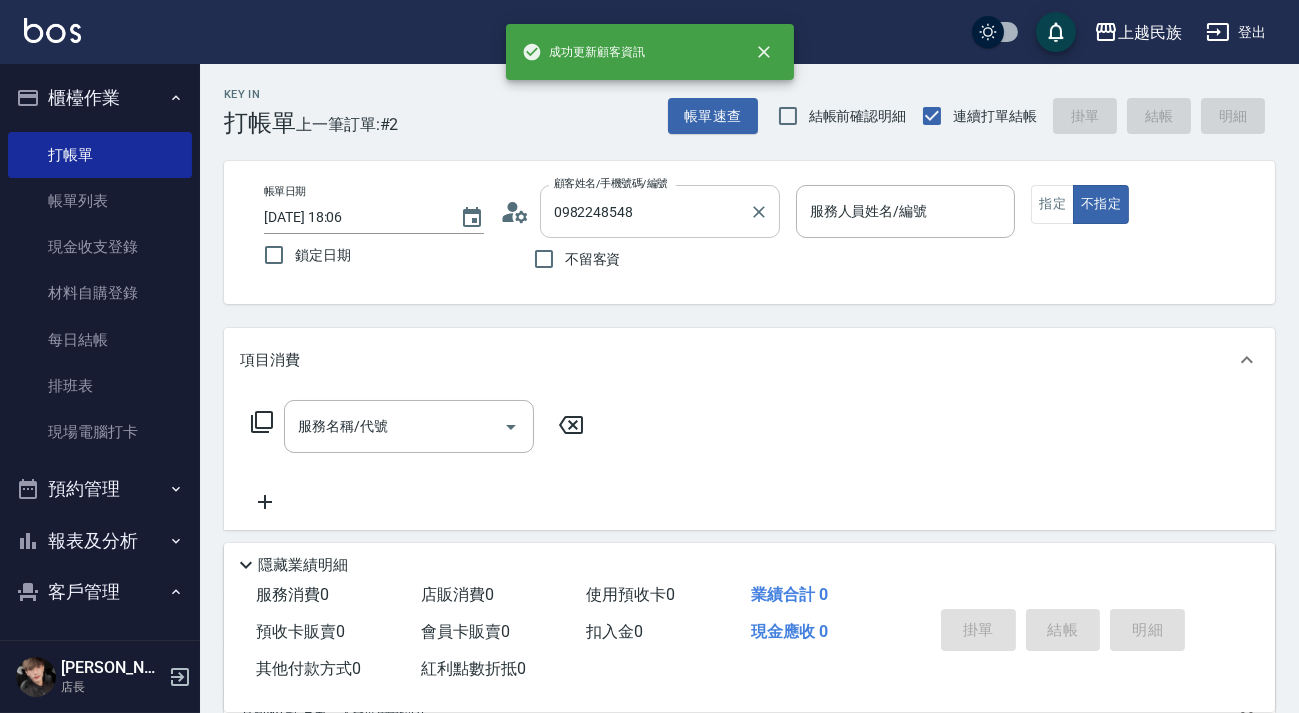 click on "0982248548" at bounding box center (645, 211) 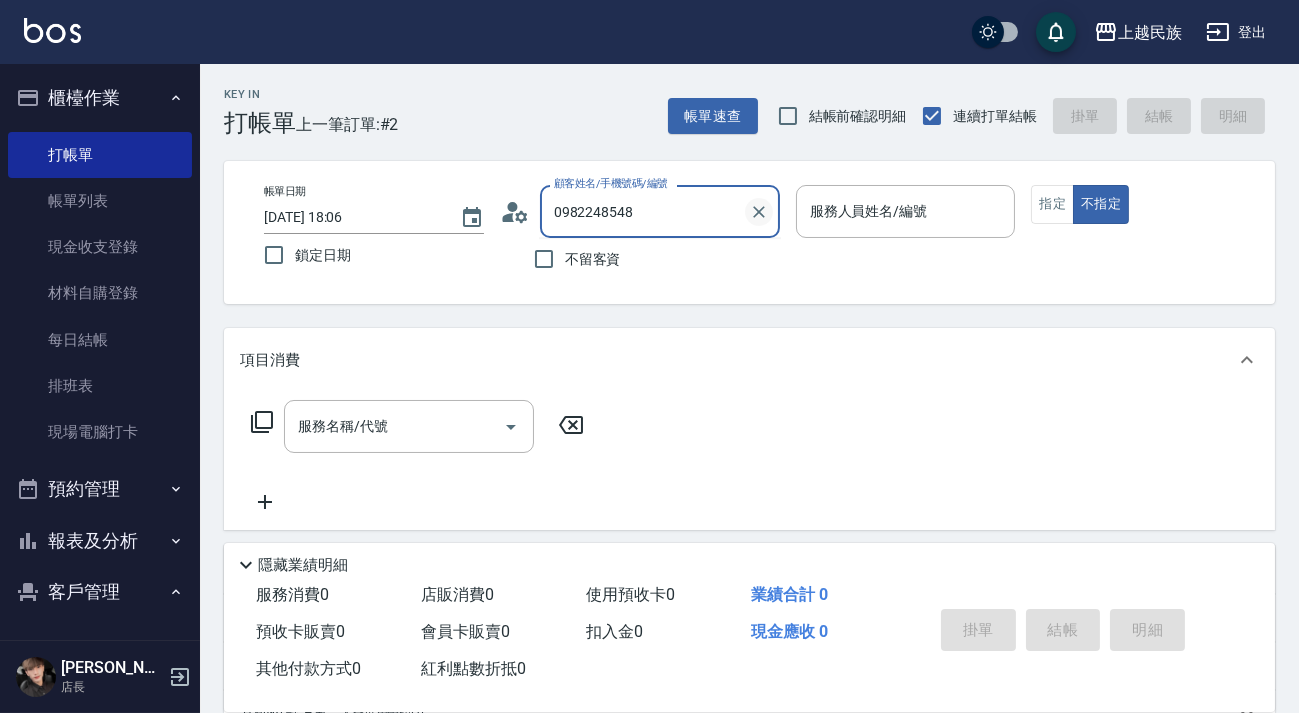 click 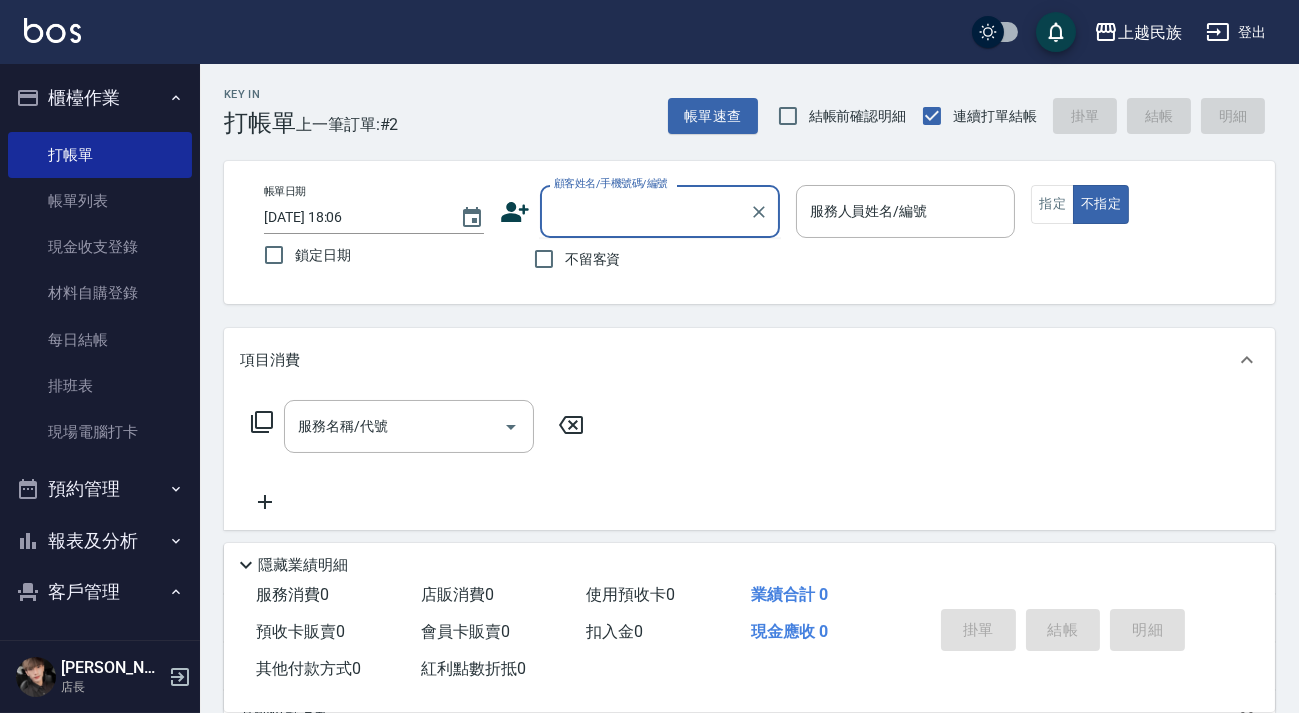 click on "顧客姓名/手機號碼/編號" at bounding box center [645, 211] 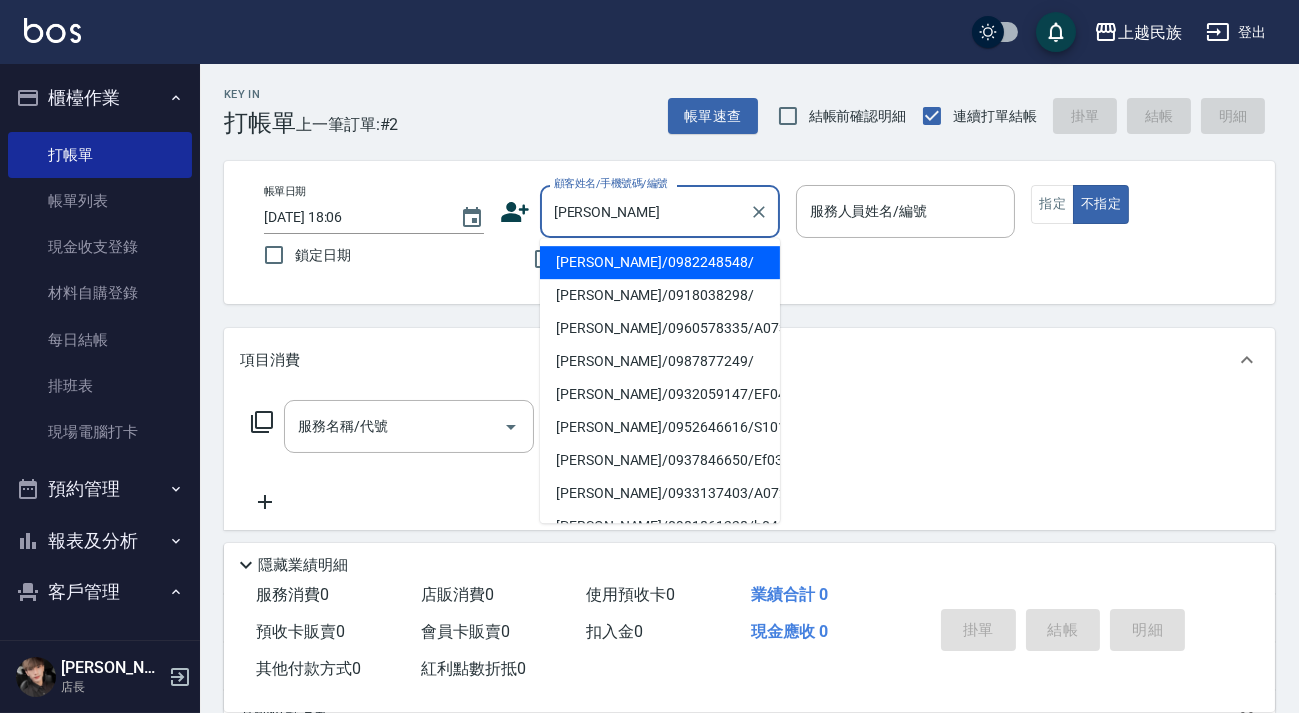 click on "[PERSON_NAME]/0982248548/" at bounding box center [660, 262] 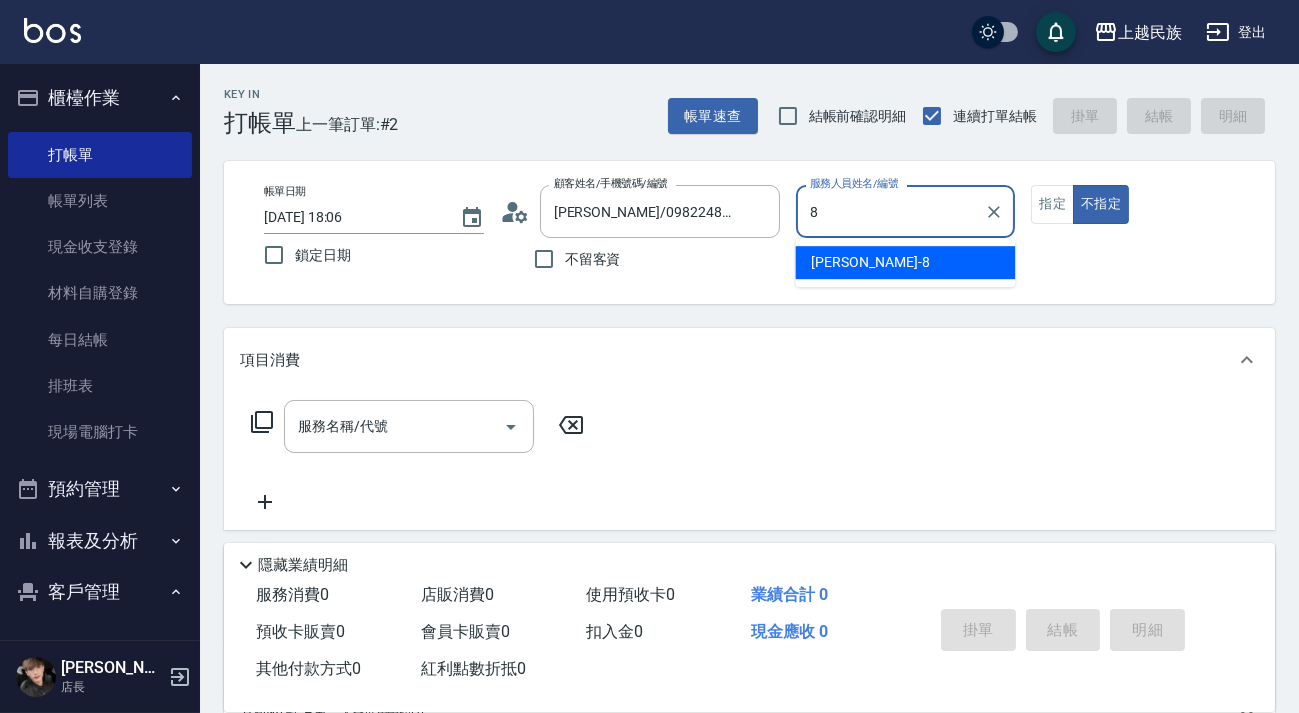 type on "Stella-8" 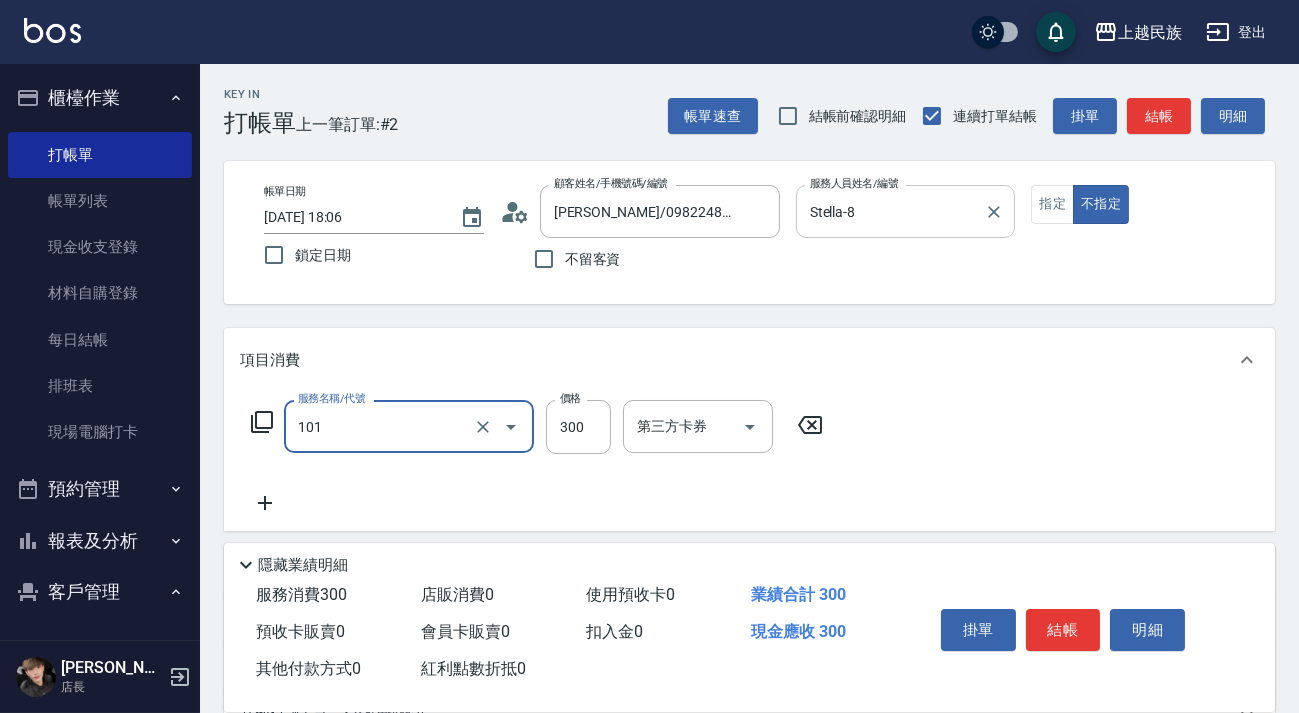 type on "洗髮300(101)" 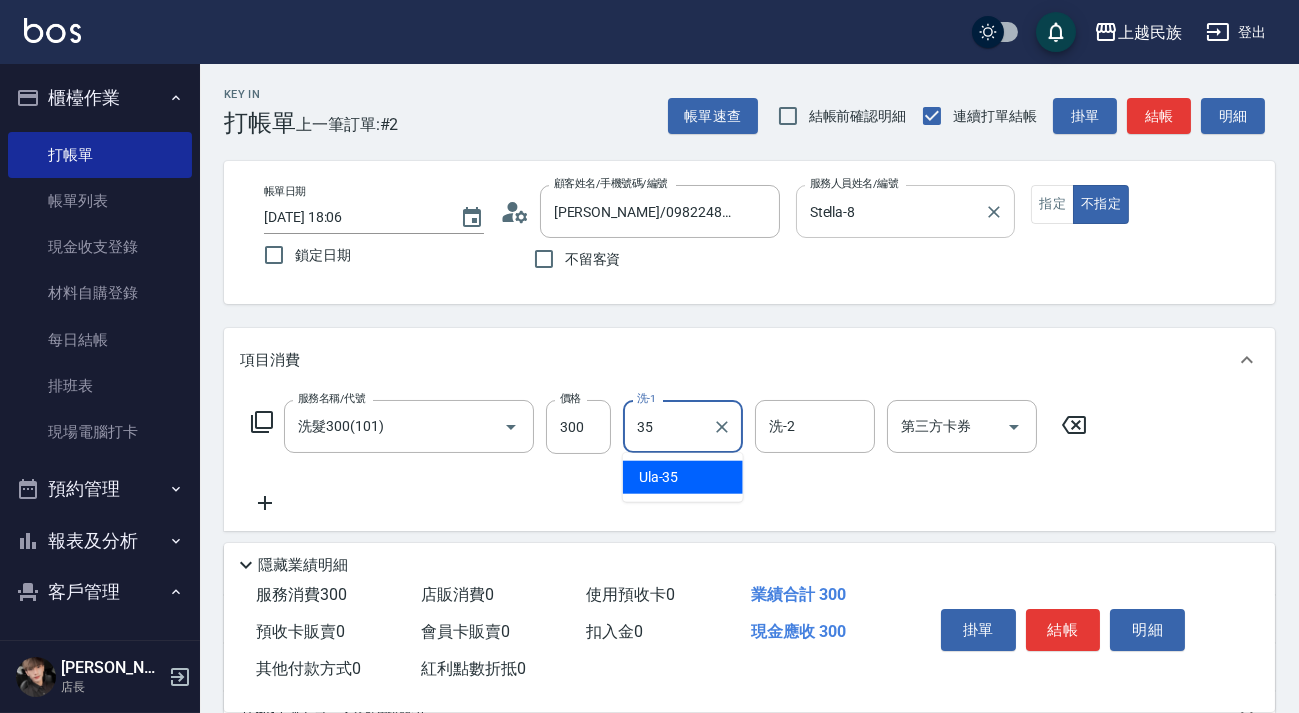type on "Ula-35" 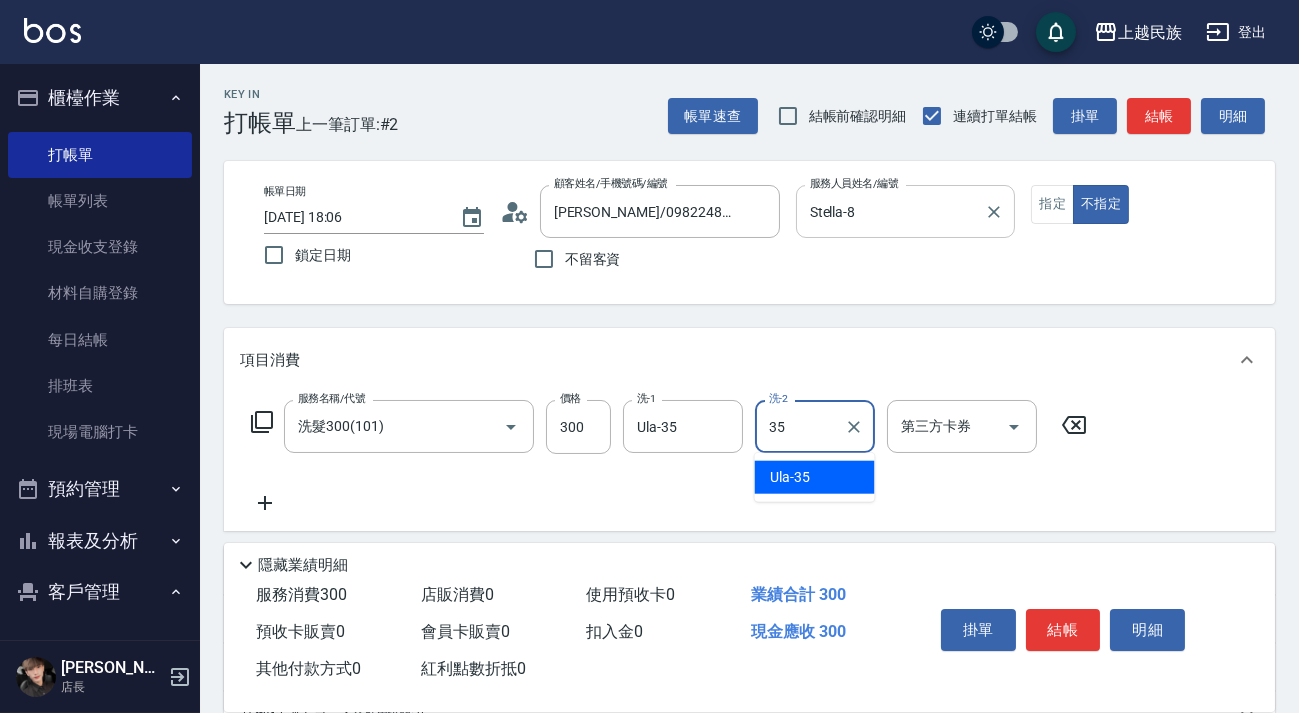 type on "Ula-35" 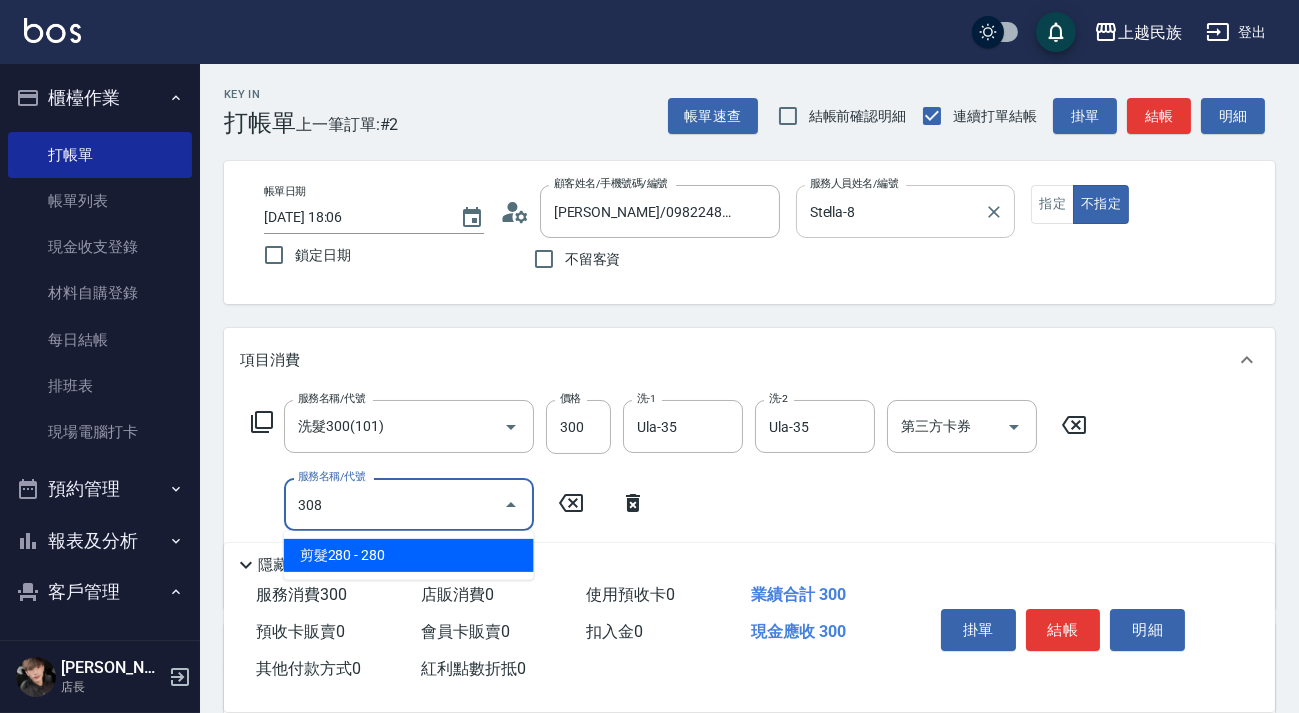 type on "剪髮280(308)" 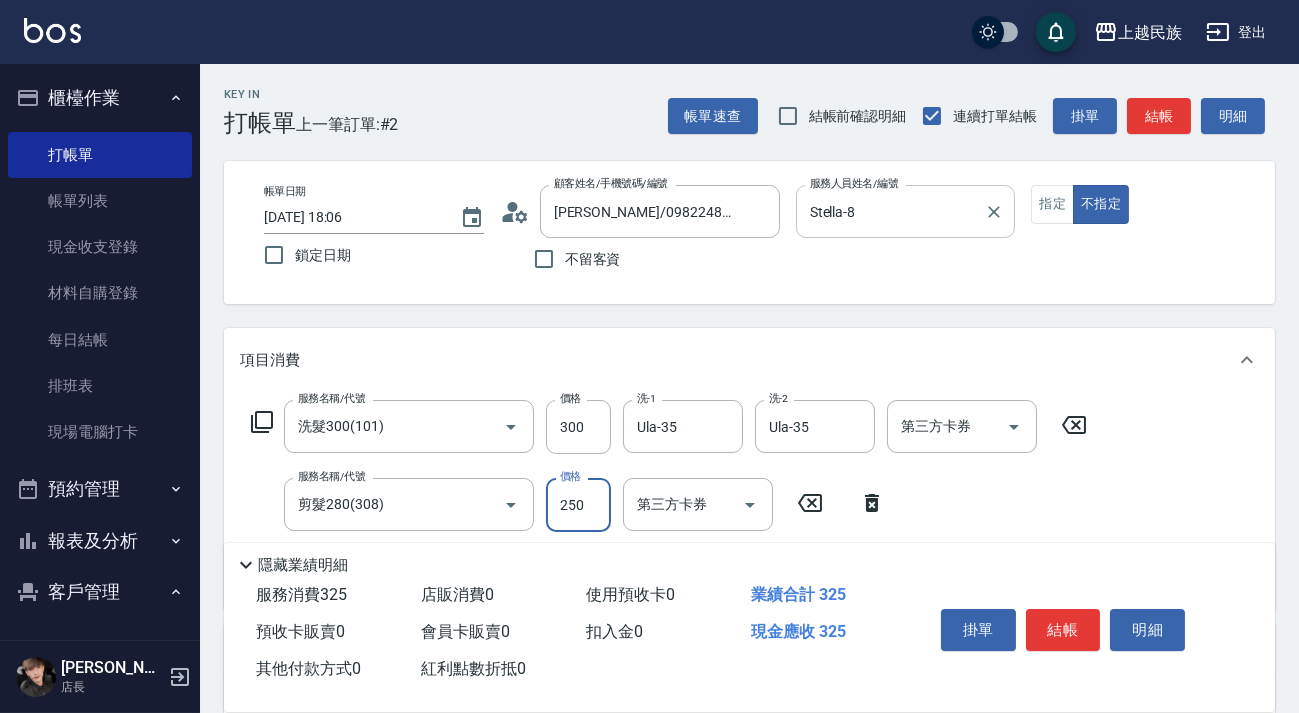 type on "250" 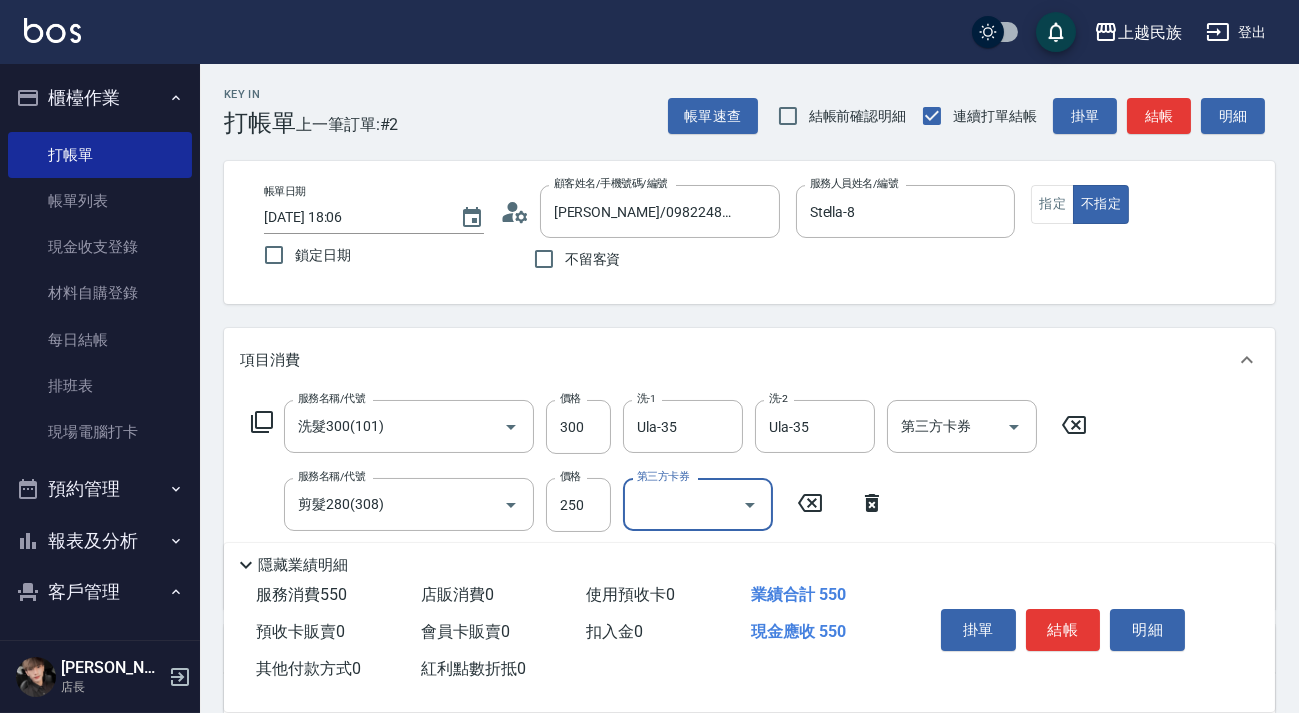 scroll, scrollTop: 340, scrollLeft: 0, axis: vertical 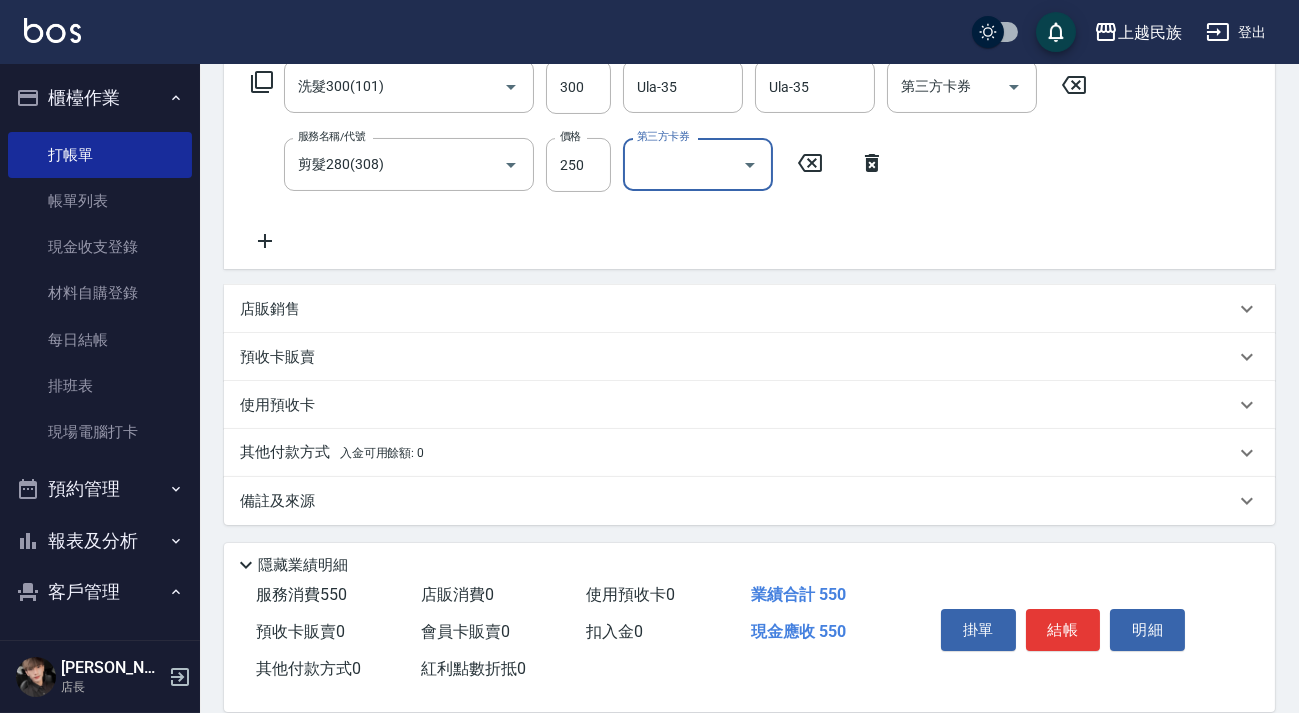 click on "其他付款方式 入金可用餘額: 0" at bounding box center [737, 453] 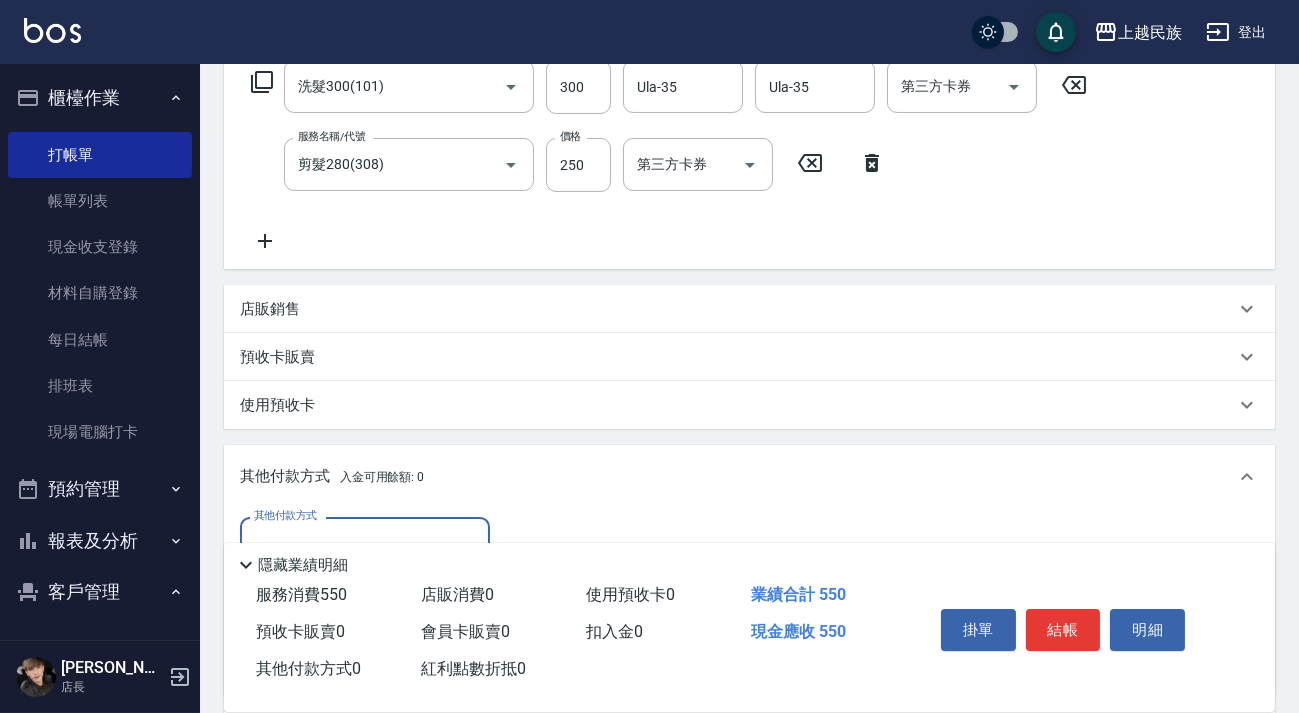 scroll, scrollTop: 0, scrollLeft: 0, axis: both 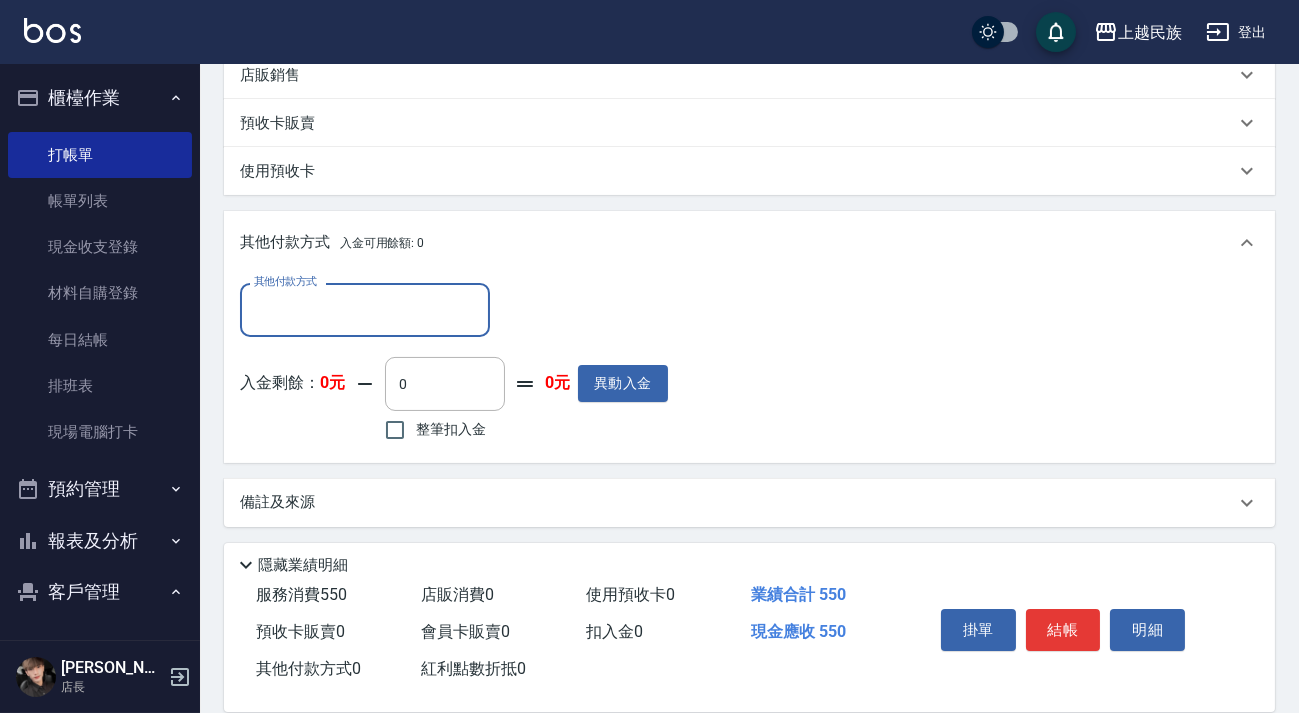 click on "其他付款方式" at bounding box center [365, 309] 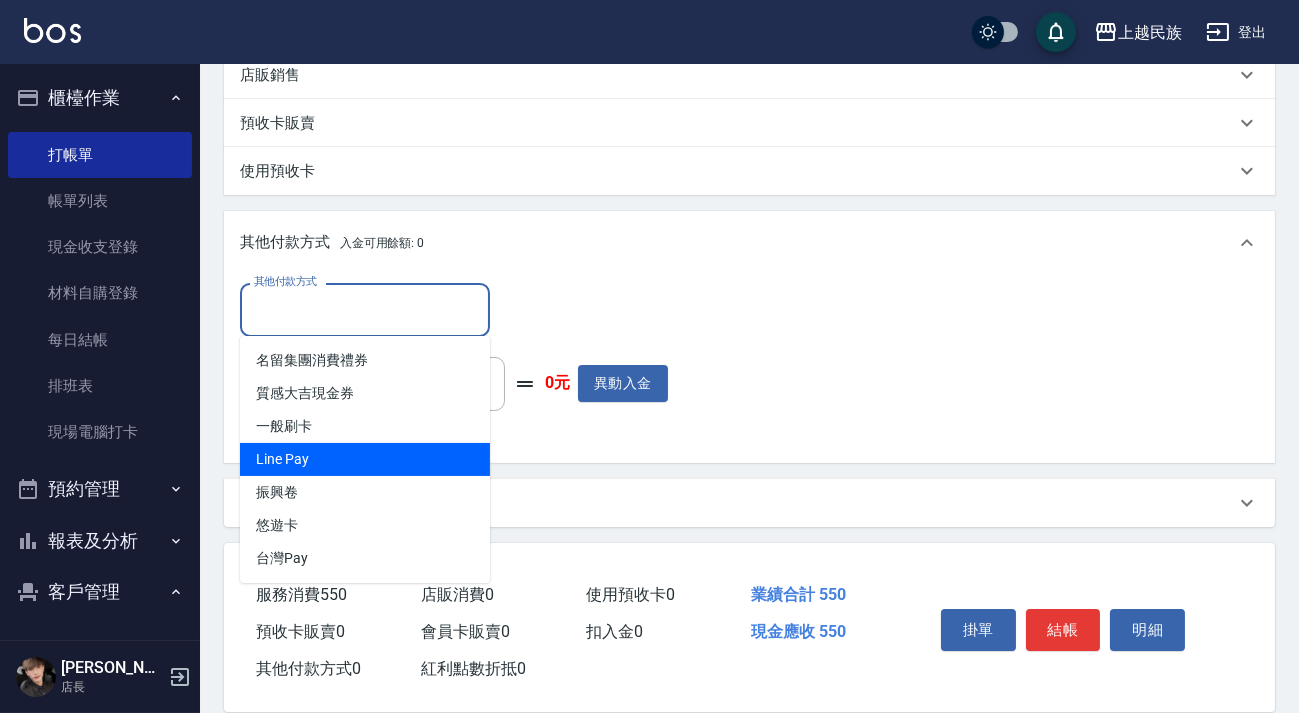 drag, startPoint x: 407, startPoint y: 423, endPoint x: 403, endPoint y: 454, distance: 31.257 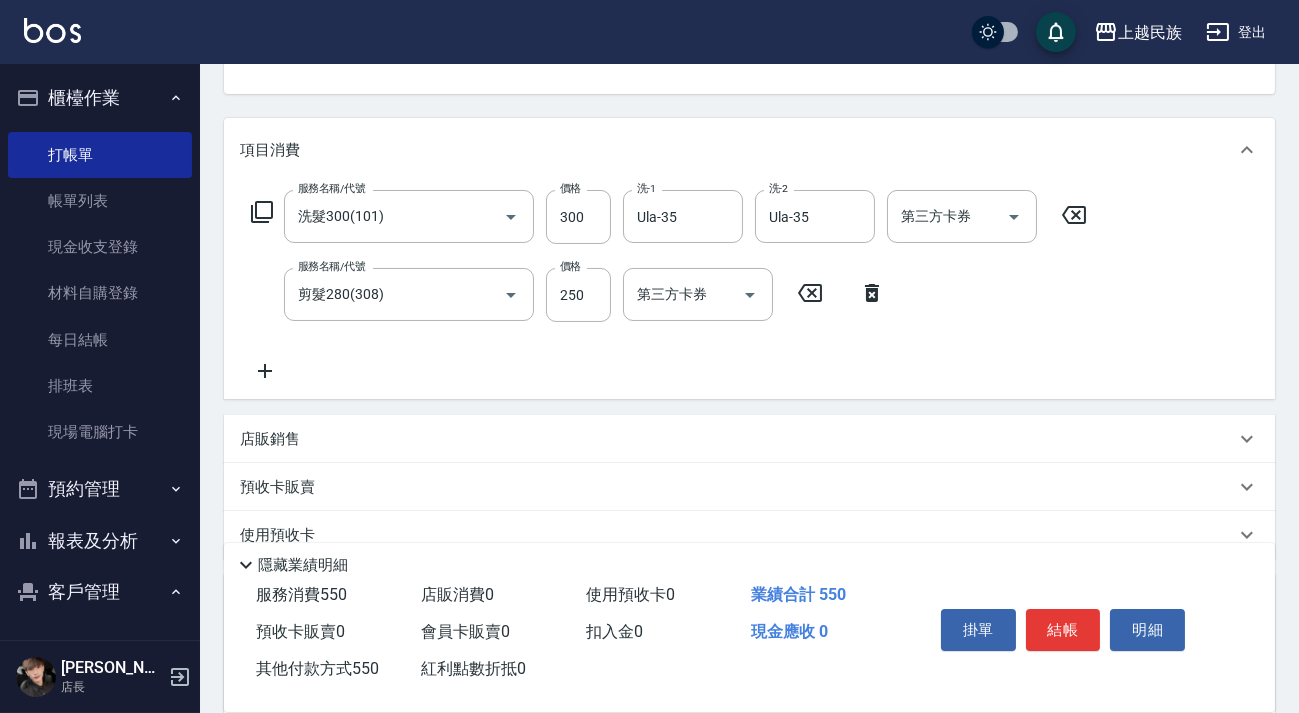 scroll, scrollTop: 0, scrollLeft: 0, axis: both 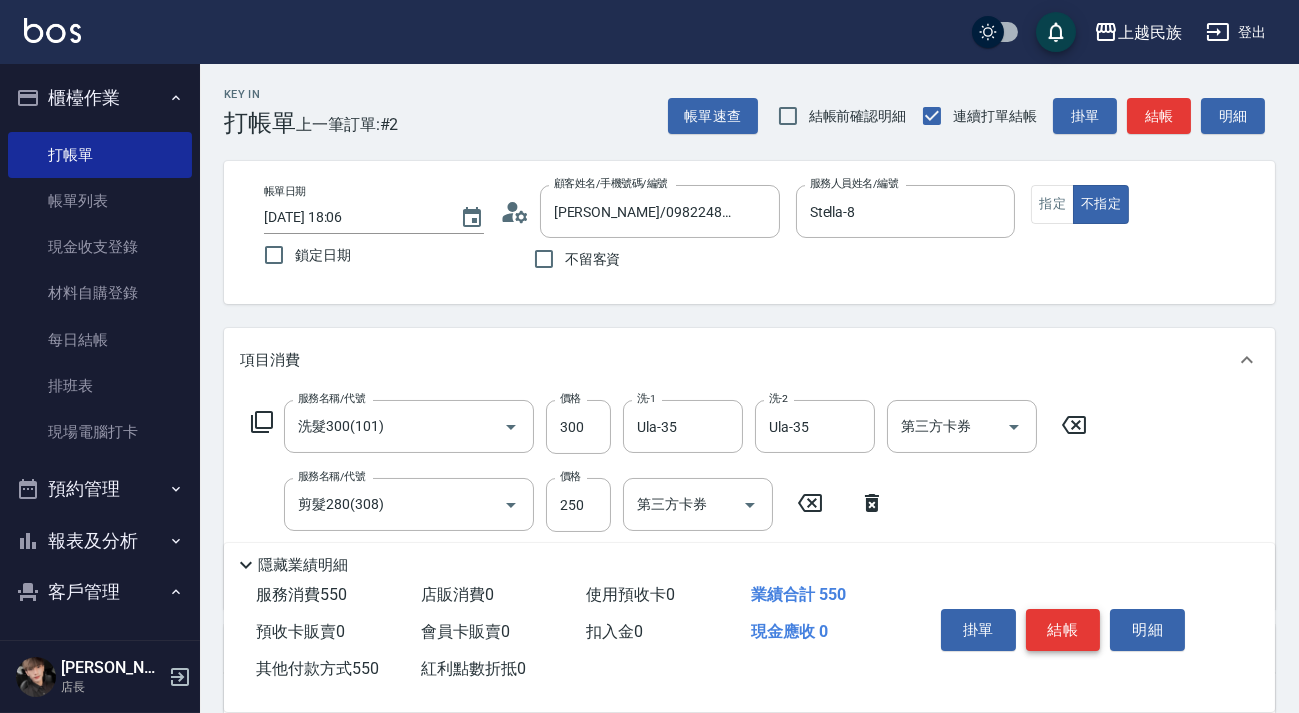 type on "550" 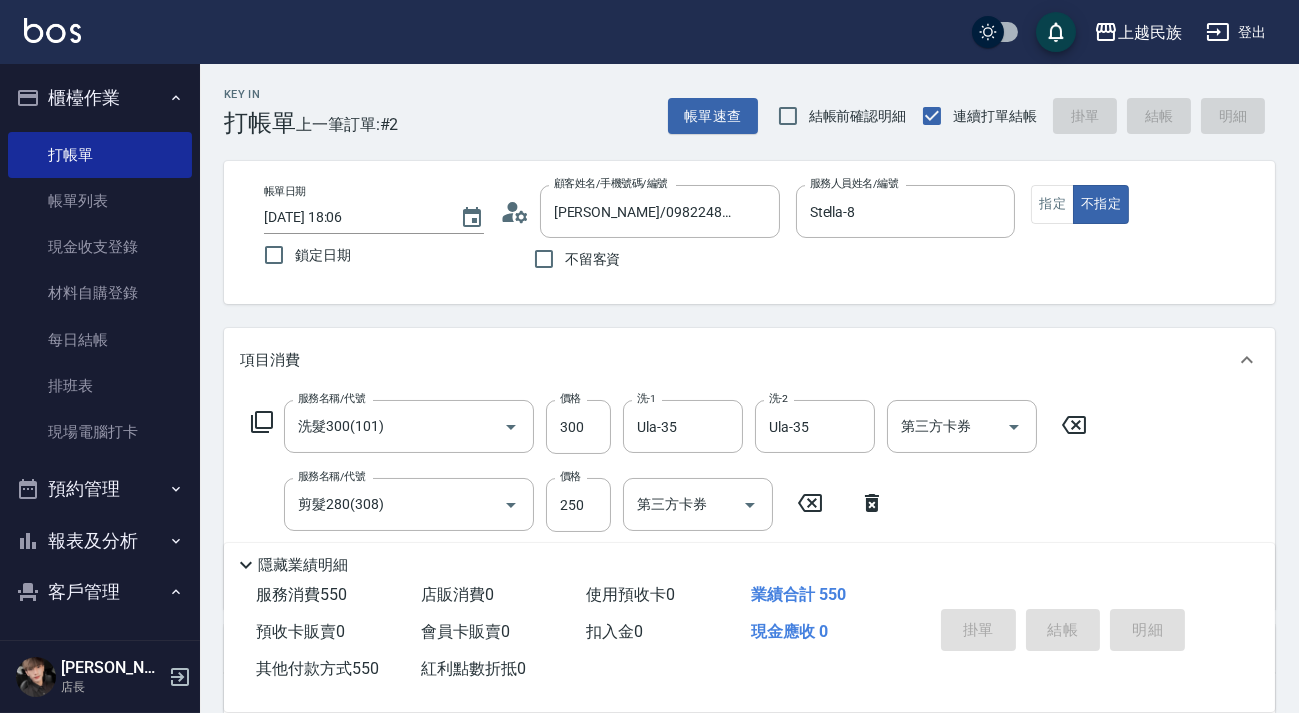 type on "[DATE] 18:07" 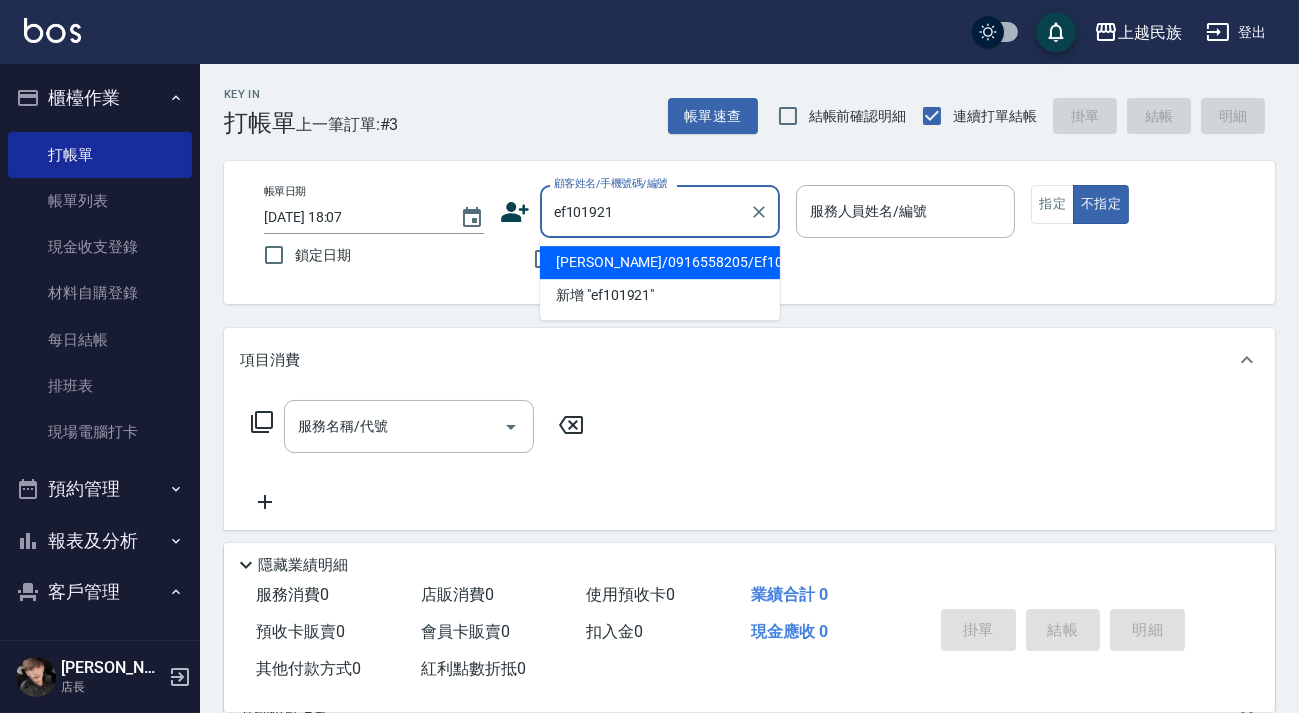 click on "[PERSON_NAME]/0916558205/Ef101921" at bounding box center [660, 262] 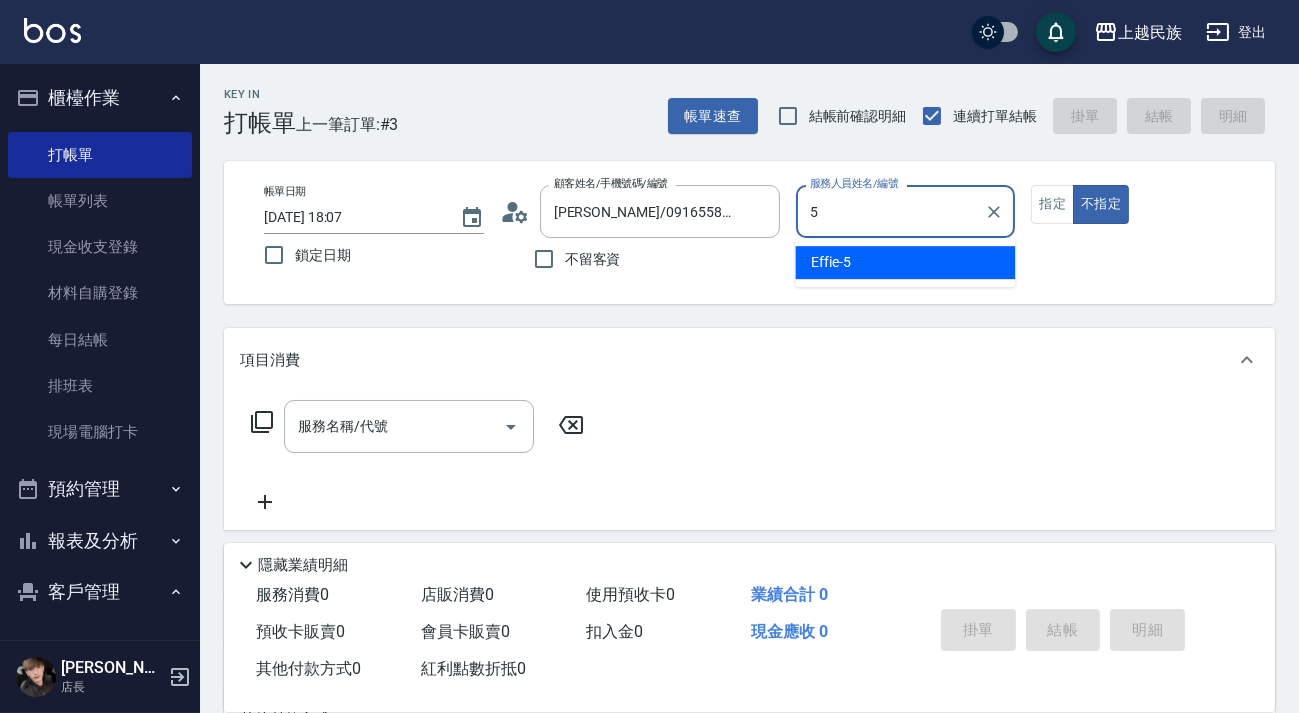 type on "Effie-5" 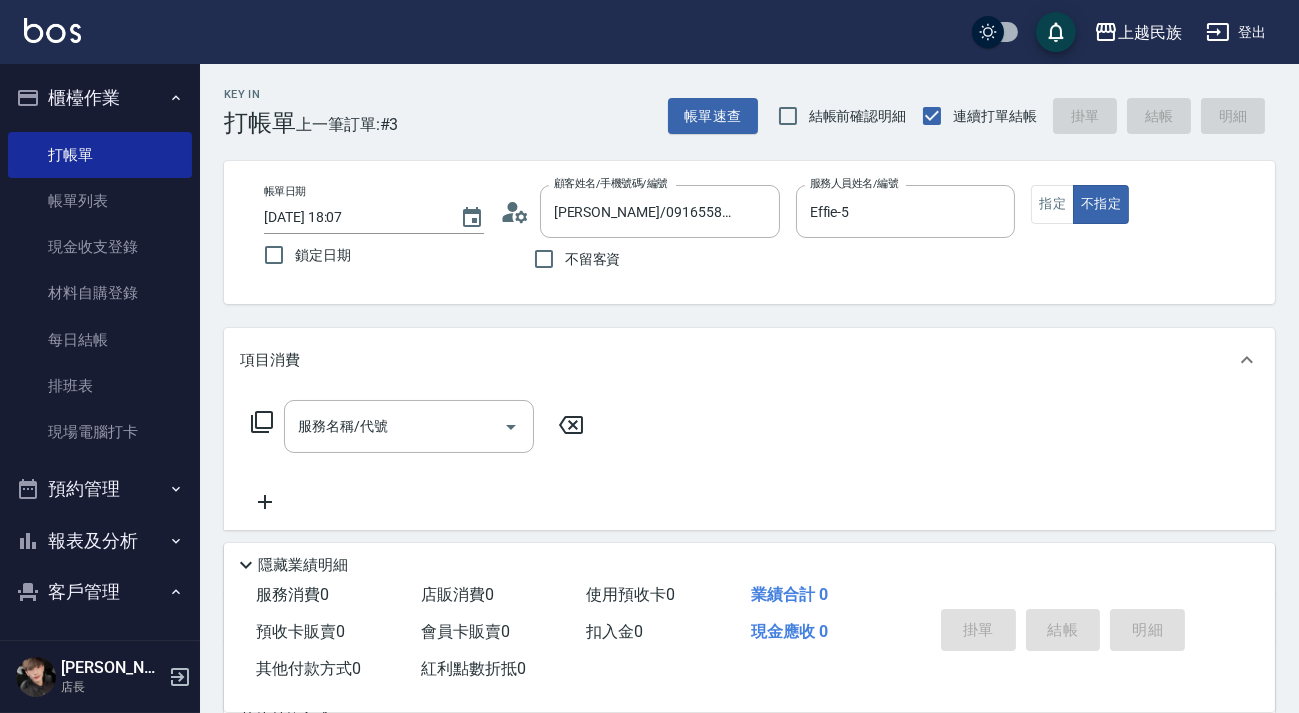 click 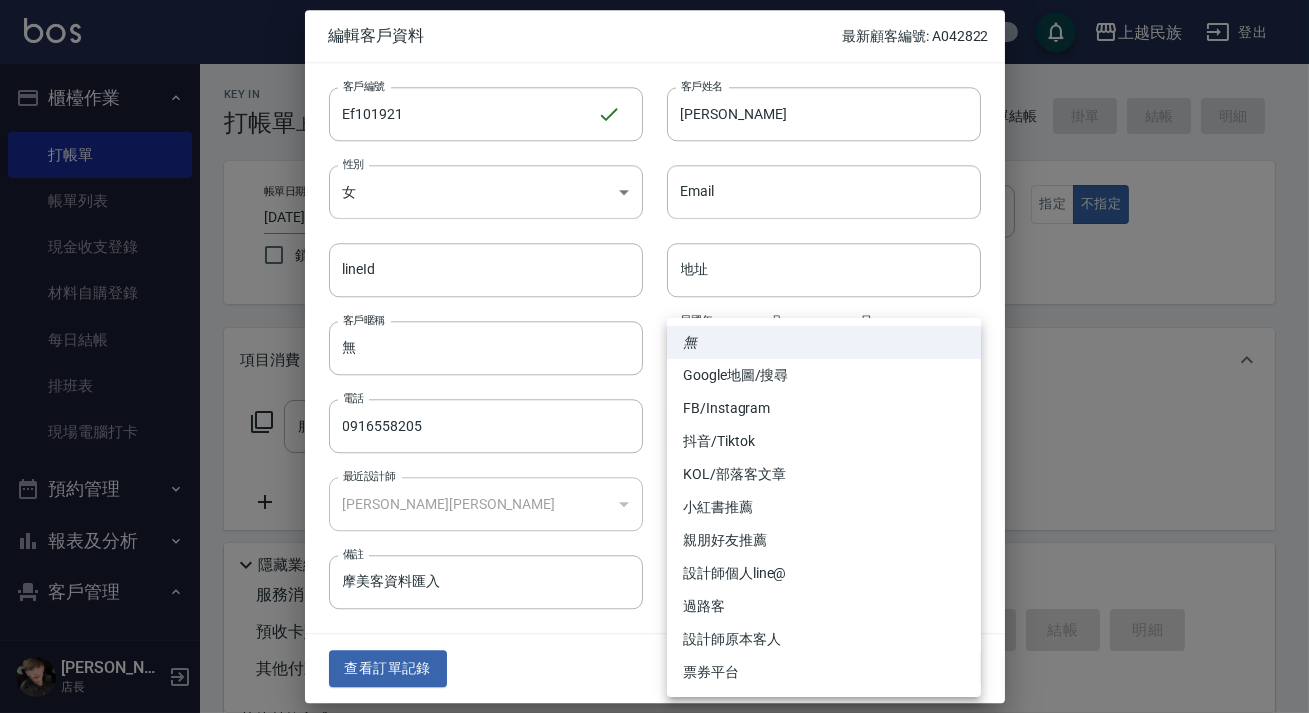 click on "上越民族 登出 櫃檯作業 打帳單 帳單列表 現金收支登錄 材料自購登錄 每日結帳 排班表 現場電腦打卡 預約管理 預約管理 單日預約紀錄 單週預約紀錄 報表及分析 報表目錄 消費分析儀表板 店家日報表 營業統計分析表 設計師業績表 設計師日報表 設計師排行榜 商品銷售排行榜 商品消耗明細 單一服務項目查詢 店販分類抽成明細 顧客入金餘額表 顧客卡券餘額表 收支分類明細表 非現金明細對帳單 客戶管理 客戶列表 卡券管理 入金管理 員工及薪資 員工列表 全店打卡記錄 考勤排班總表 商品管理 商品列表 [PERSON_NAME] 店長 Key In 打帳單 上一筆訂單:#3 帳單速查 結帳前確認明細 連續打單結帳 掛單 結帳 明細 帳單日期 [DATE] 18:07 鎖定日期 顧客姓名/手機號碼/編號 [PERSON_NAME]/0916558205/Ef101921 顧客姓名/手機號碼/編號 不留客資 服務人員姓名/編號 Effie-5 服務人員姓名/編號 指定 不指定" at bounding box center (654, 490) 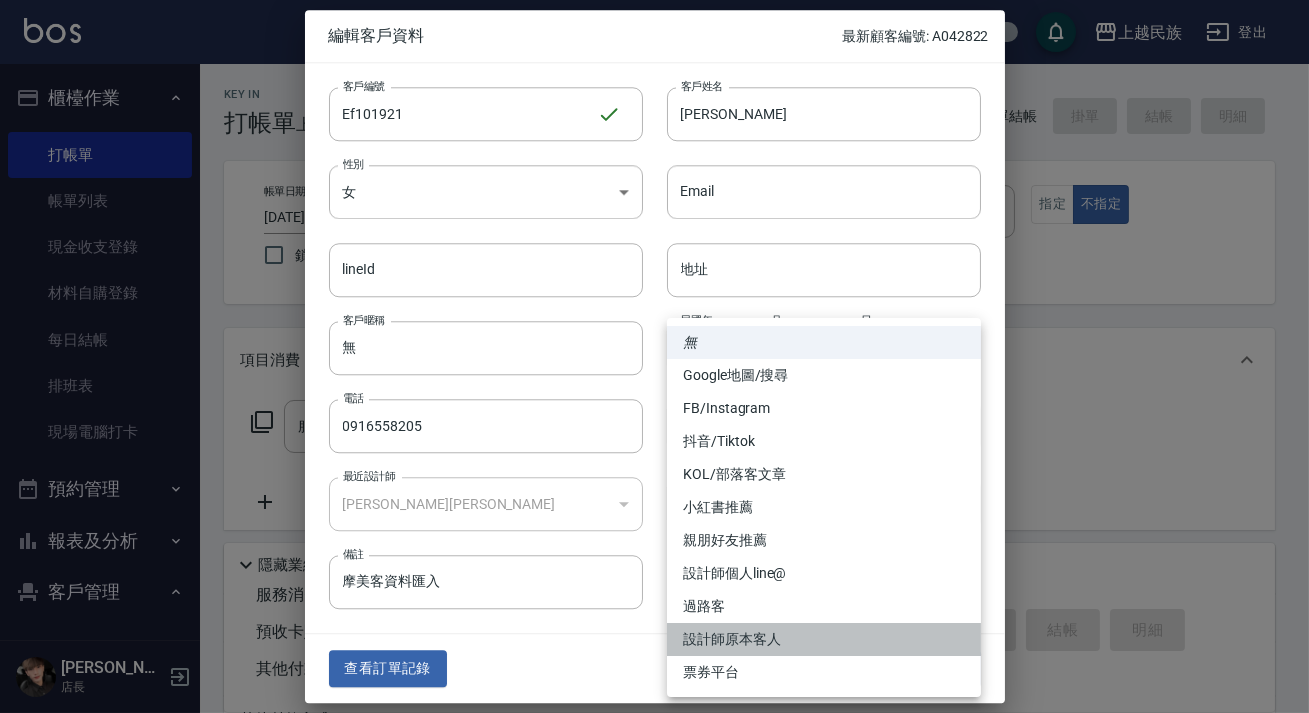 click on "設計師原本客人" at bounding box center [824, 639] 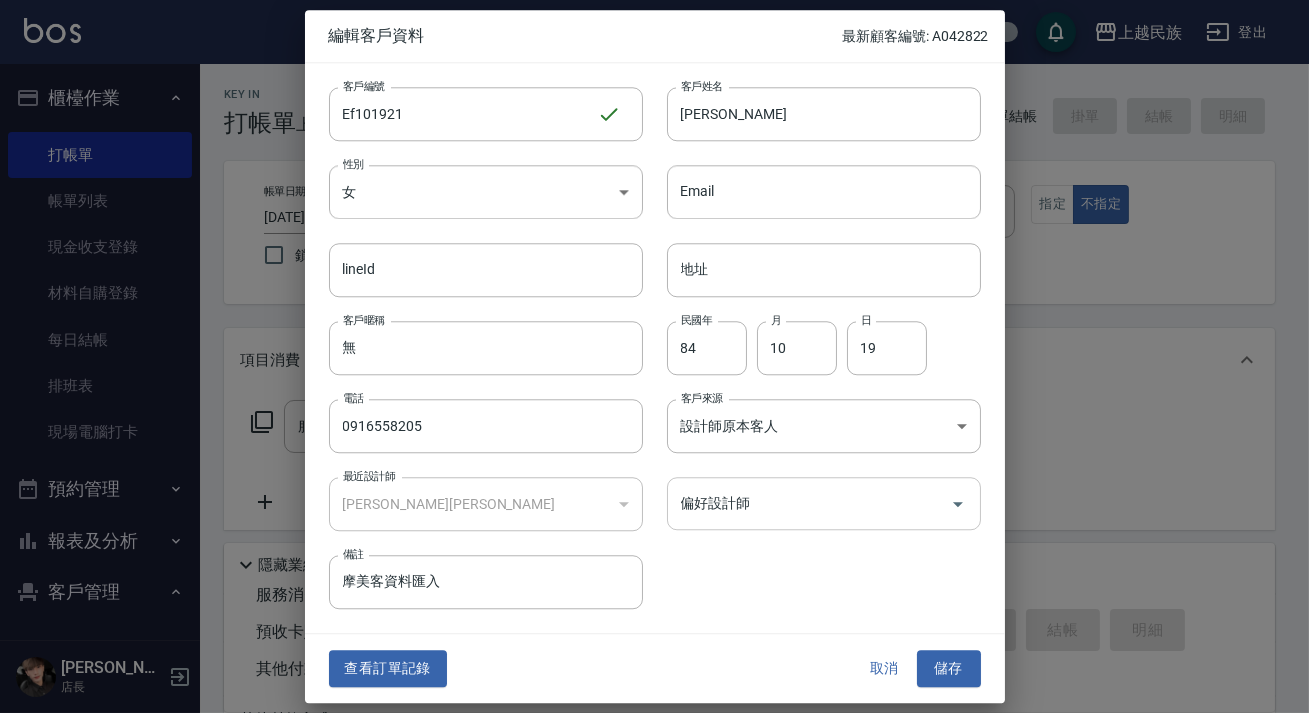 click on "偏好設計師" at bounding box center [809, 503] 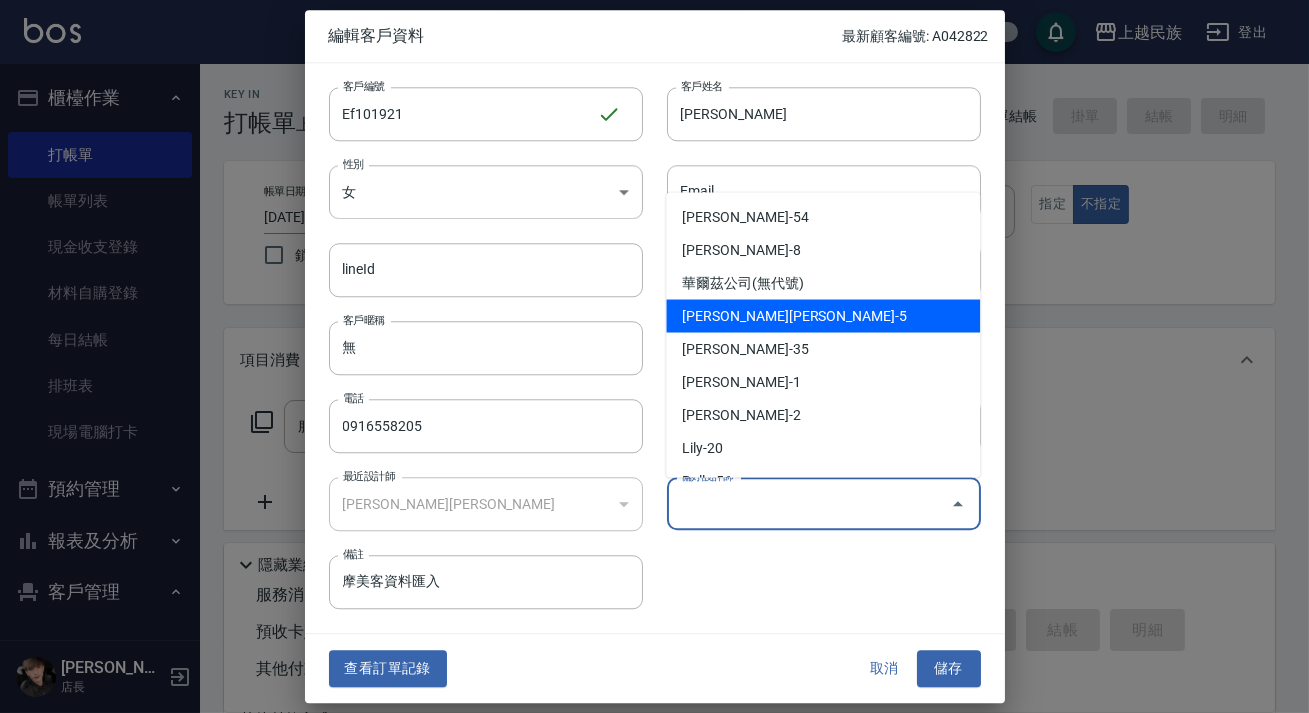 click on "[PERSON_NAME][PERSON_NAME]-5" at bounding box center [823, 315] 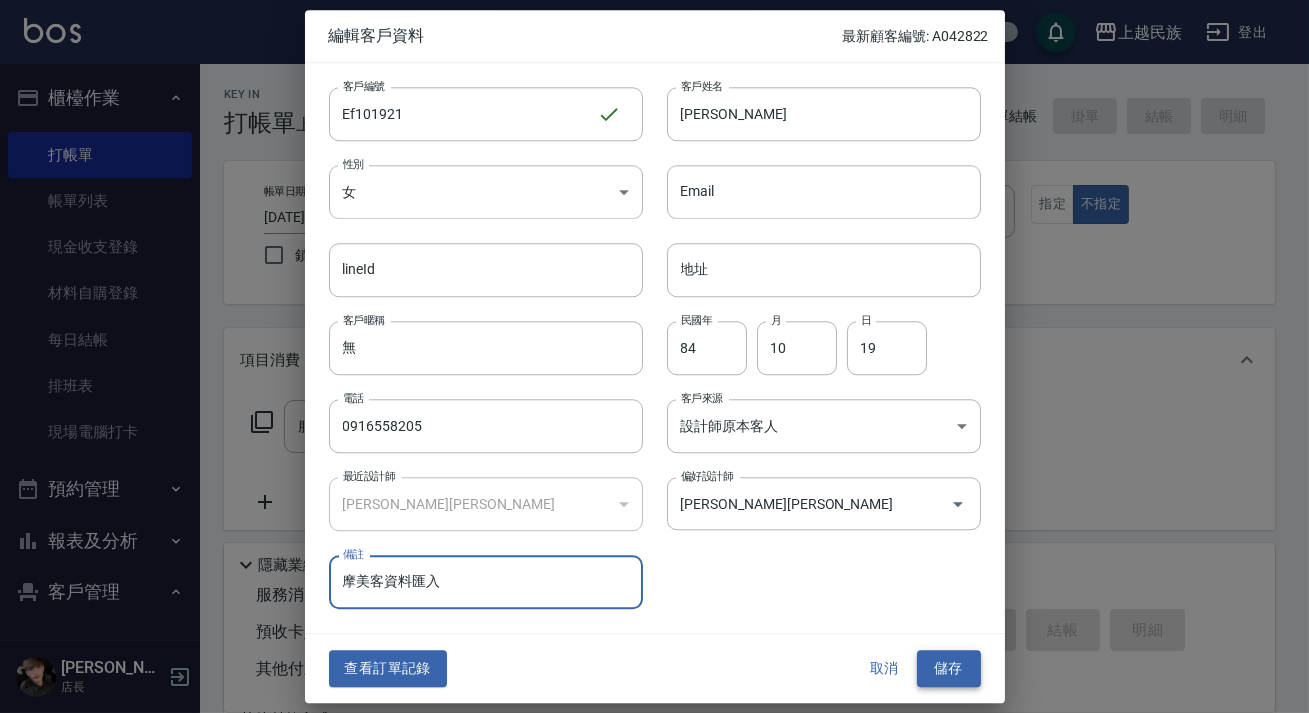 click on "儲存" at bounding box center [949, 669] 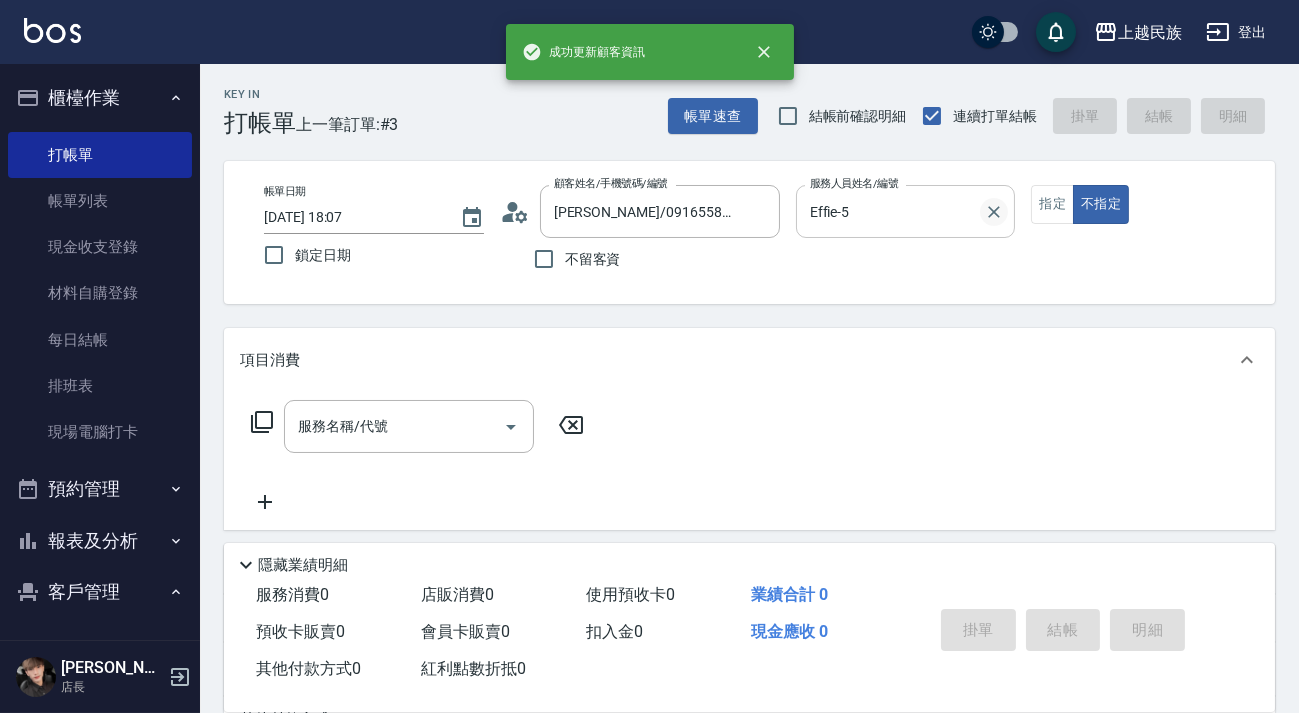 click 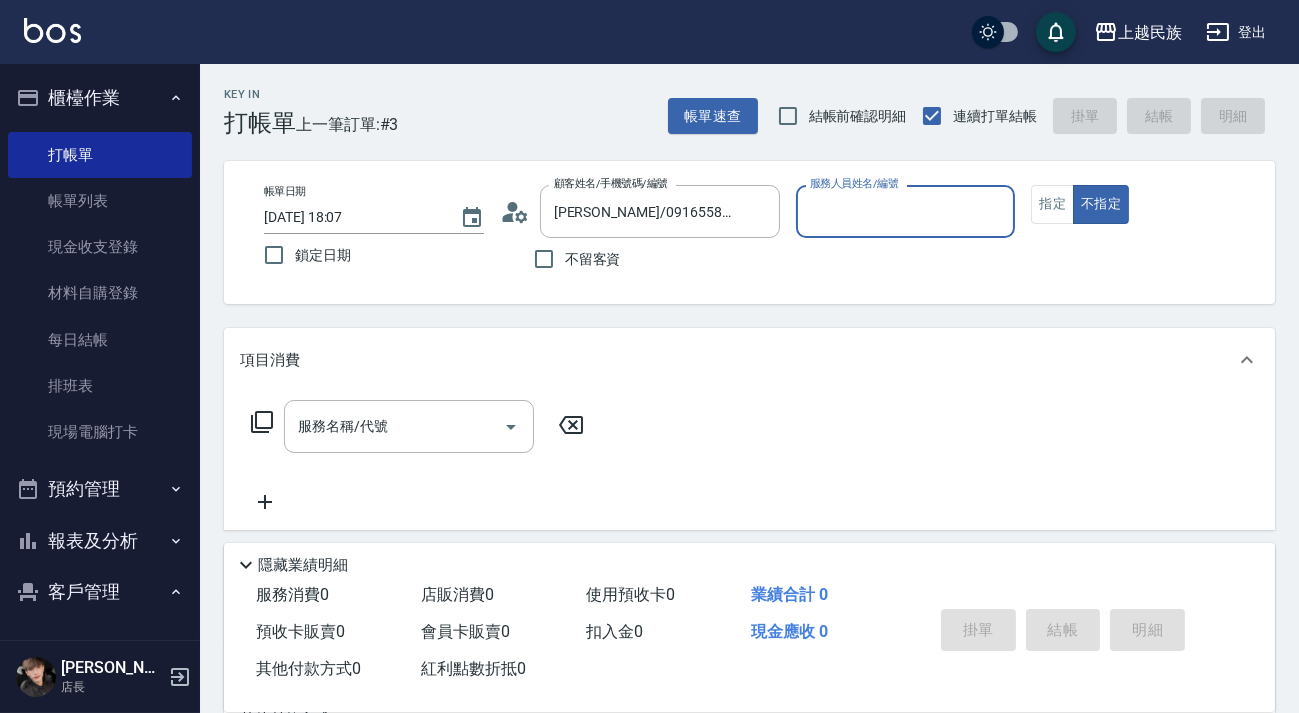 click on "服務人員姓名/編號" at bounding box center [906, 211] 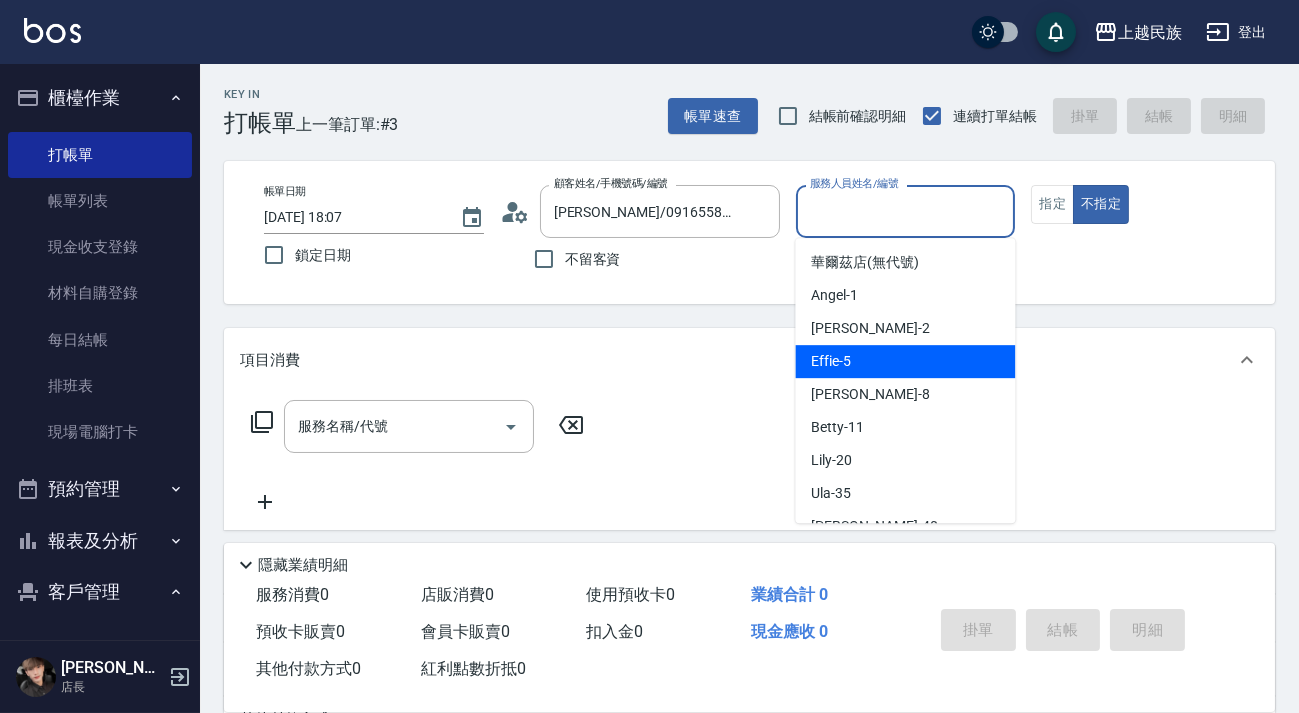 click on "Effie -5" at bounding box center [905, 361] 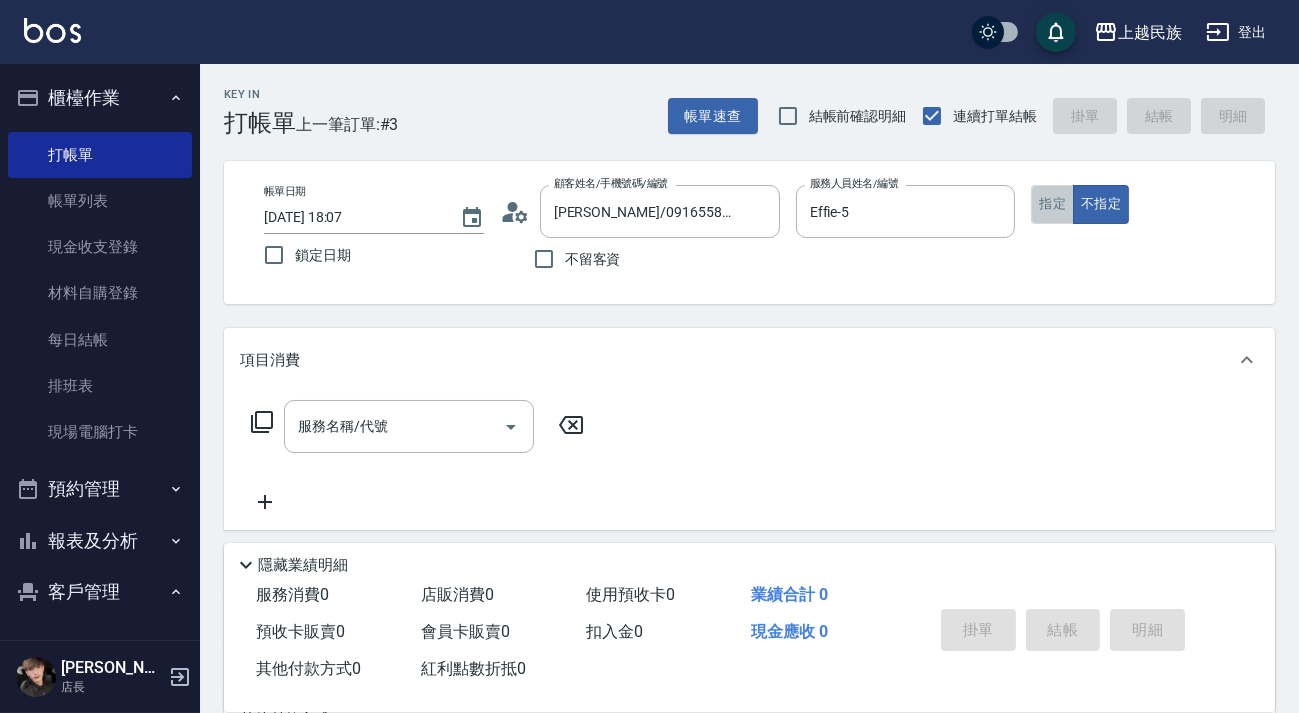 click on "指定" at bounding box center [1052, 204] 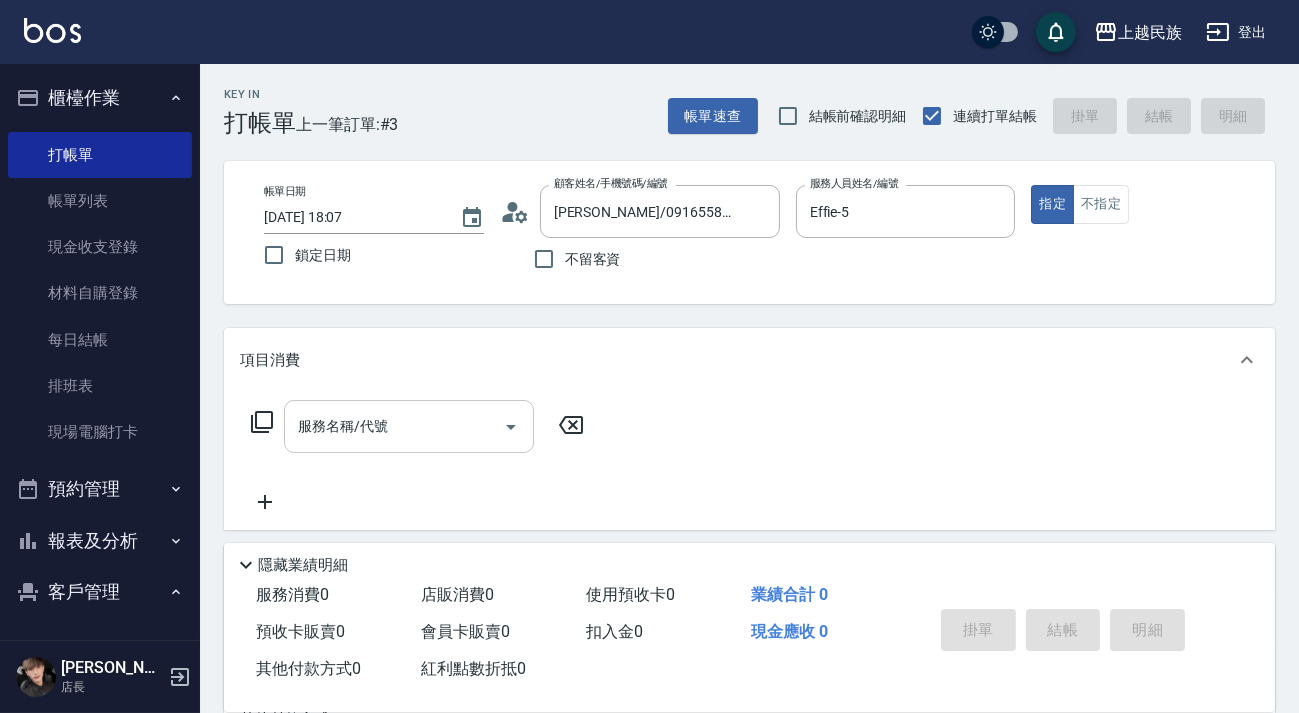 click on "服務名稱/代號" at bounding box center [394, 426] 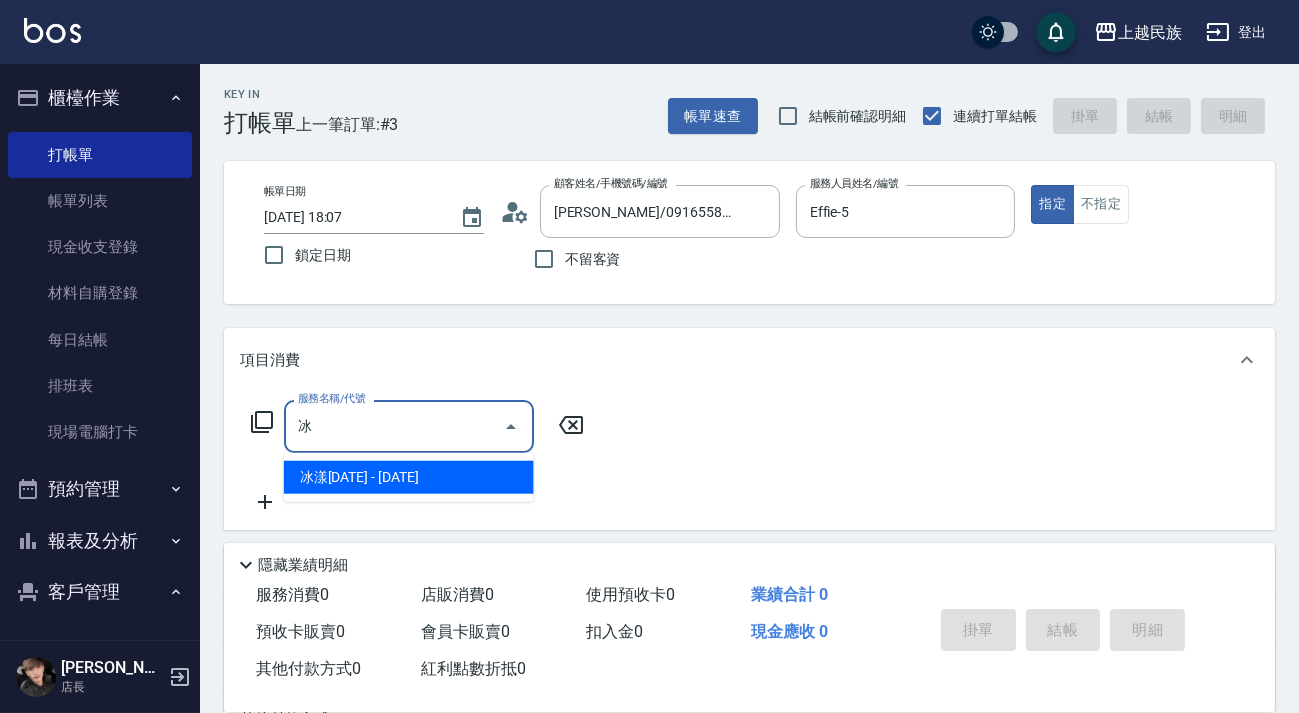 click on "冰漾[DATE] - [DATE]" at bounding box center (409, 477) 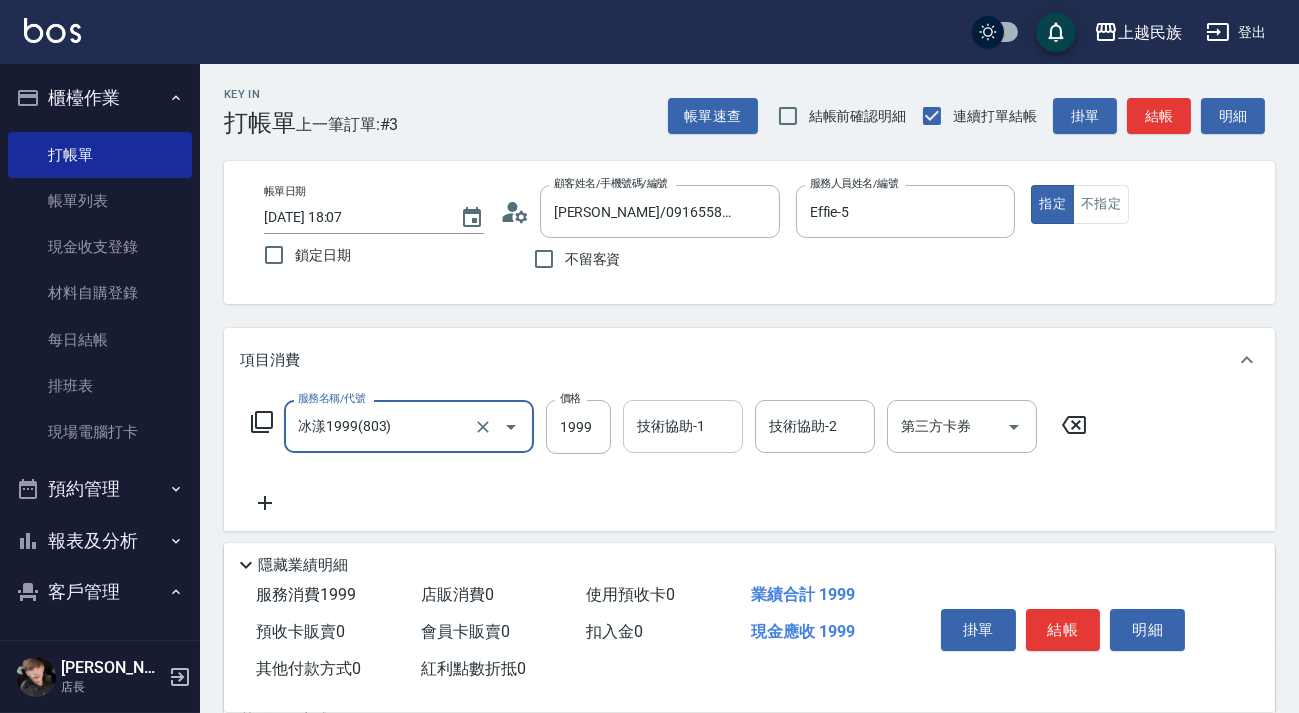 click on "技術協助-1" at bounding box center (683, 426) 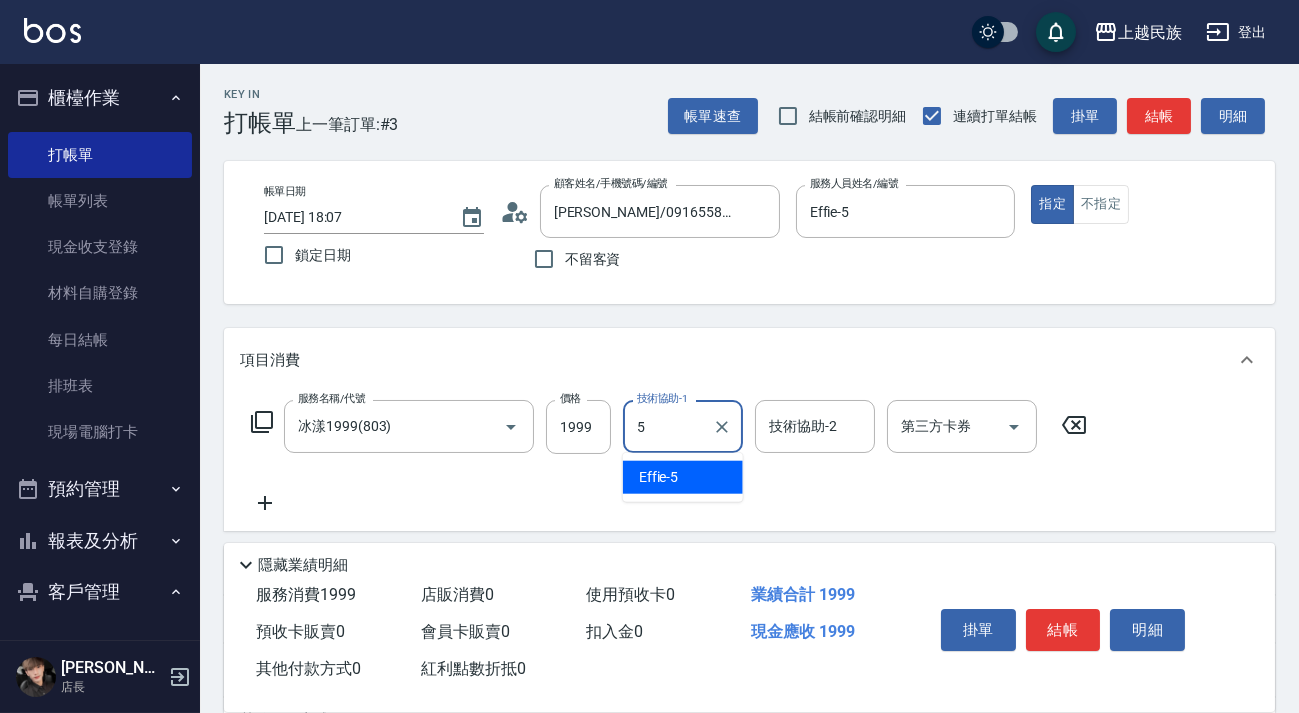 type on "Effie-5" 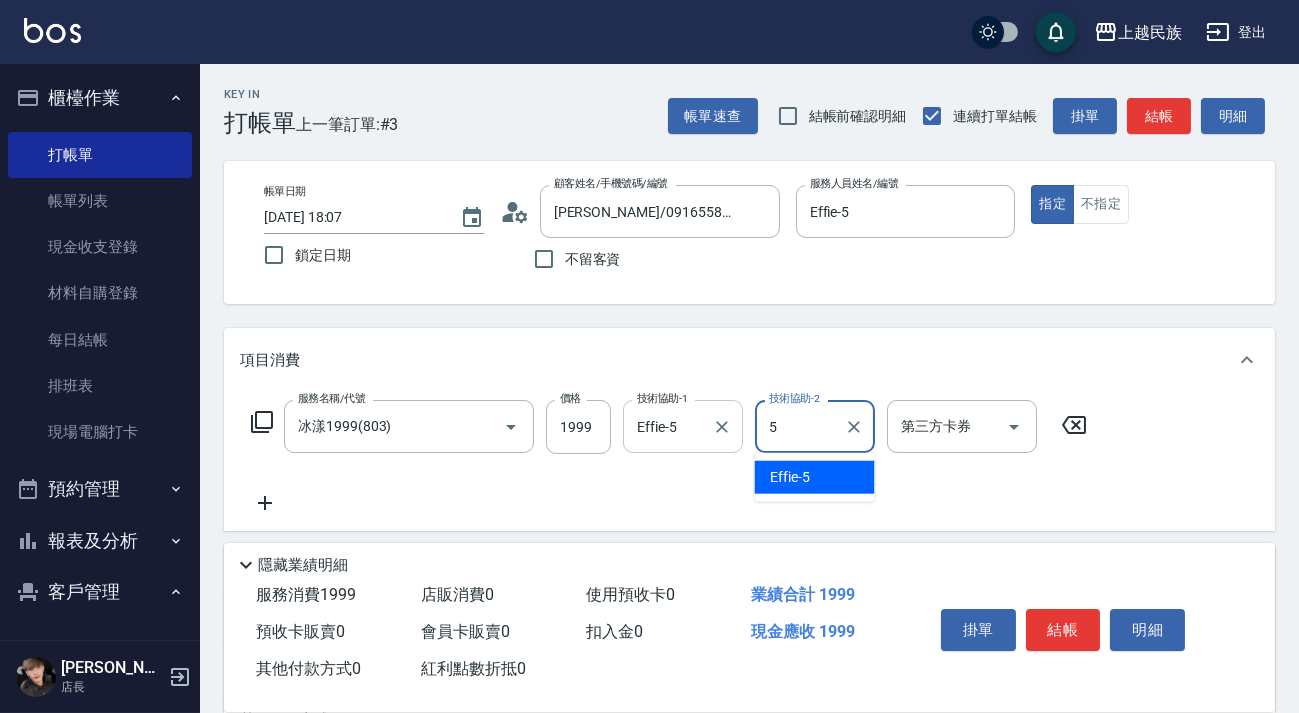 type on "Effie-5" 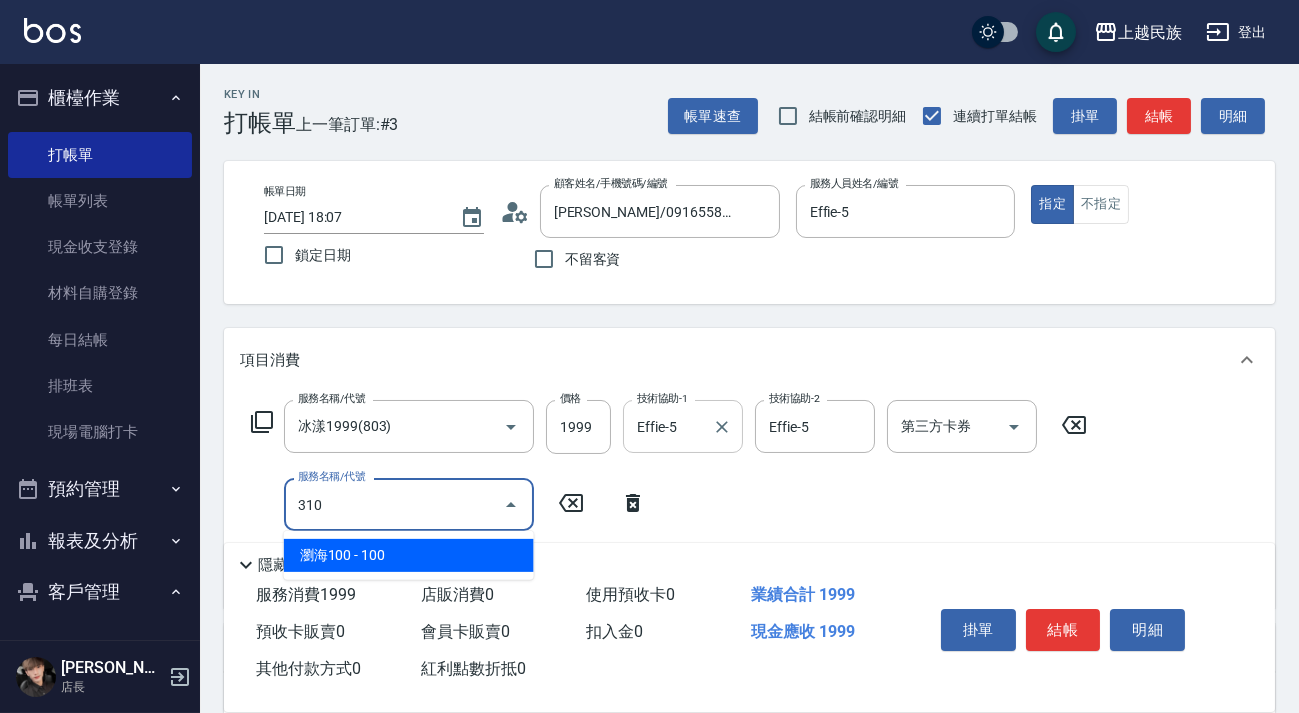 type on "瀏海100(310)" 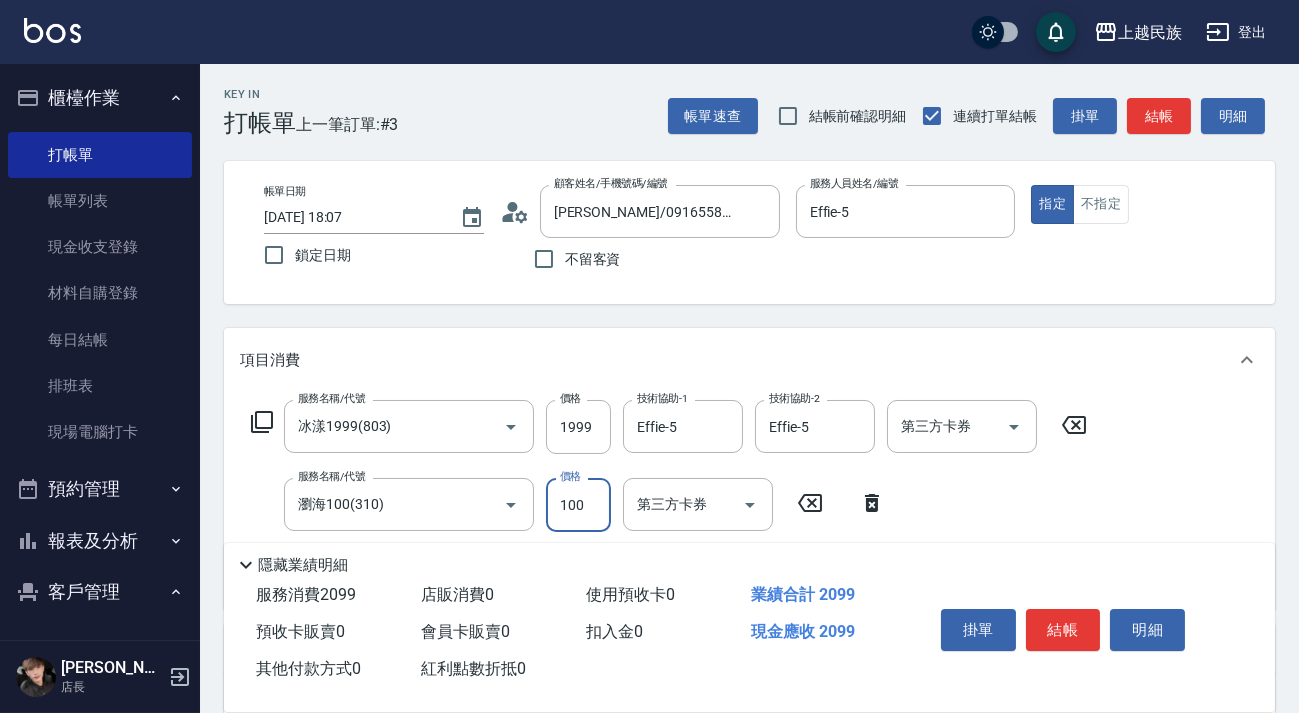 scroll, scrollTop: 345, scrollLeft: 0, axis: vertical 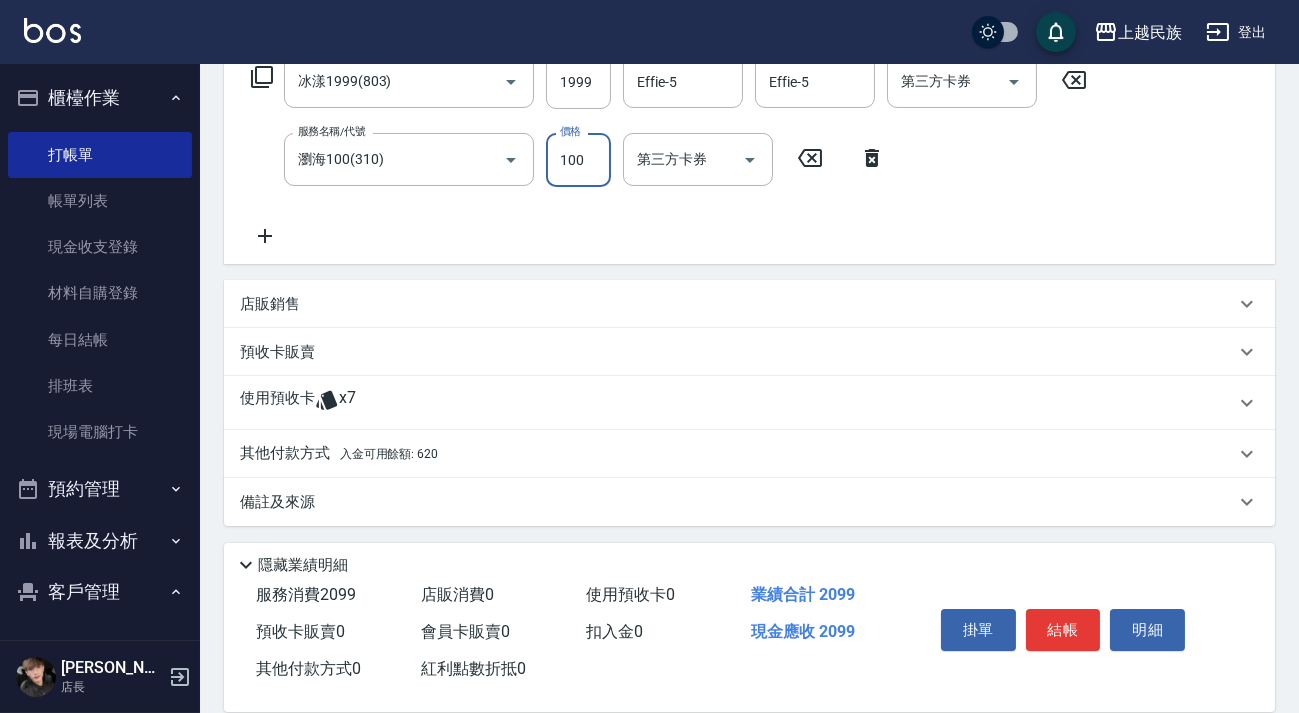 click on "其他付款方式 入金可用餘額: 620" at bounding box center (737, 454) 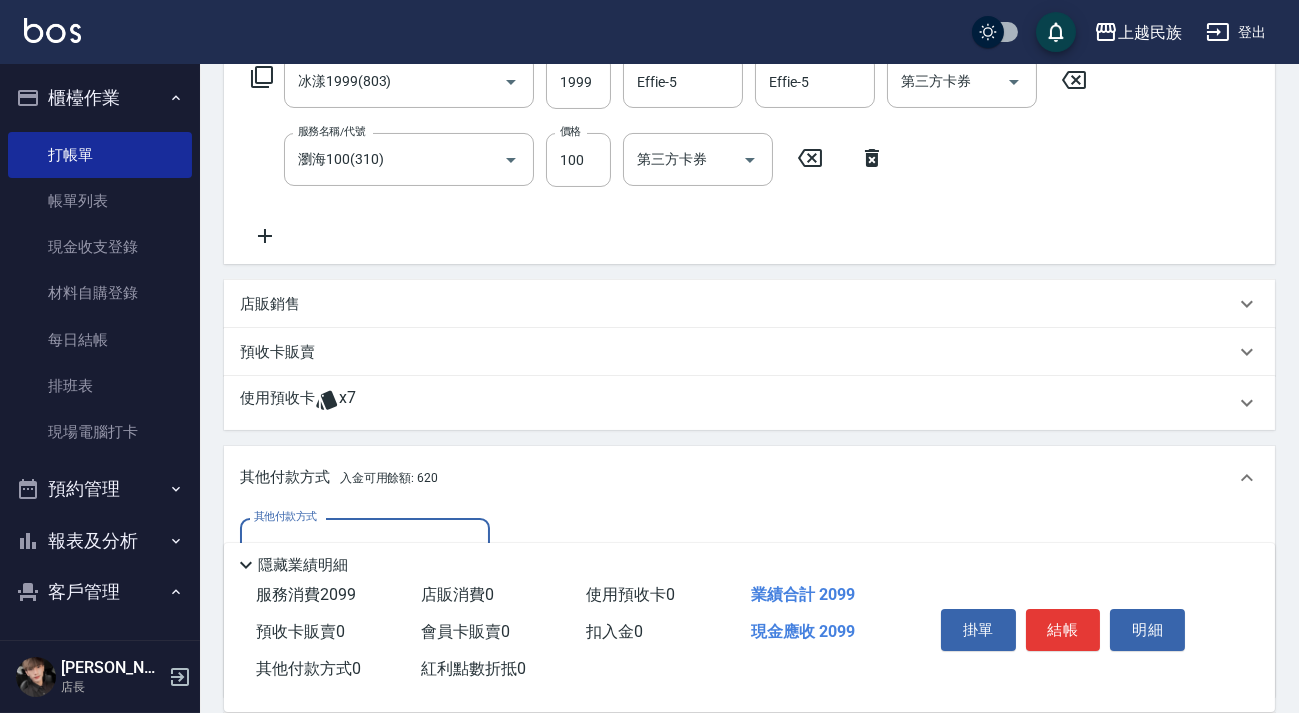 scroll, scrollTop: 0, scrollLeft: 0, axis: both 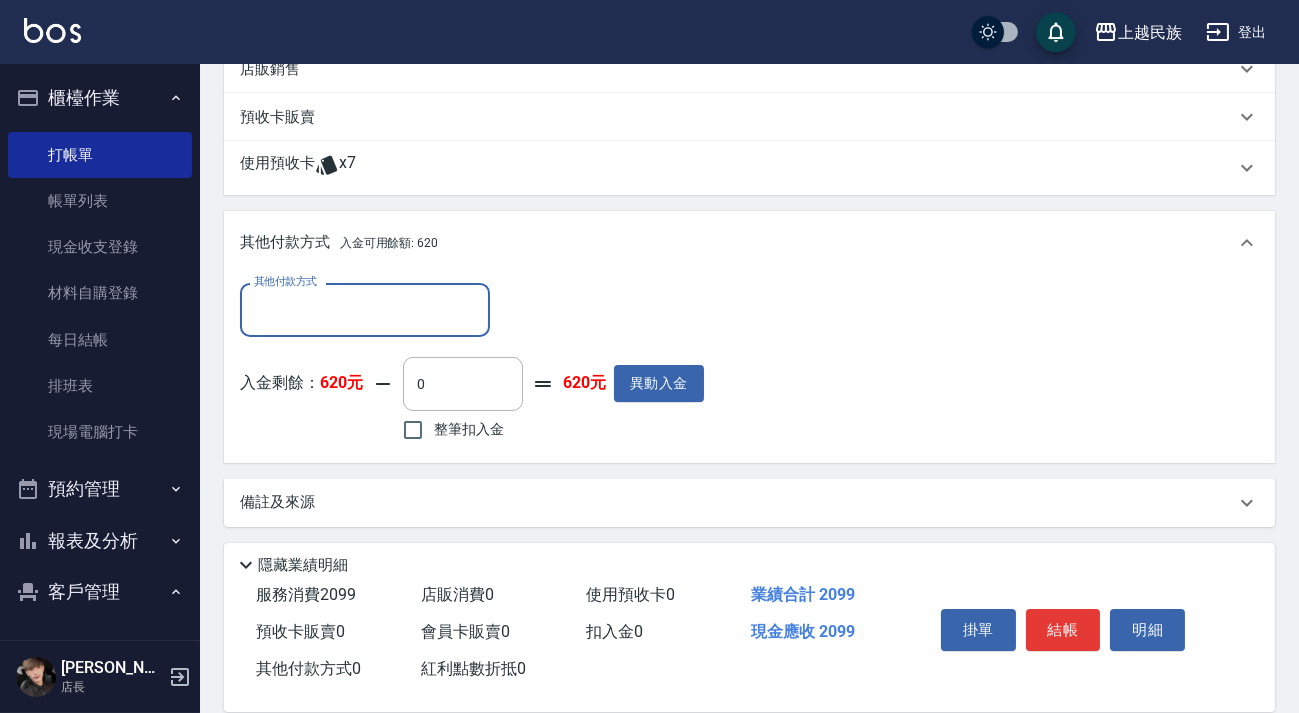 click on "整筆扣入金" at bounding box center [469, 429] 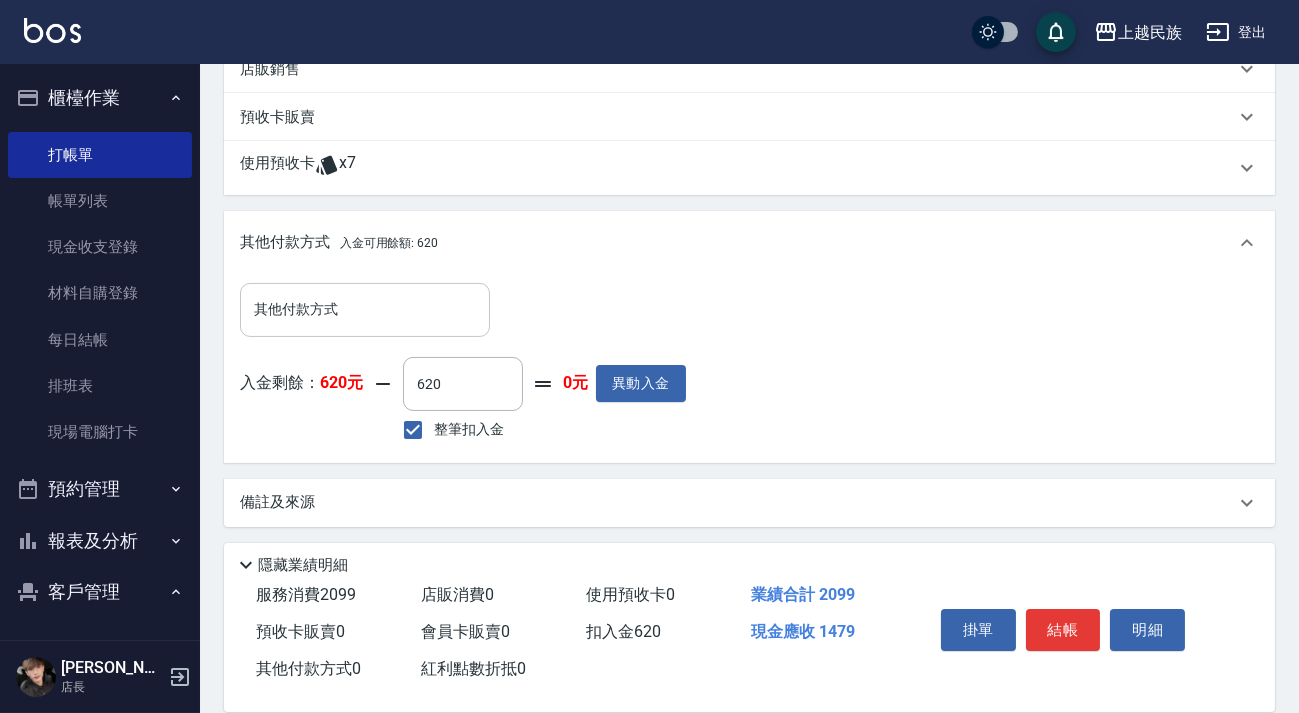 click on "其他付款方式" at bounding box center [365, 309] 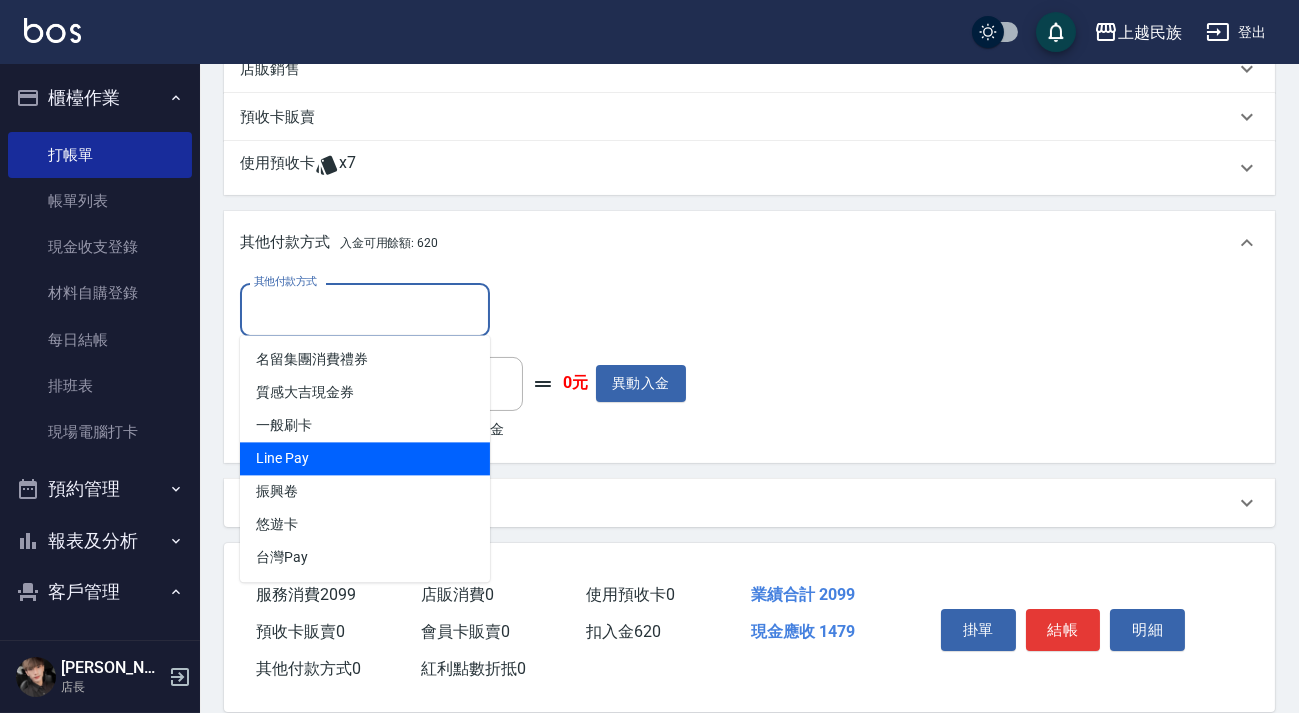 click on "Line Pay" at bounding box center (365, 458) 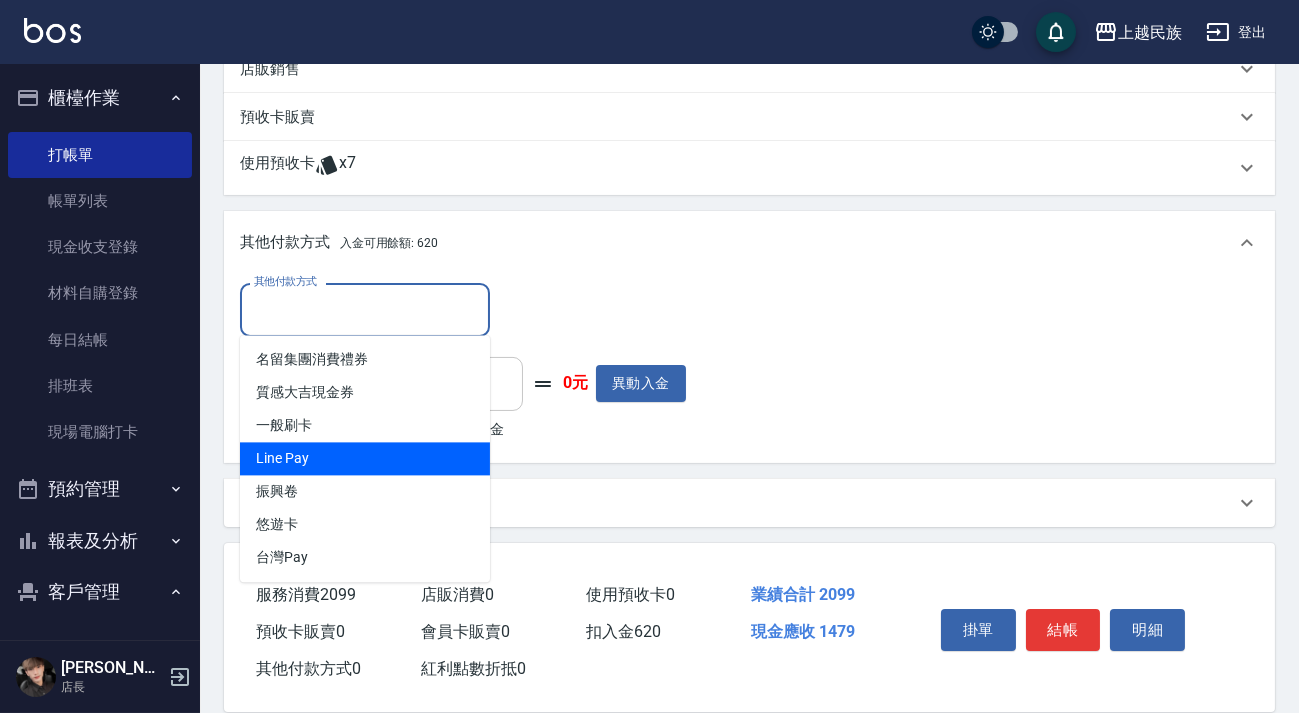 type on "Line Pay" 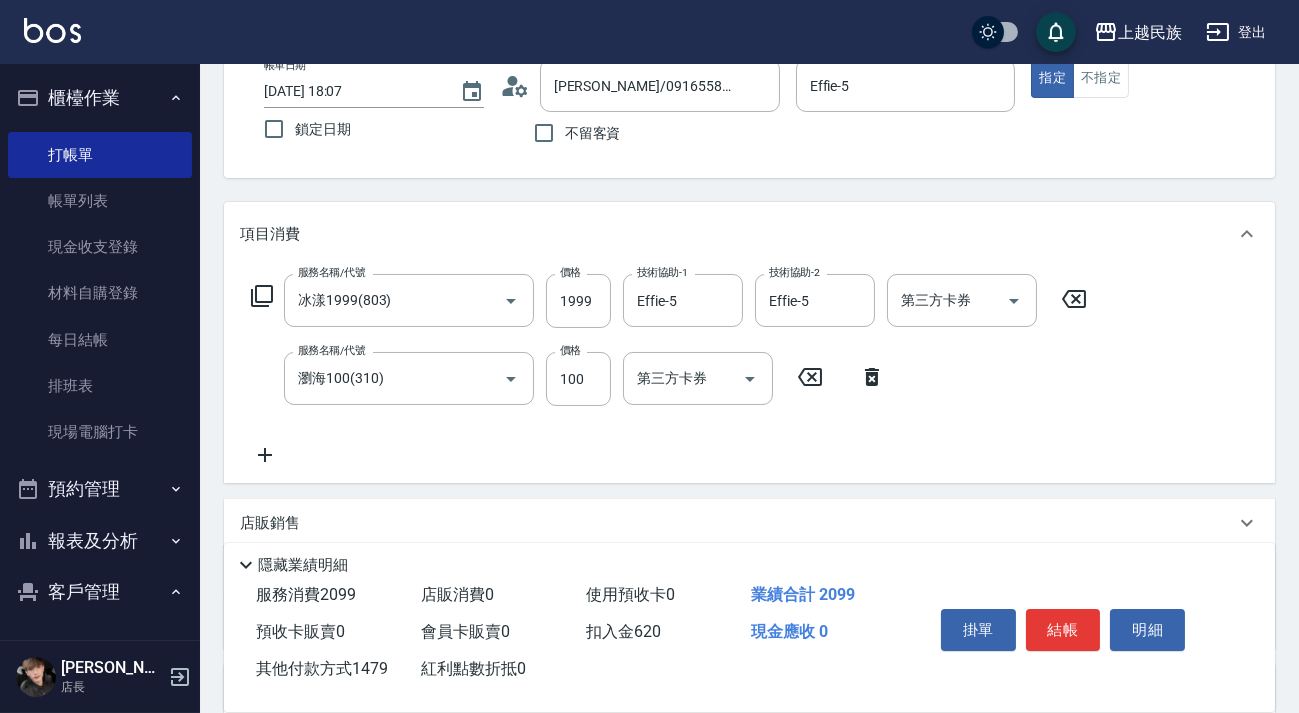 scroll, scrollTop: 0, scrollLeft: 0, axis: both 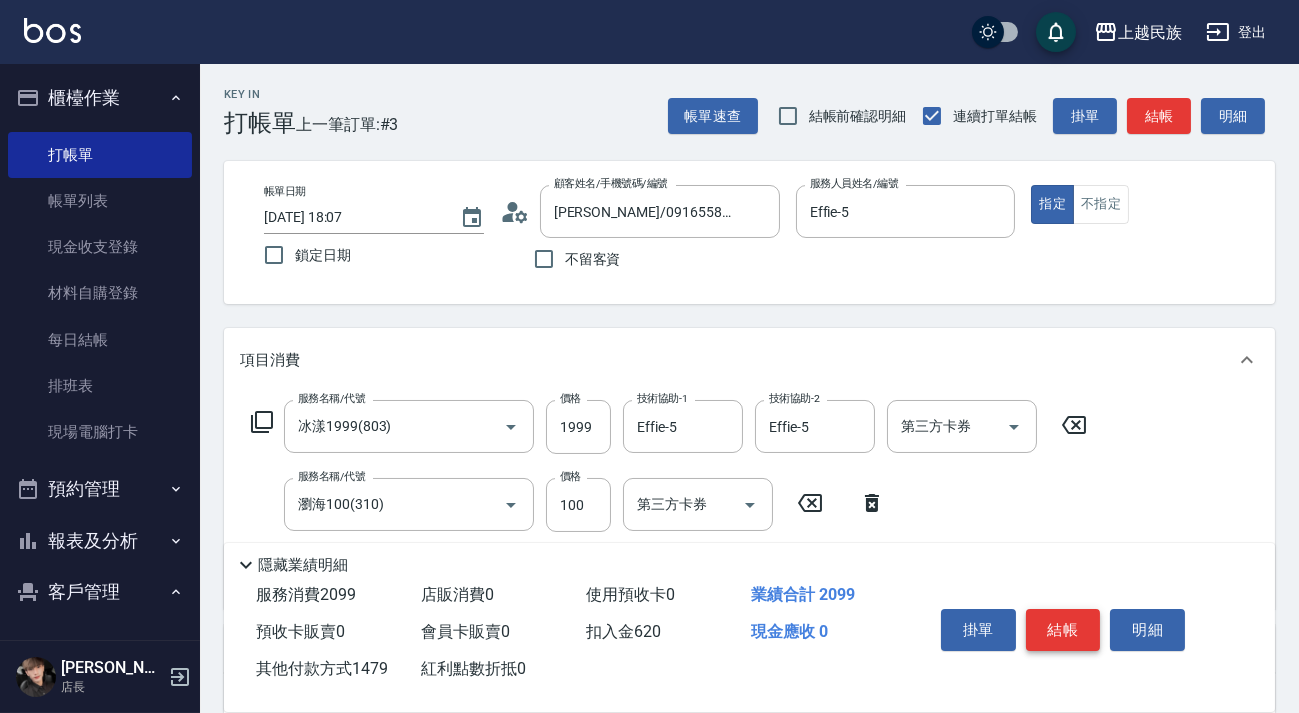 type on "1479" 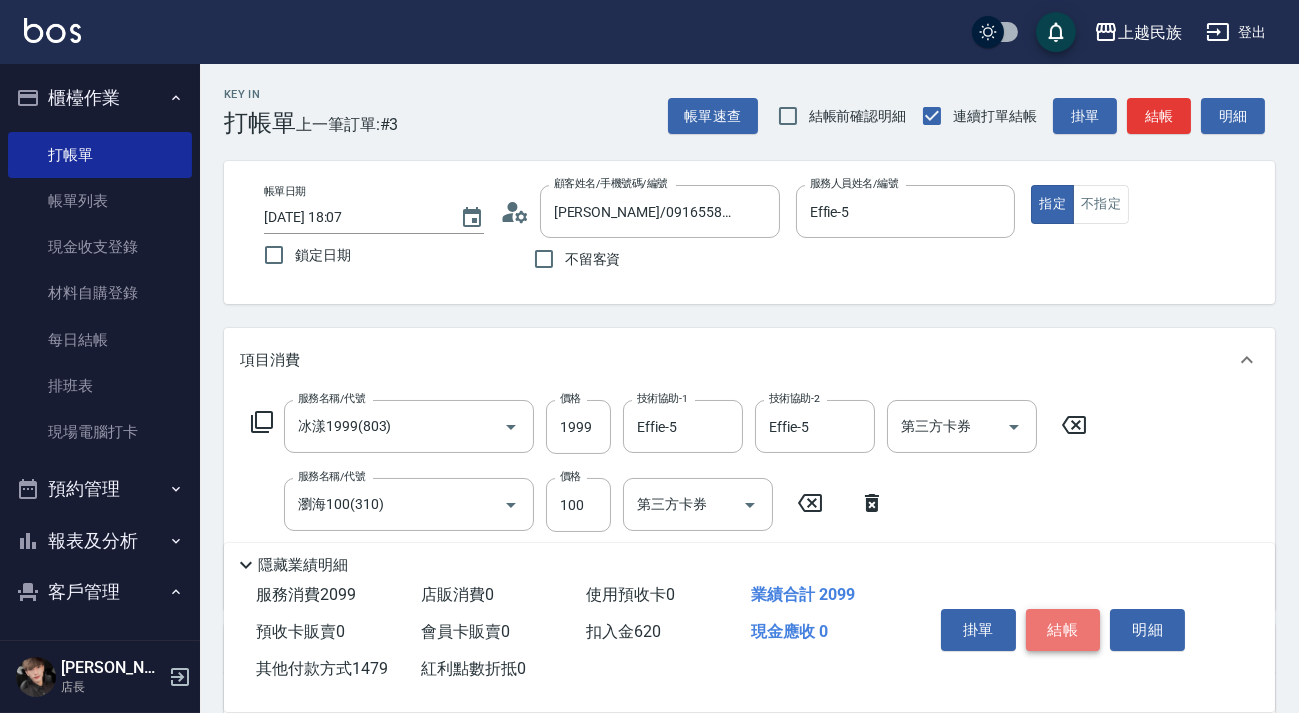 click on "結帳" at bounding box center [1063, 630] 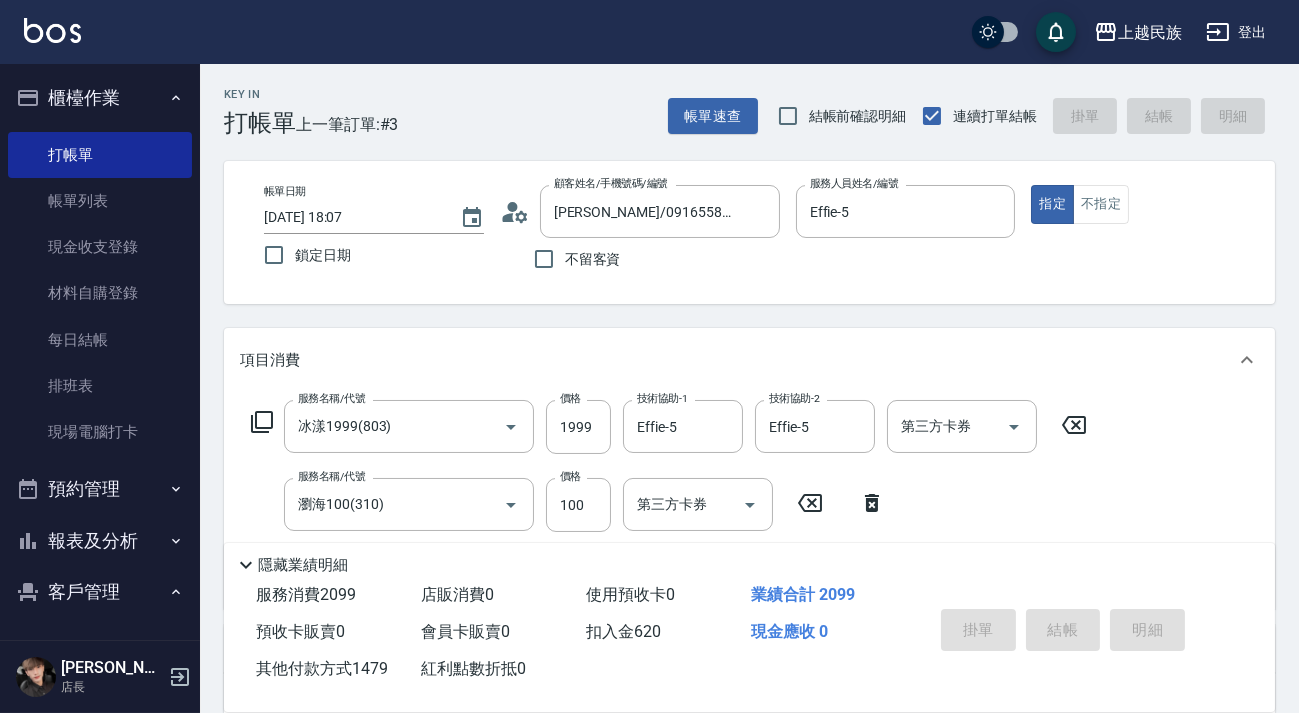 type on "[DATE] 18:08" 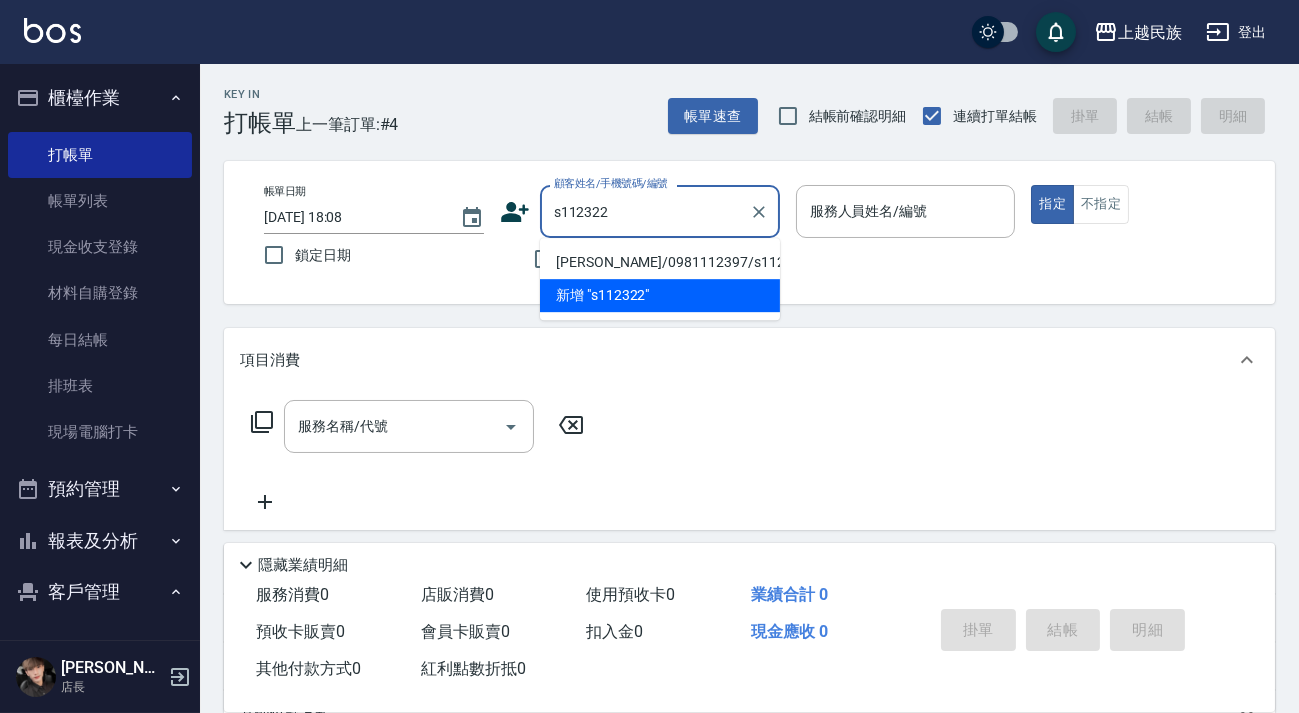 click on "[PERSON_NAME]/0981112397/s112322" at bounding box center (660, 262) 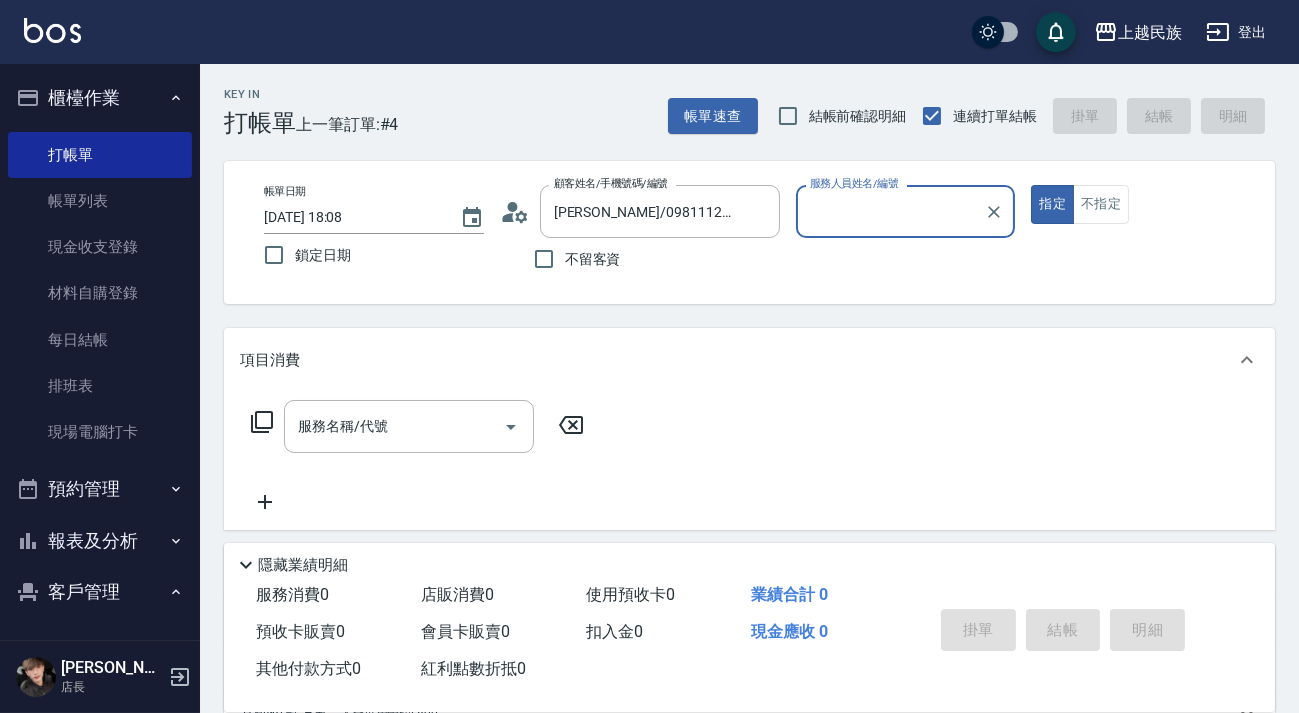 type on "Stella-8" 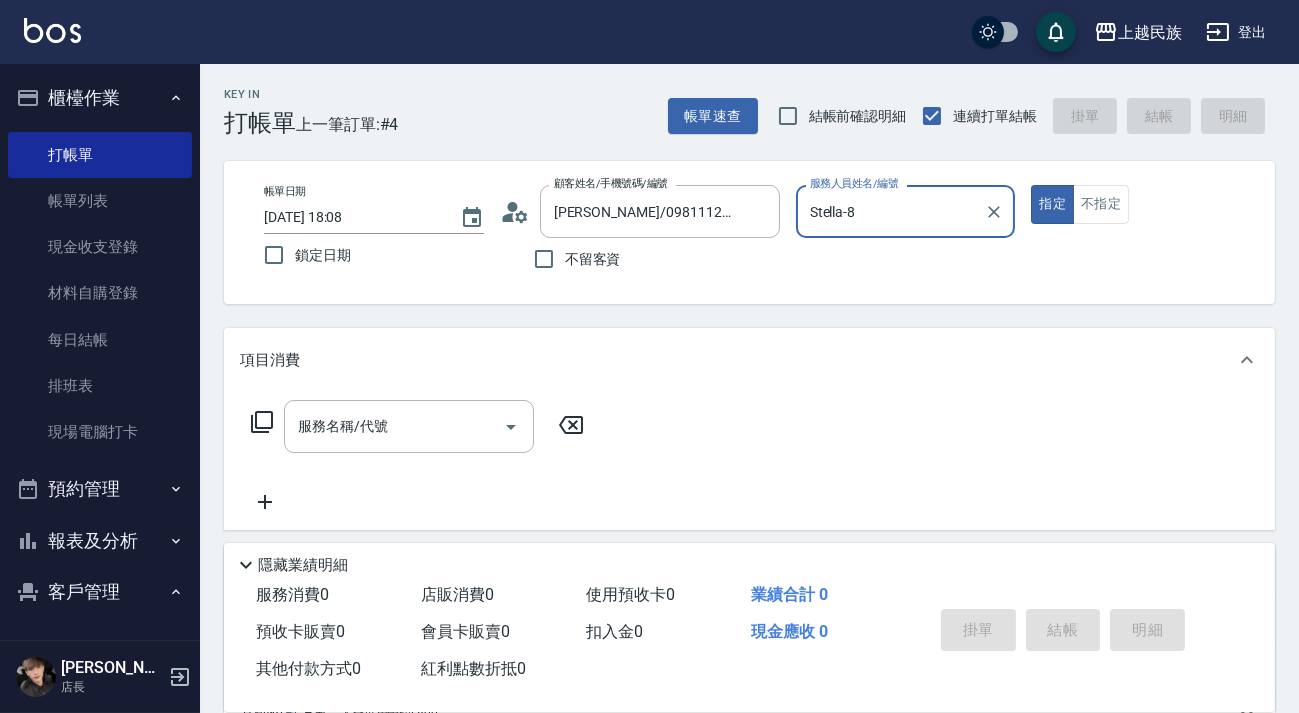 click 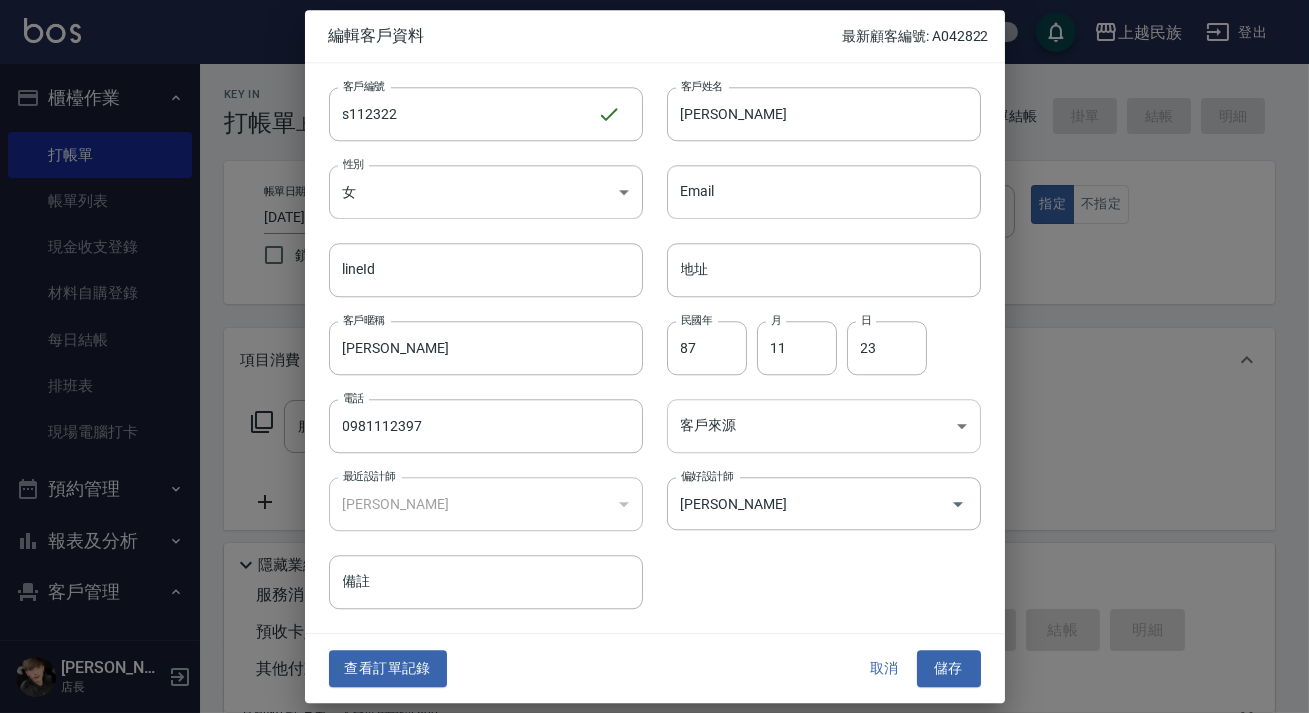 click on "上越民族 登出 櫃檯作業 打帳單 帳單列表 現金收支登錄 材料自購登錄 每日結帳 排班表 現場電腦打卡 預約管理 預約管理 單日預約紀錄 單週預約紀錄 報表及分析 報表目錄 消費分析儀表板 店家日報表 營業統計分析表 設計師業績表 設計師日報表 設計師排行榜 商品銷售排行榜 商品消耗明細 單一服務項目查詢 店販分類抽成明細 顧客入金餘額表 顧客卡券餘額表 收支分類明細表 非現金明細對帳單 客戶管理 客戶列表 卡券管理 入金管理 員工及薪資 員工列表 全店打卡記錄 考勤排班總表 商品管理 商品列表 [PERSON_NAME] 店長 Key In 打帳單 上一筆訂單:#4 帳單速查 結帳前確認明細 連續打單結帳 掛單 結帳 明細 帳單日期 [DATE] 18:08 鎖定日期 顧客姓名/手機號碼/編號 [PERSON_NAME]/0981112397/s112322 顧客姓名/手機號碼/編號 不留客資 服務人員姓名/編號 Stella-8 服務人員姓名/編號 指定 不指定" at bounding box center [654, 487] 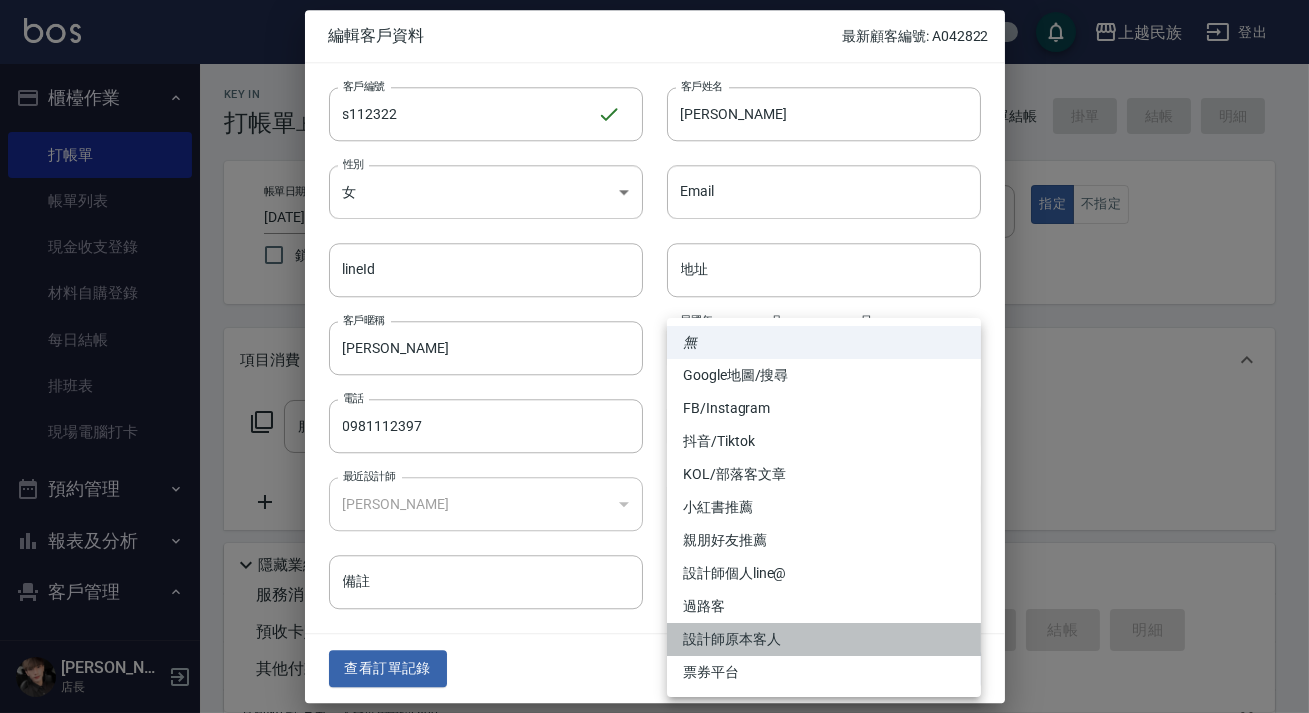 click on "設計師原本客人" at bounding box center (824, 639) 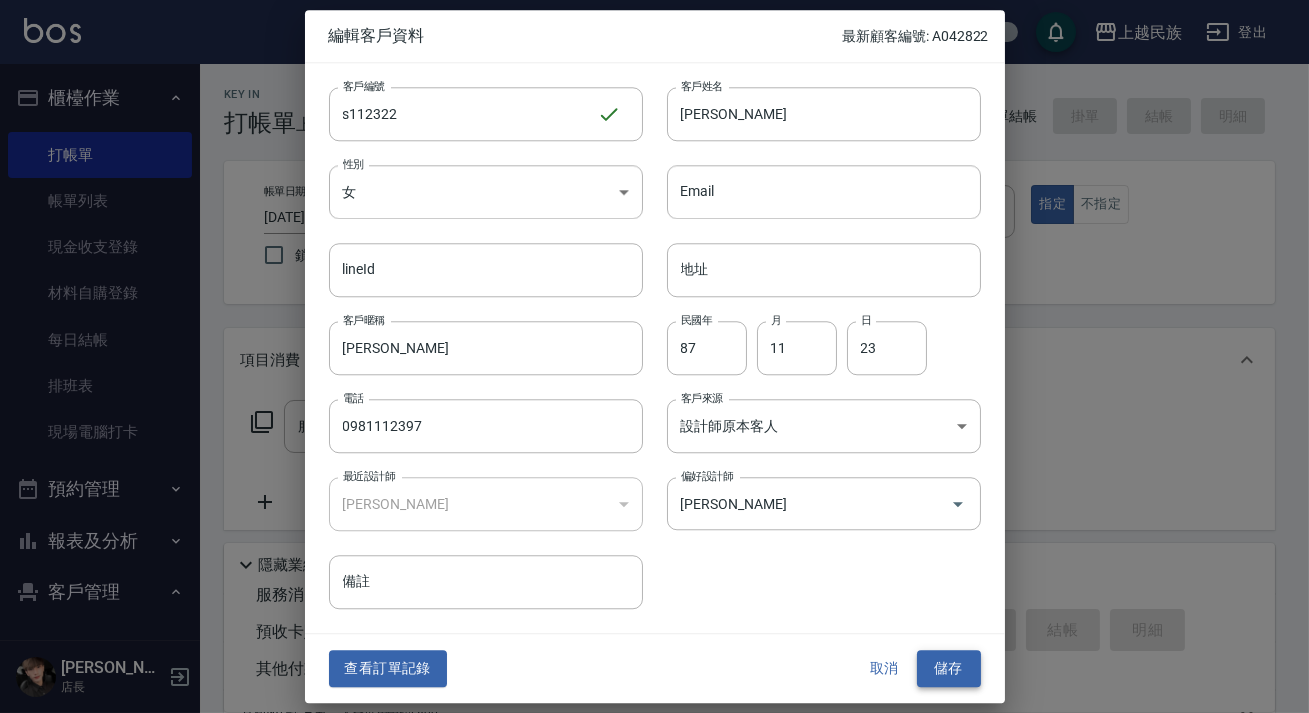 click on "儲存" at bounding box center [949, 669] 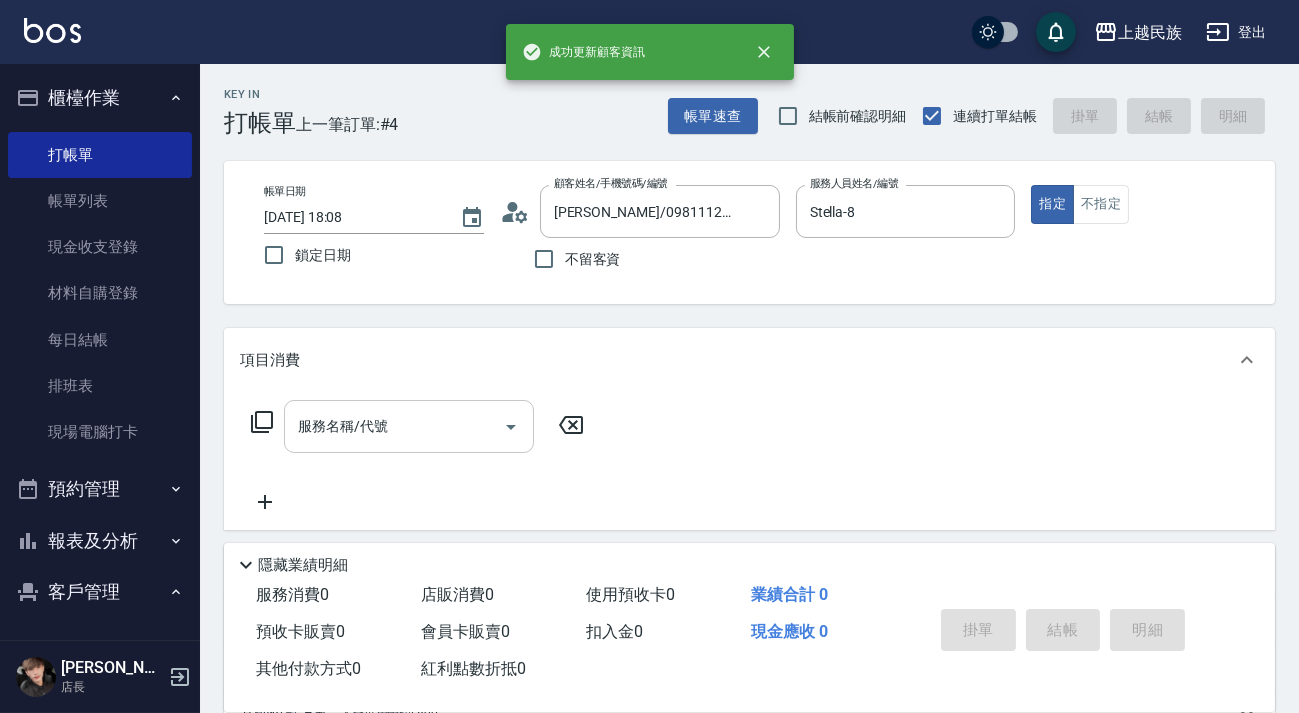 click on "服務名稱/代號" at bounding box center [409, 426] 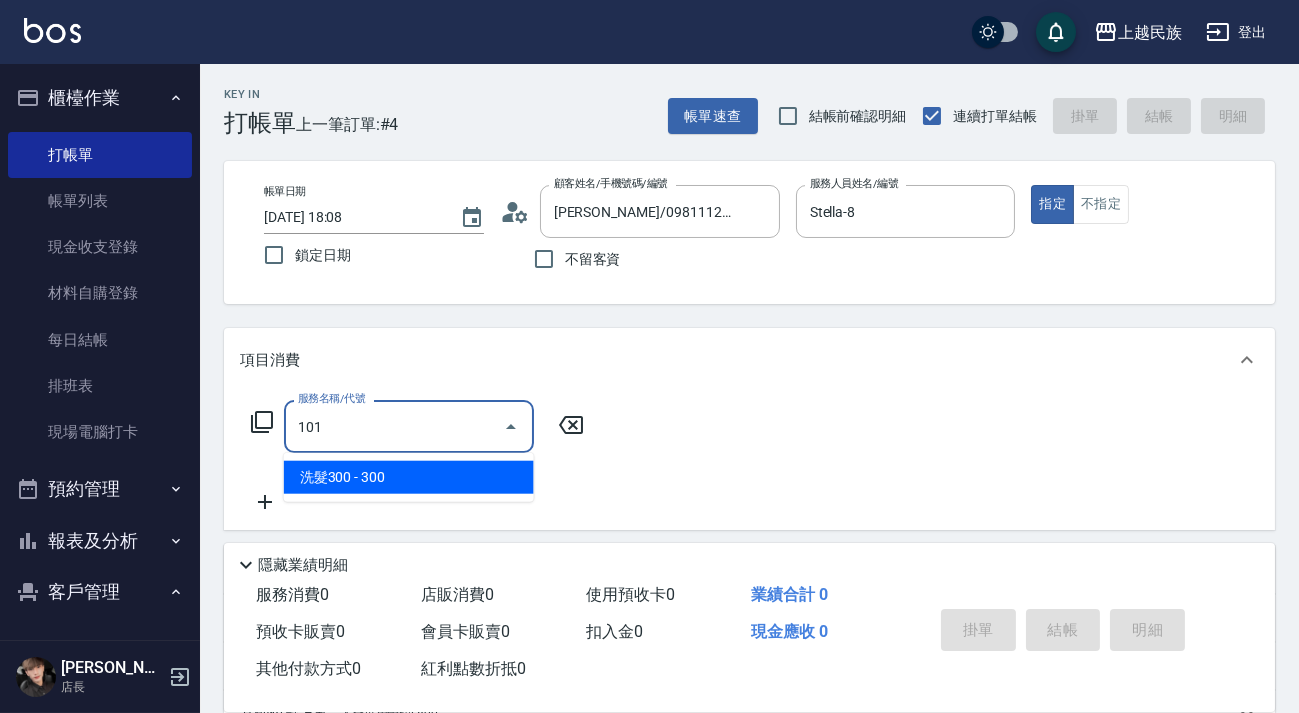 type on "洗髮300(101)" 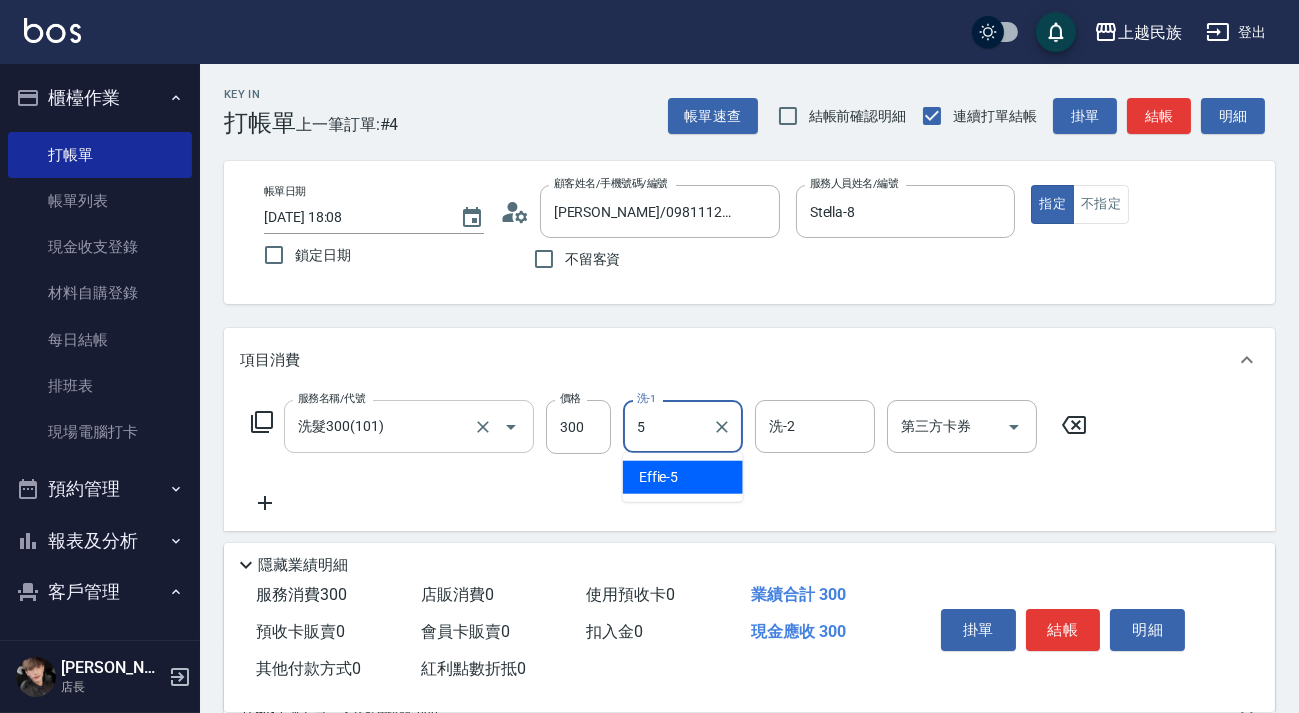 type on "Effie-5" 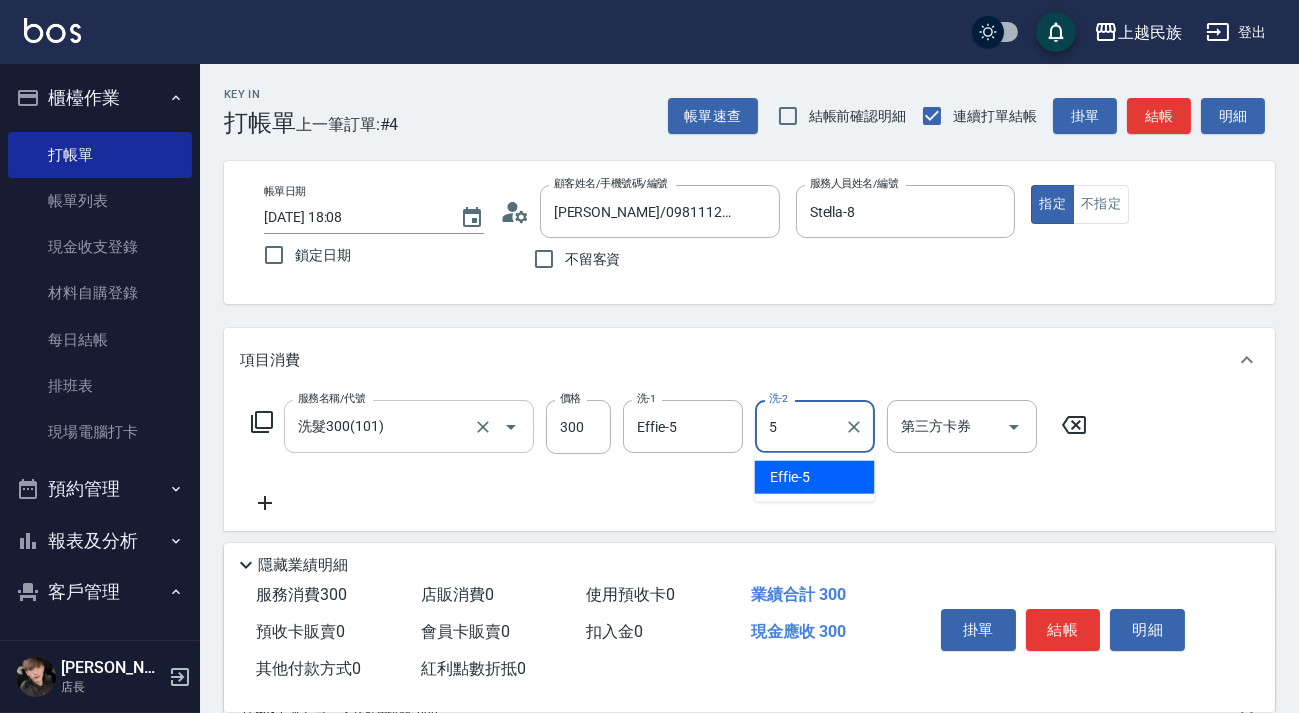 type on "Effie-5" 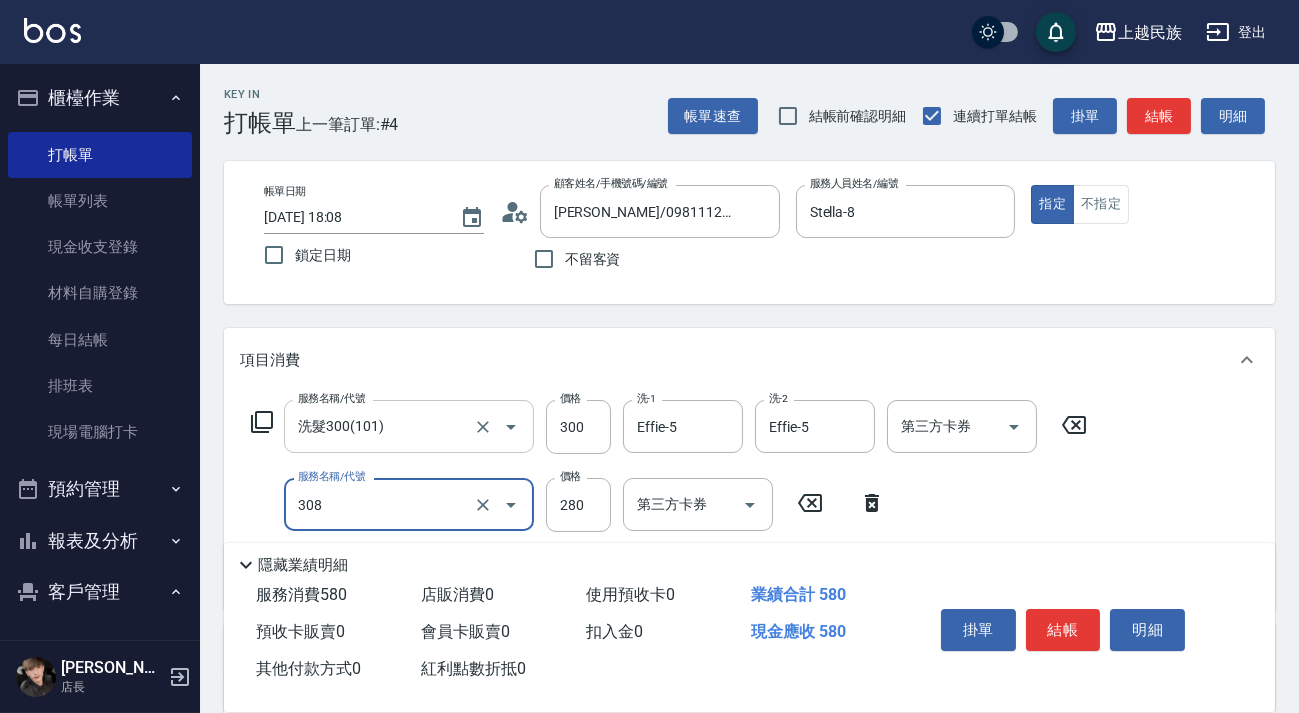 type on "剪髮280(308)" 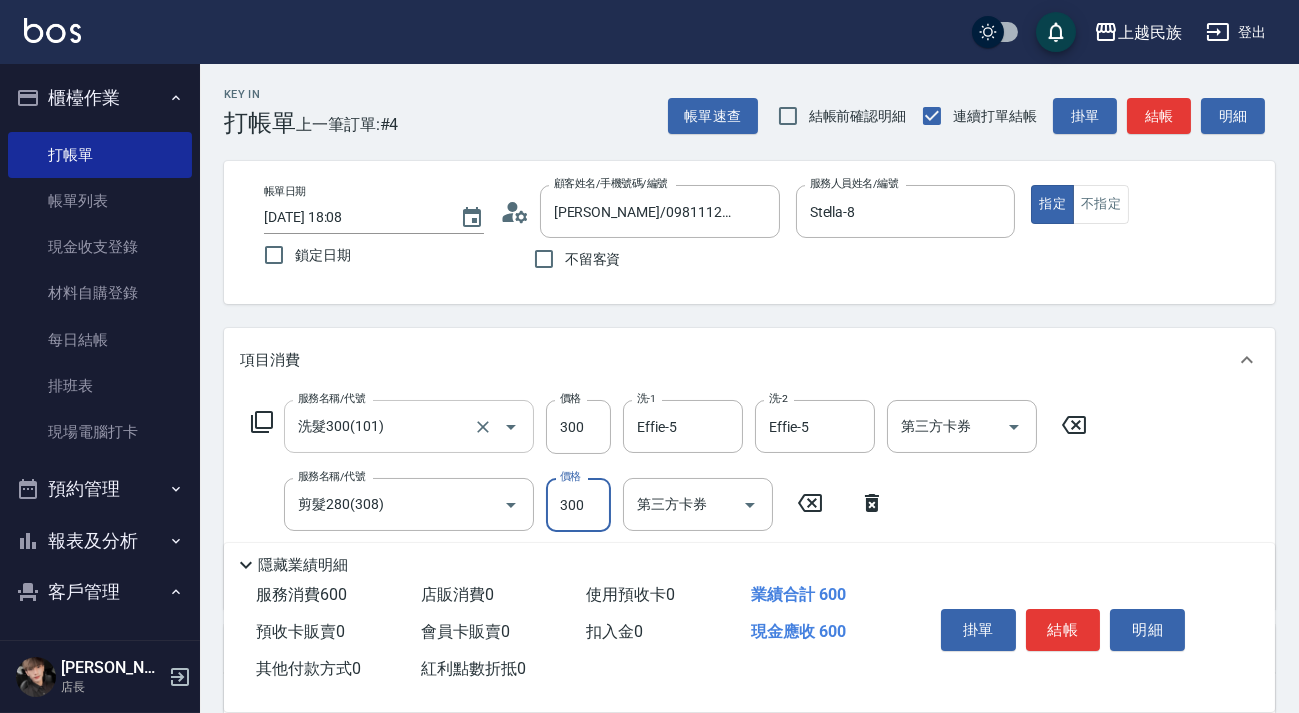 type on "300" 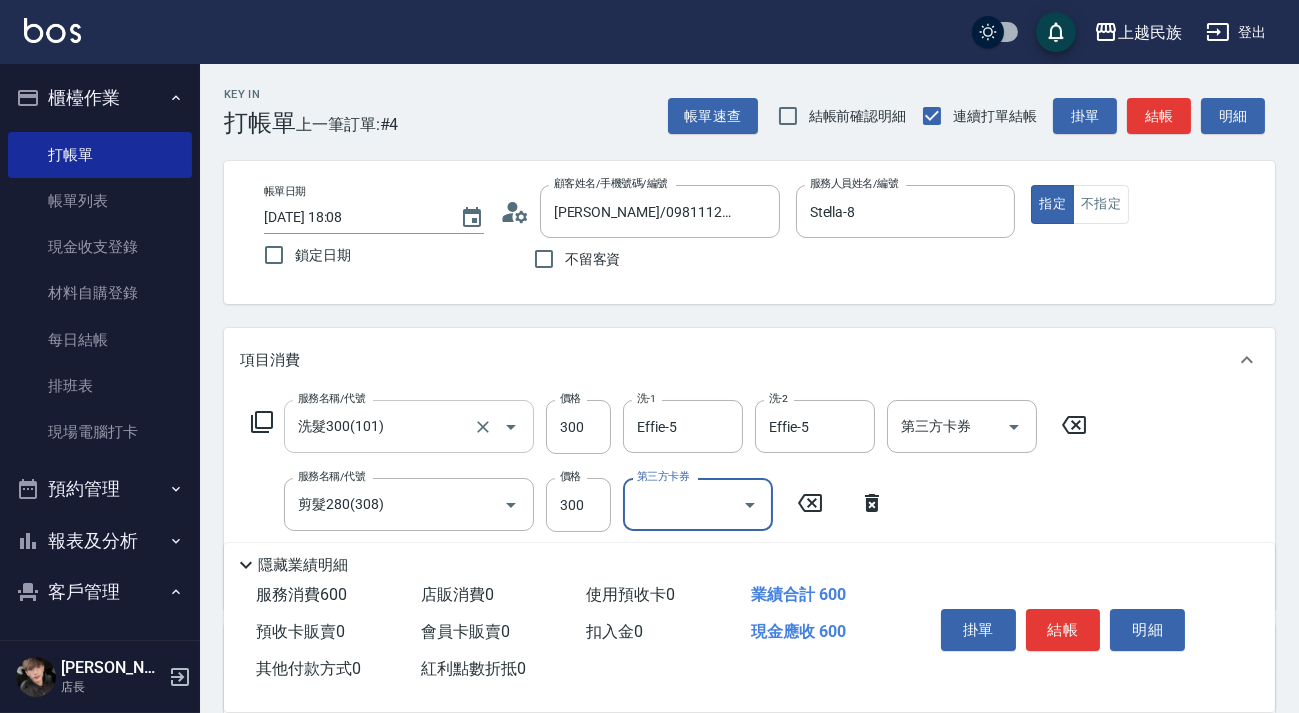 scroll, scrollTop: 90, scrollLeft: 0, axis: vertical 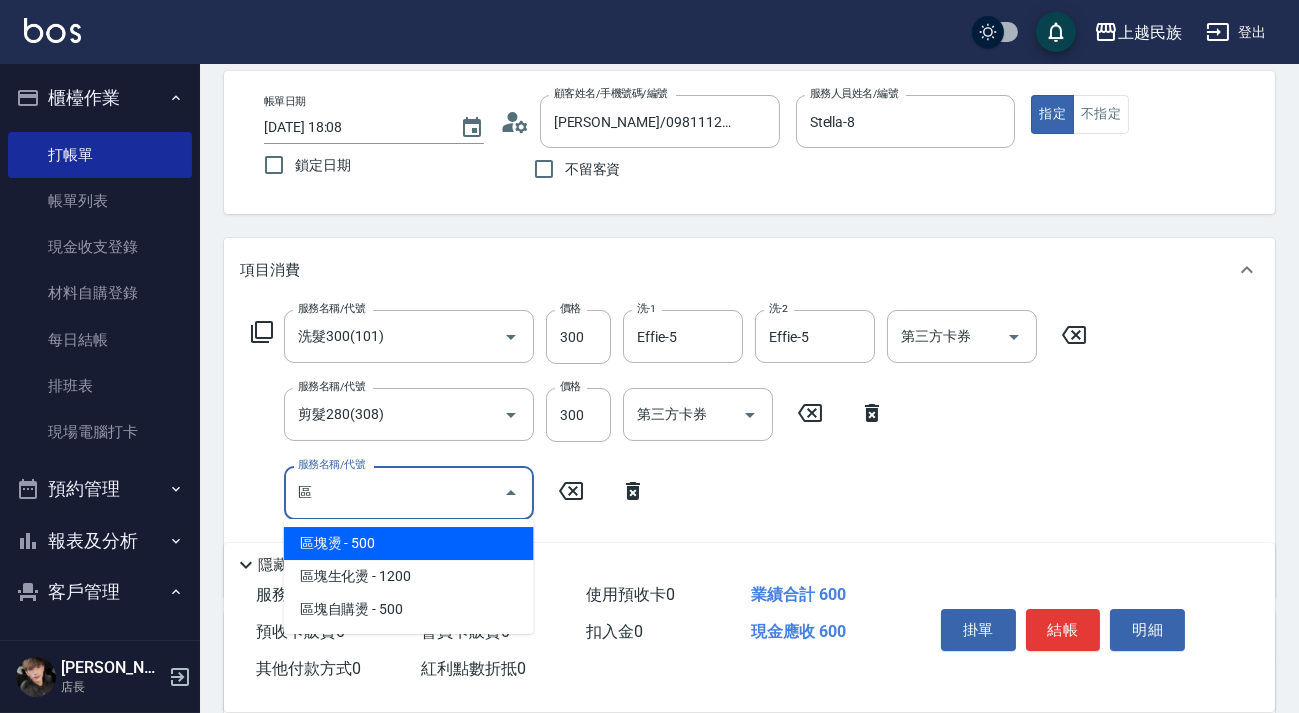 click on "區塊燙 - 500" at bounding box center (409, 543) 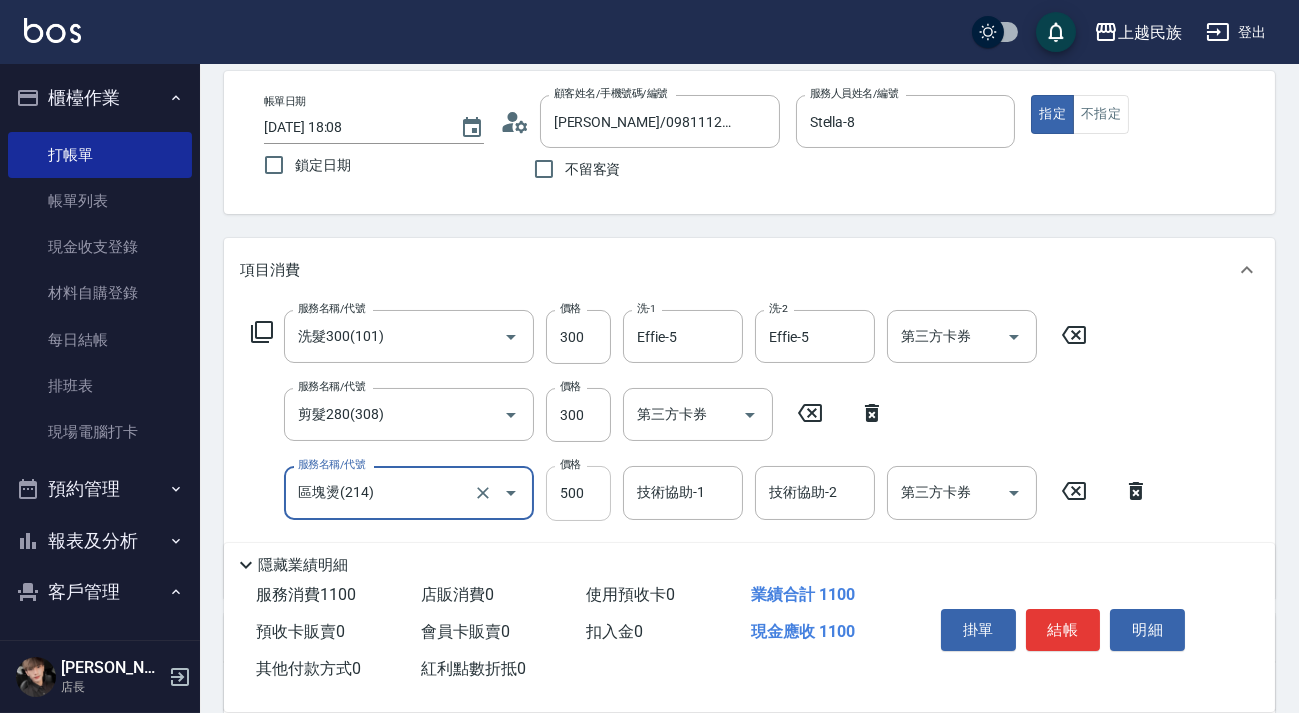 type on "區塊燙(214)" 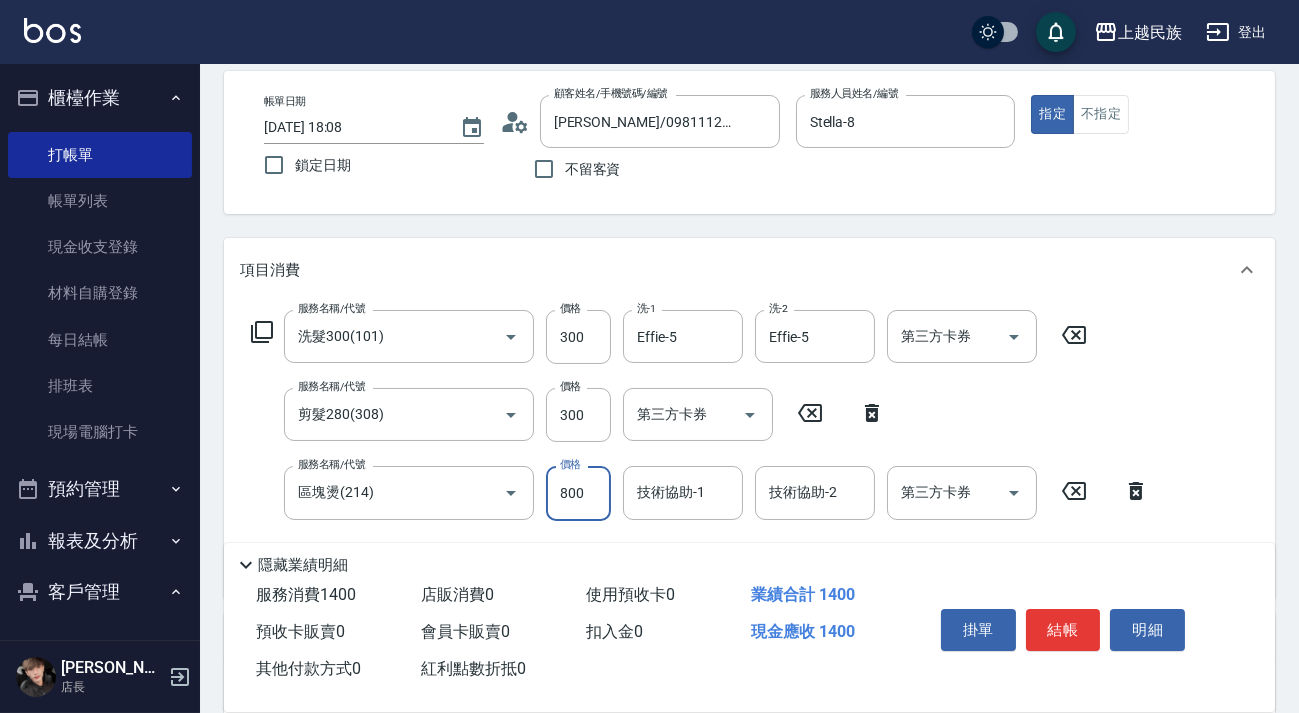 type on "800" 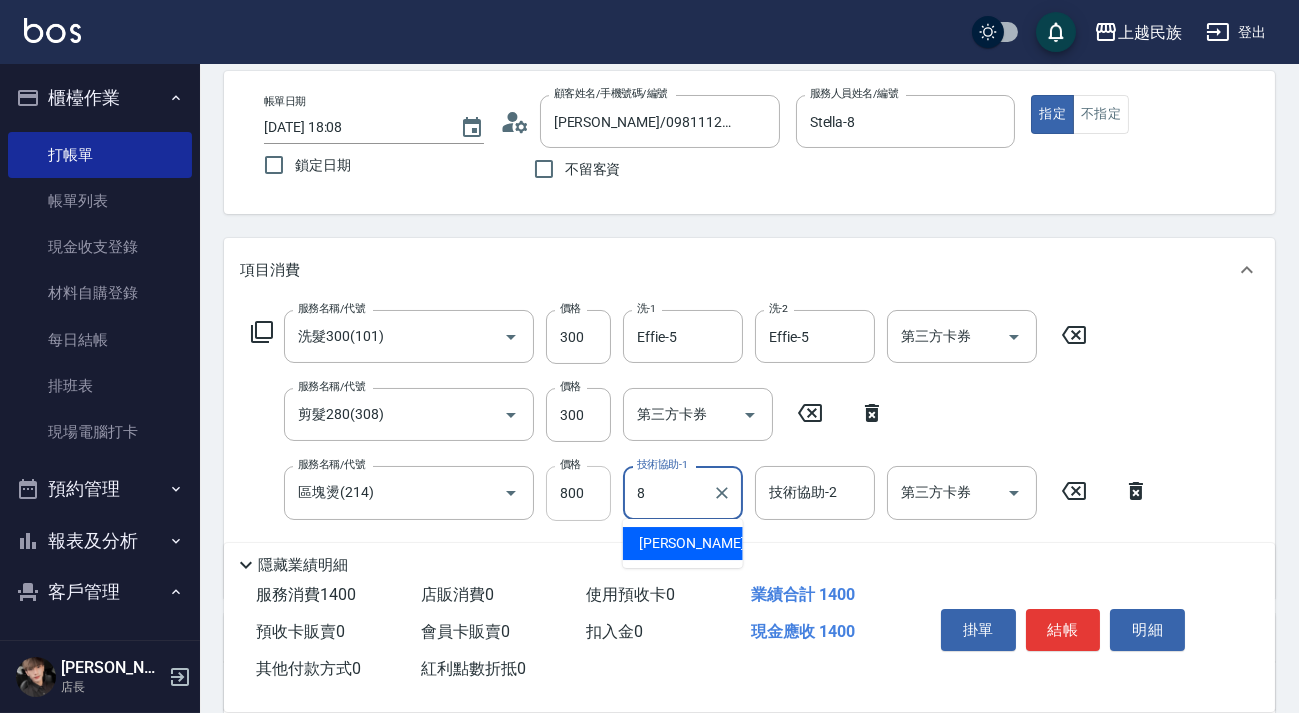 type on "8" 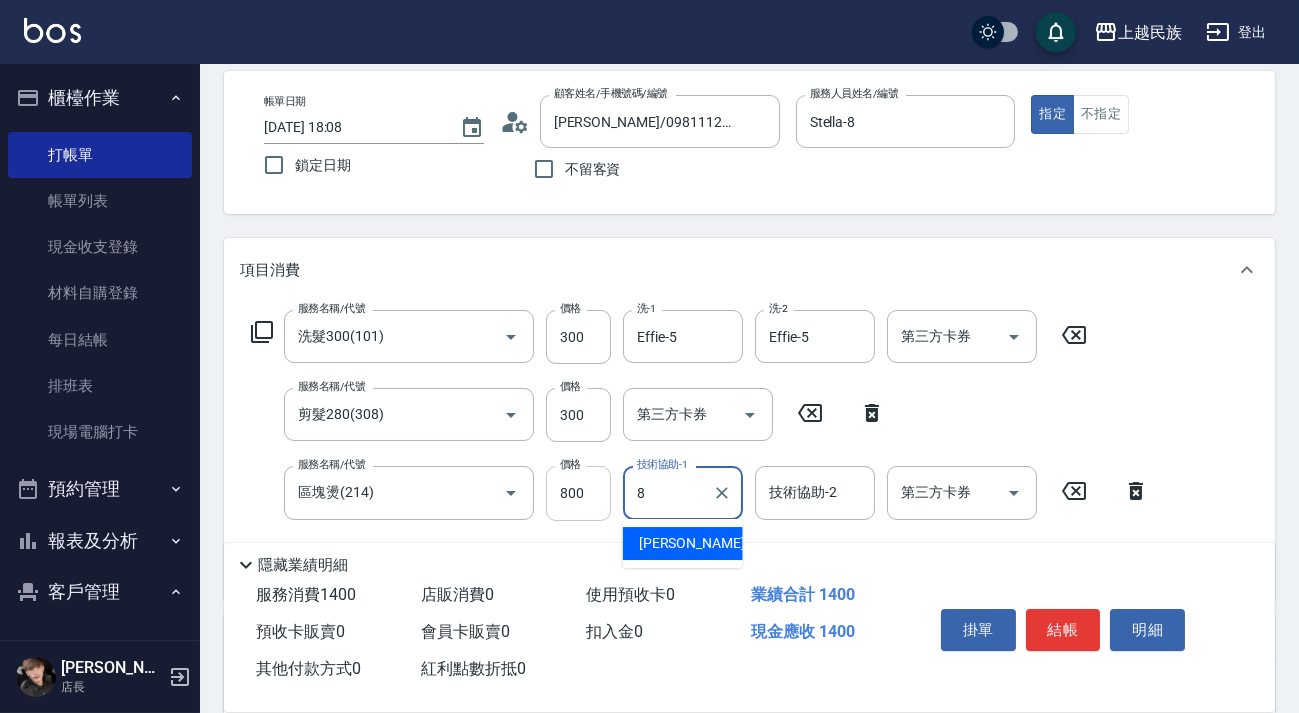 type on "." 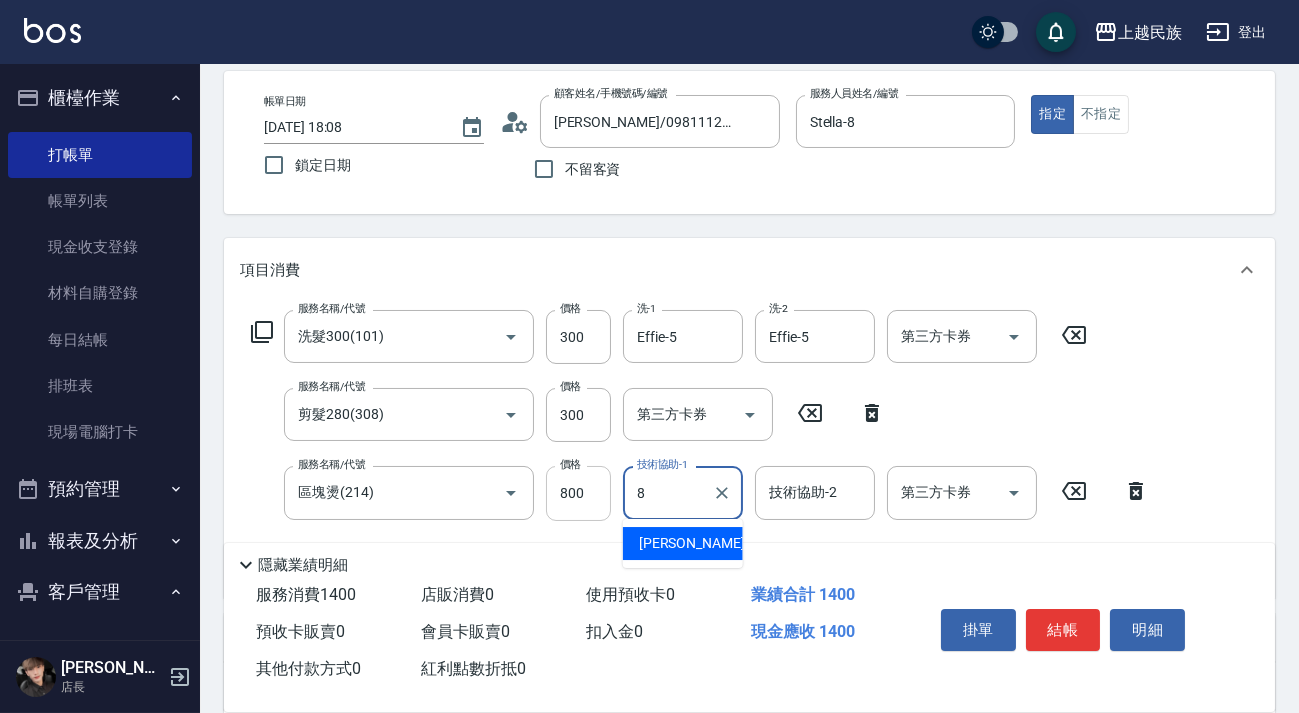 type on "Stella-8" 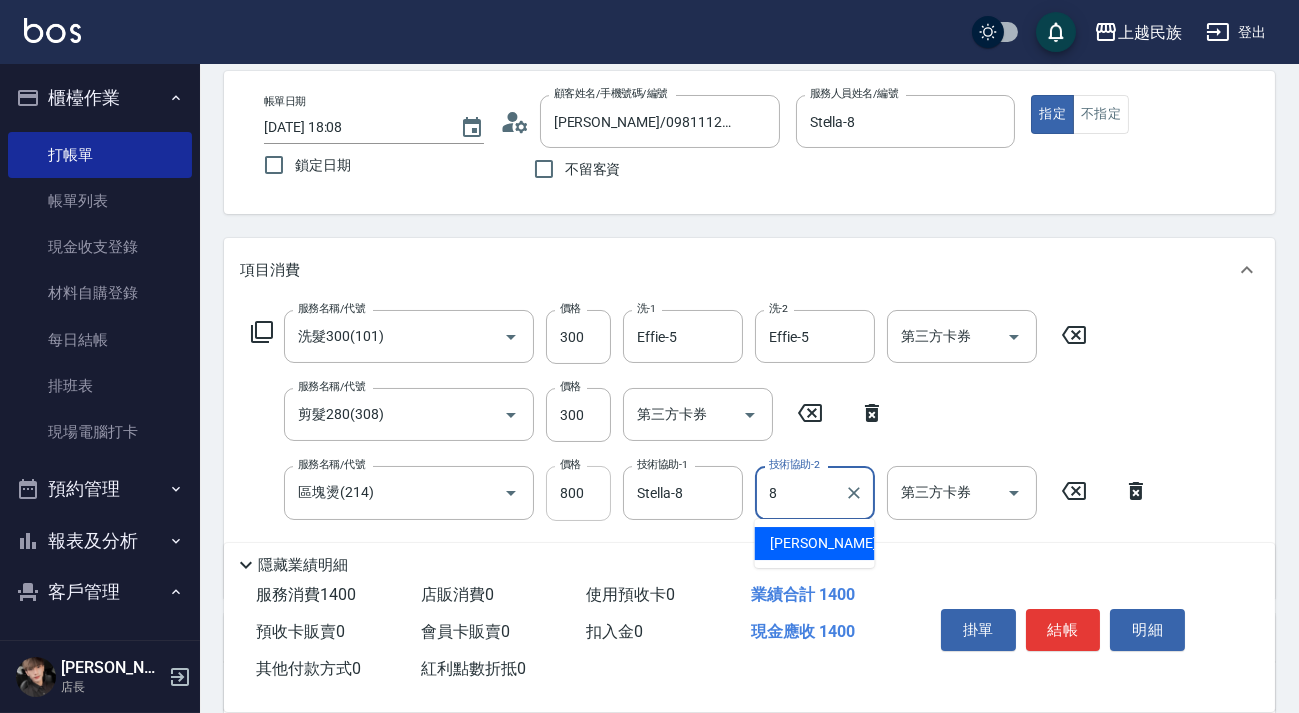 type on "Stella-8" 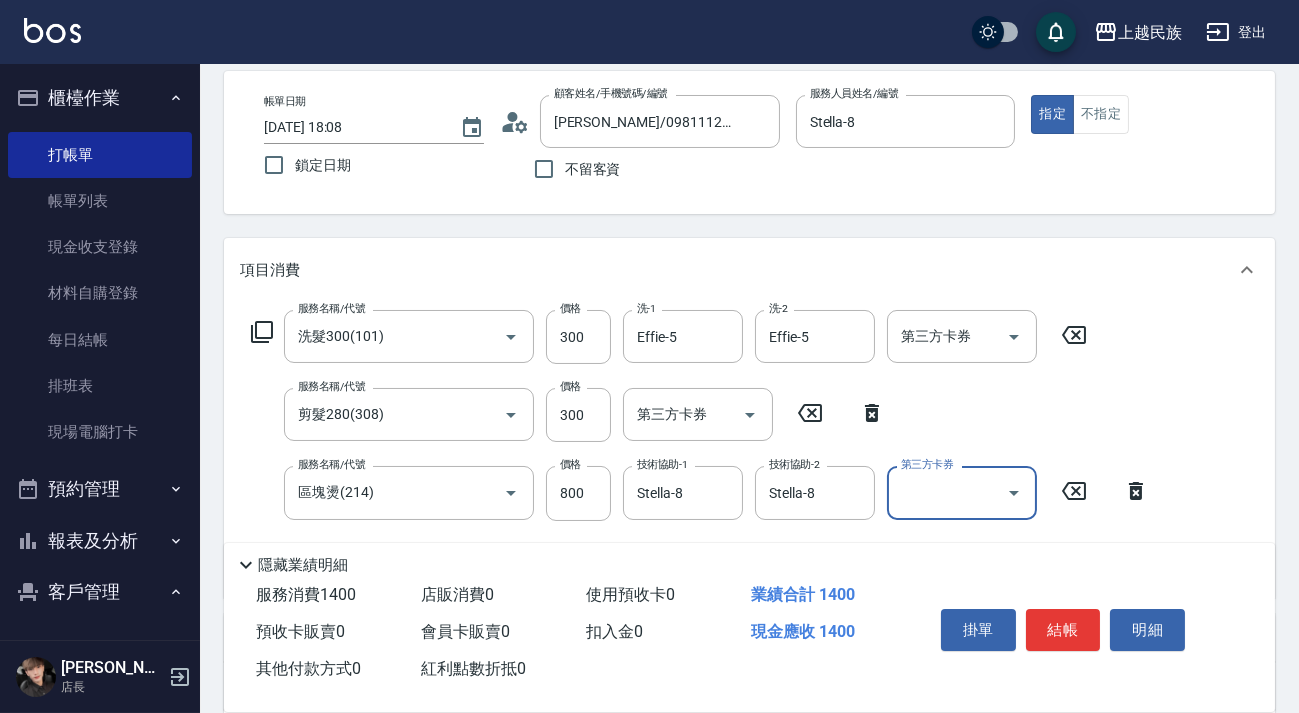 scroll, scrollTop: 418, scrollLeft: 0, axis: vertical 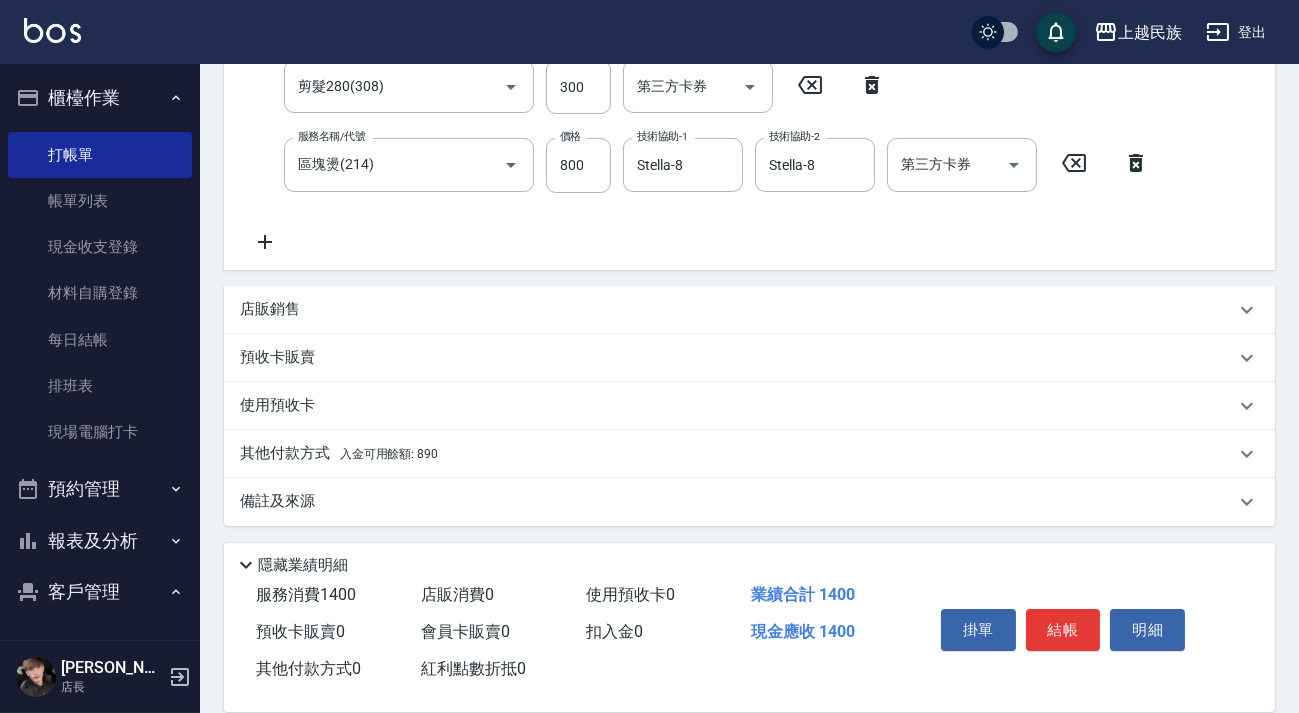 click on "其他付款方式 入金可用餘額: 890" at bounding box center (737, 454) 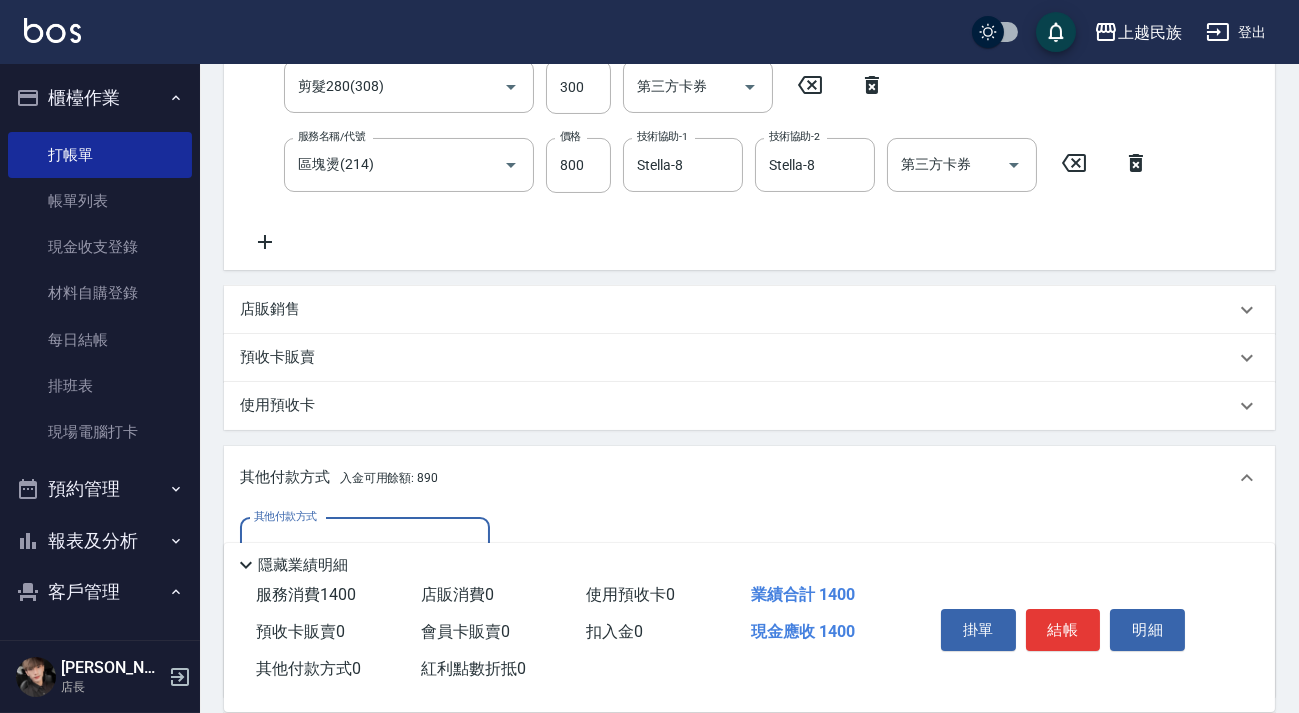 scroll, scrollTop: 0, scrollLeft: 0, axis: both 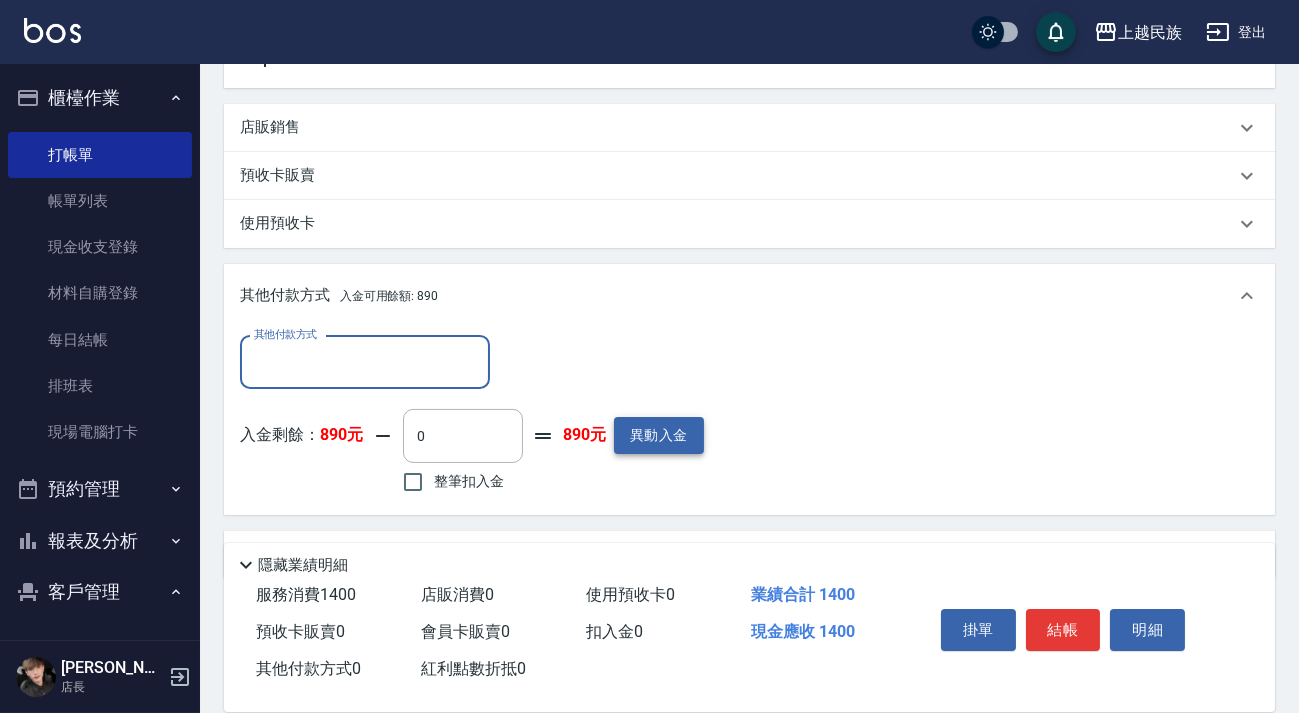 click on "異動入金" at bounding box center (659, 435) 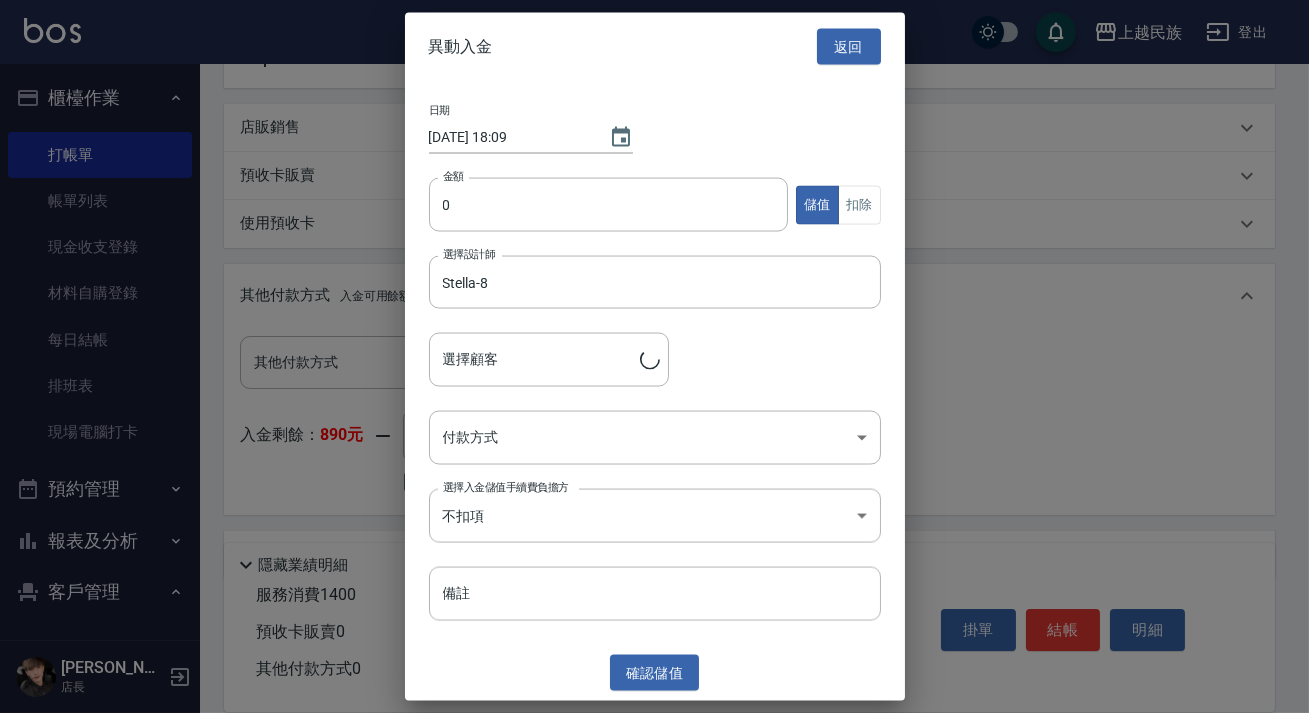 type on "[PERSON_NAME]/0981112397/s112322" 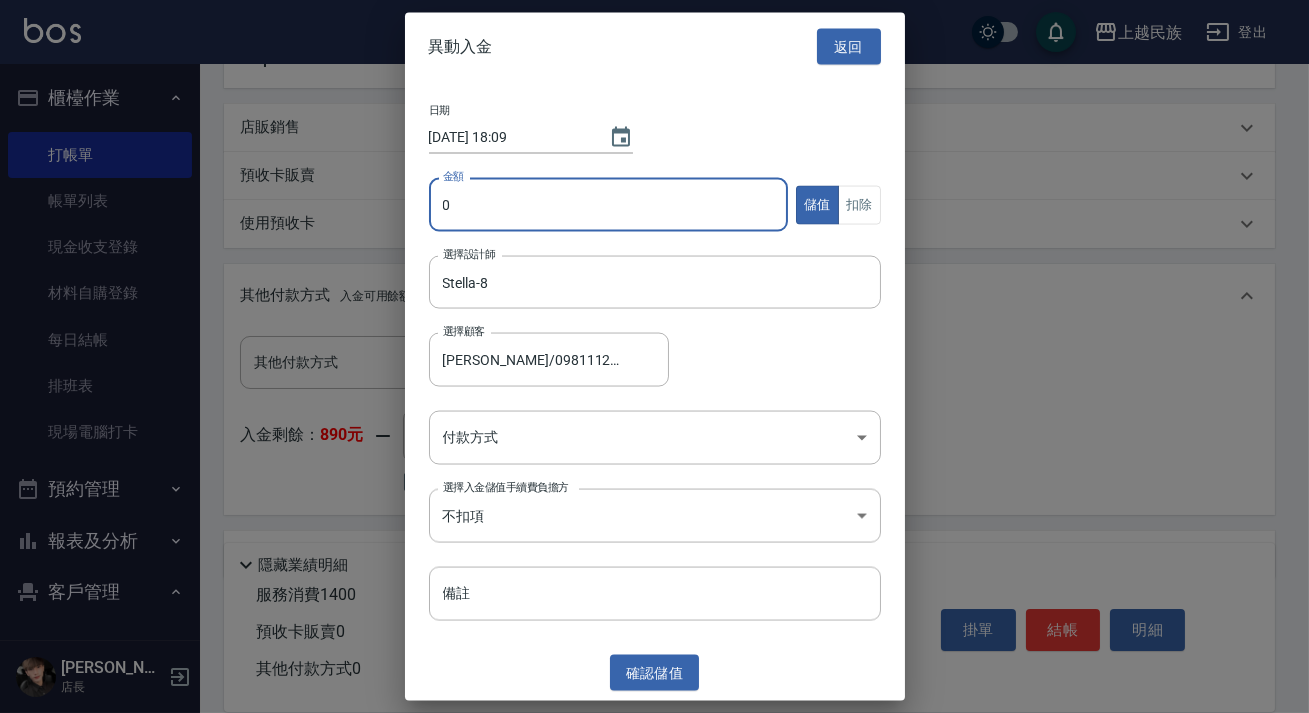 click on "0" at bounding box center (609, 205) 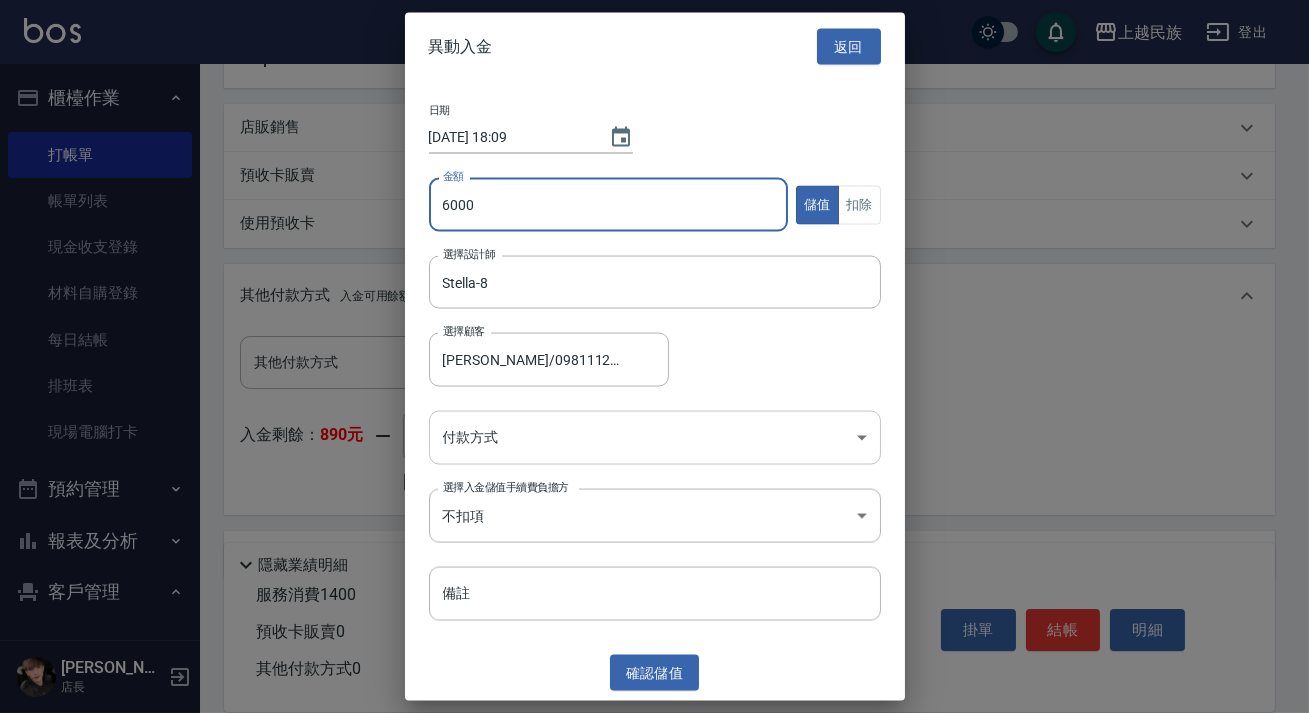 type on "6000" 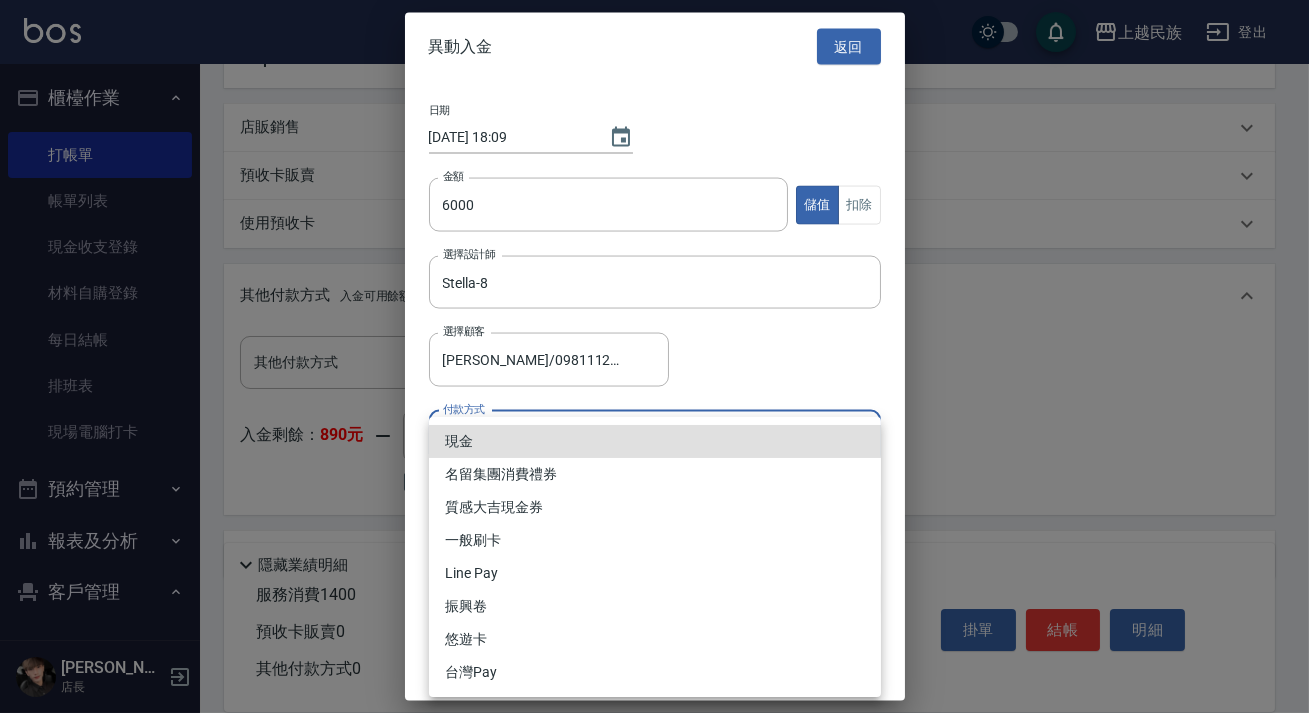 click on "上越民族 登出 櫃檯作業 打帳單 帳單列表 現金收支登錄 材料自購登錄 每日結帳 排班表 現場電腦打卡 預約管理 預約管理 單日預約紀錄 單週預約紀錄 報表及分析 報表目錄 消費分析儀表板 店家日報表 營業統計分析表 設計師業績表 設計師日報表 設計師排行榜 商品銷售排行榜 商品消耗明細 單一服務項目查詢 店販分類抽成明細 顧客入金餘額表 顧客卡券餘額表 收支分類明細表 非現金明細對帳單 客戶管理 客戶列表 卡券管理 入金管理 員工及薪資 員工列表 全店打卡記錄 考勤排班總表 商品管理 商品列表 [PERSON_NAME] 店長 Key In 打帳單 上一筆訂單:#4 帳單速查 結帳前確認明細 連續打單結帳 掛單 結帳 明細 帳單日期 [DATE] 18:08 鎖定日期 顧客姓名/手機號碼/編號 [PERSON_NAME]/0981112397/s112322 顧客姓名/手機號碼/編號 不留客資 服務人員姓名/編號 Stella-8 服務人員姓名/編號 指定 不指定" at bounding box center [654, 83] 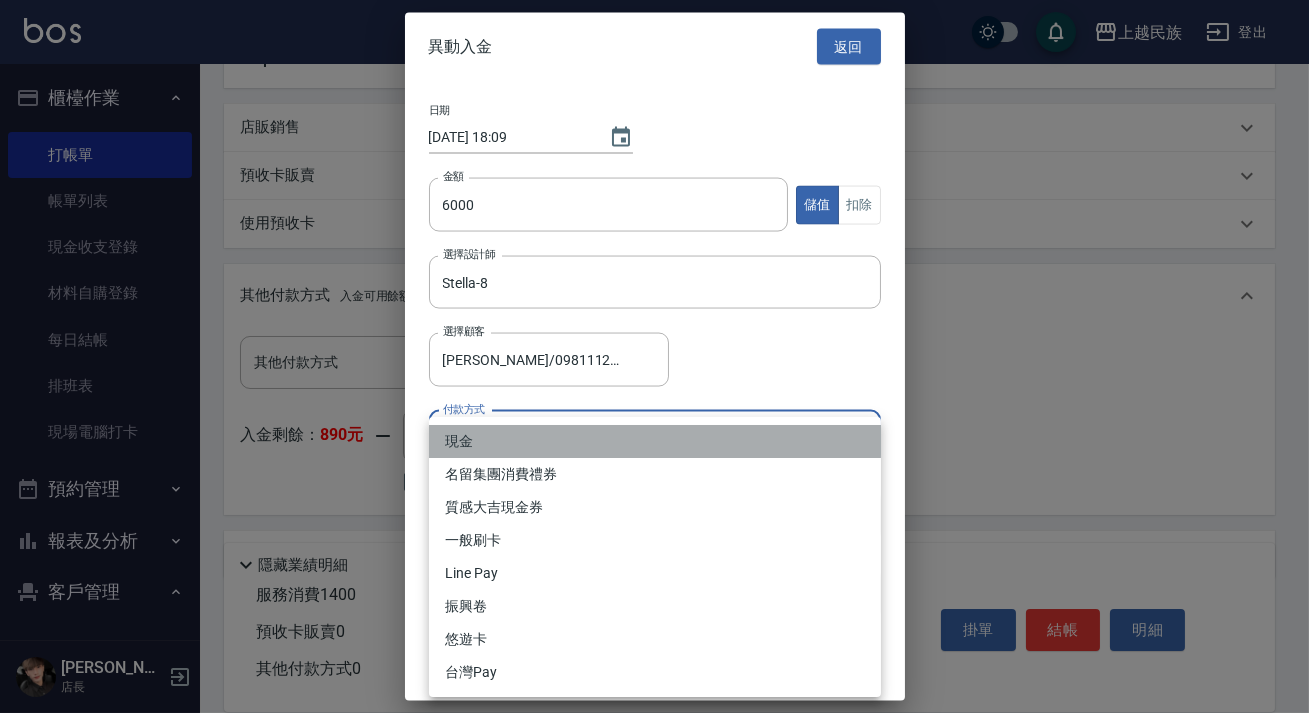 click on "現金" at bounding box center [655, 441] 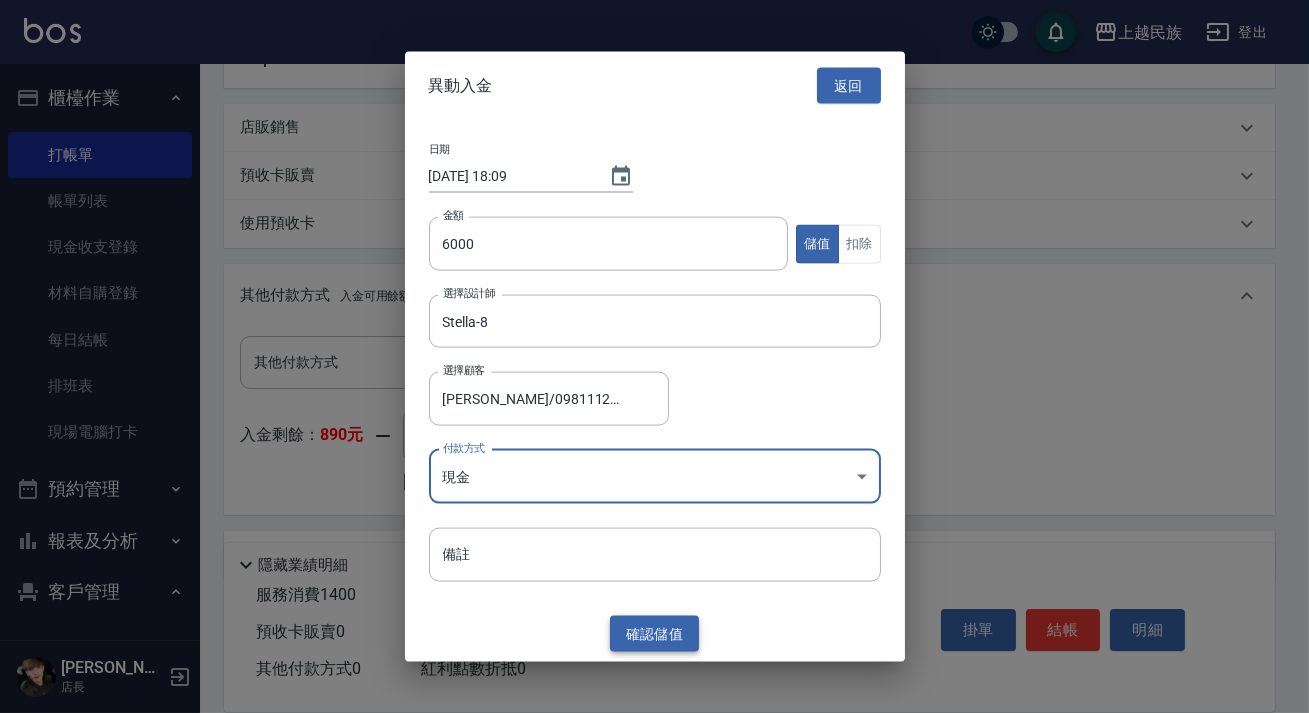click on "確認 儲值" at bounding box center (655, 633) 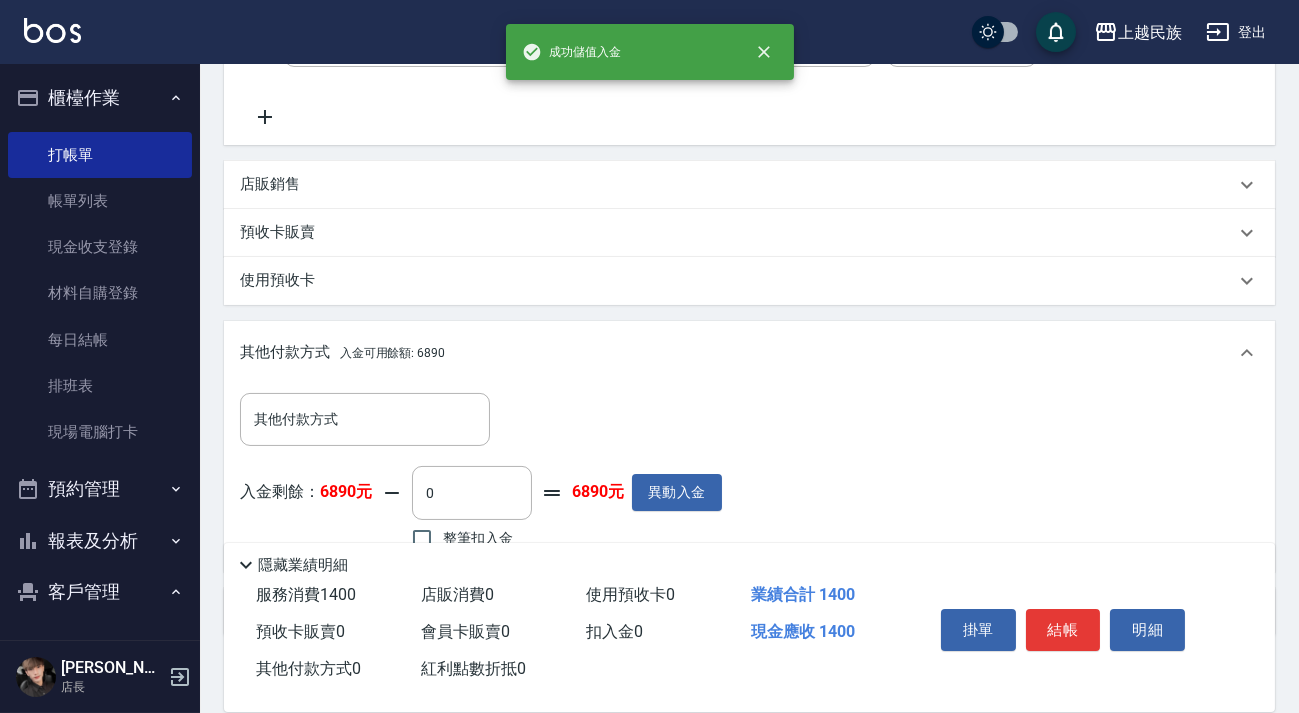 scroll, scrollTop: 600, scrollLeft: 0, axis: vertical 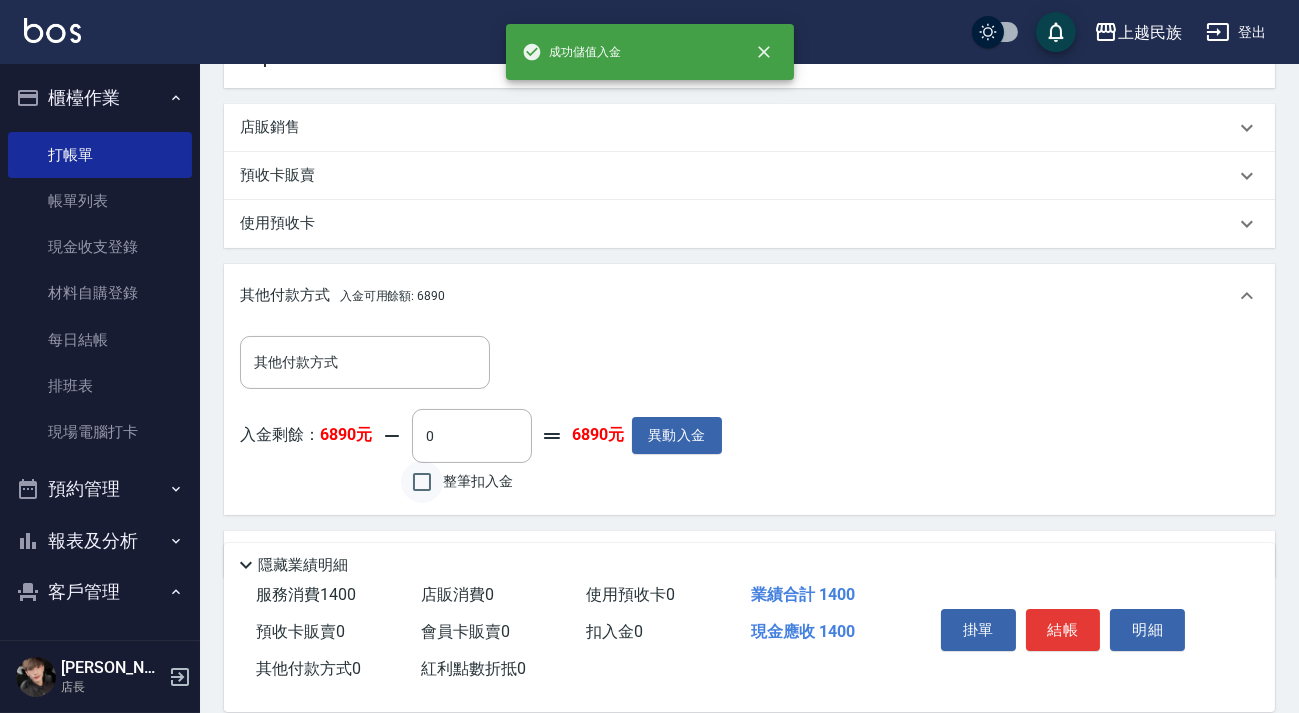 click on "整筆扣入金" at bounding box center (422, 482) 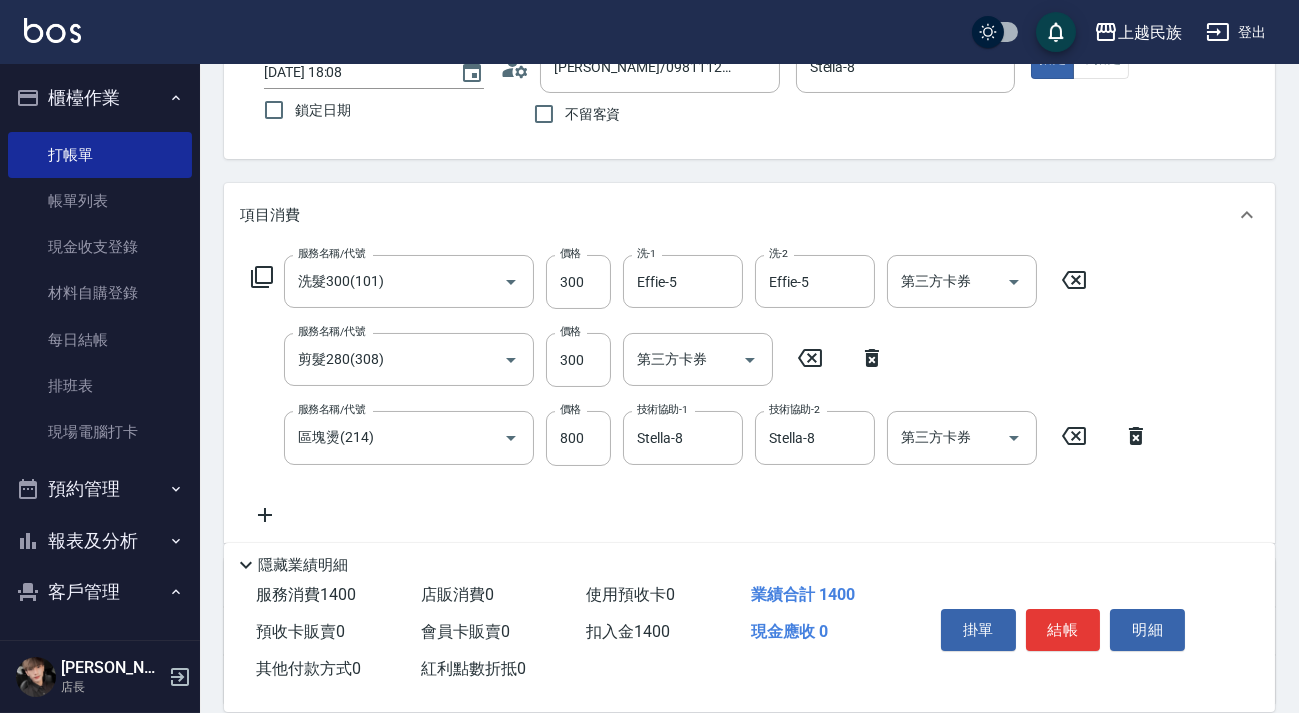 scroll, scrollTop: 0, scrollLeft: 0, axis: both 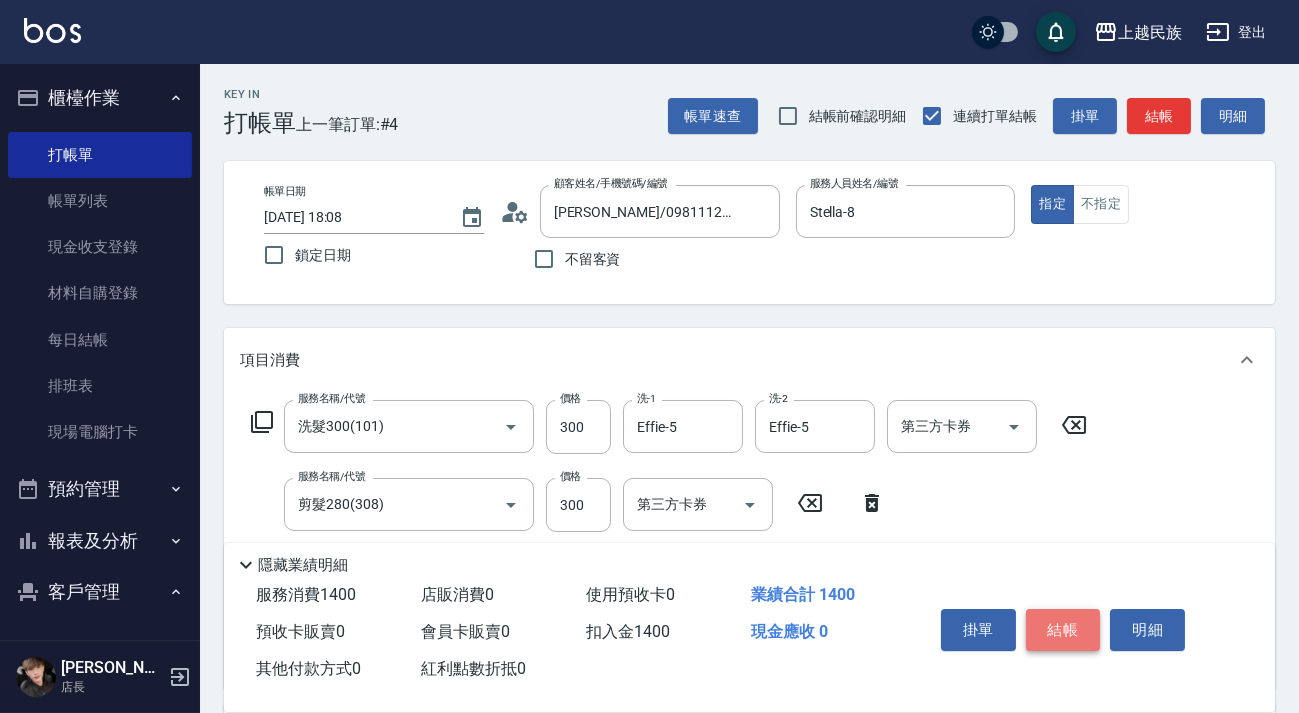 click on "結帳" at bounding box center (1063, 630) 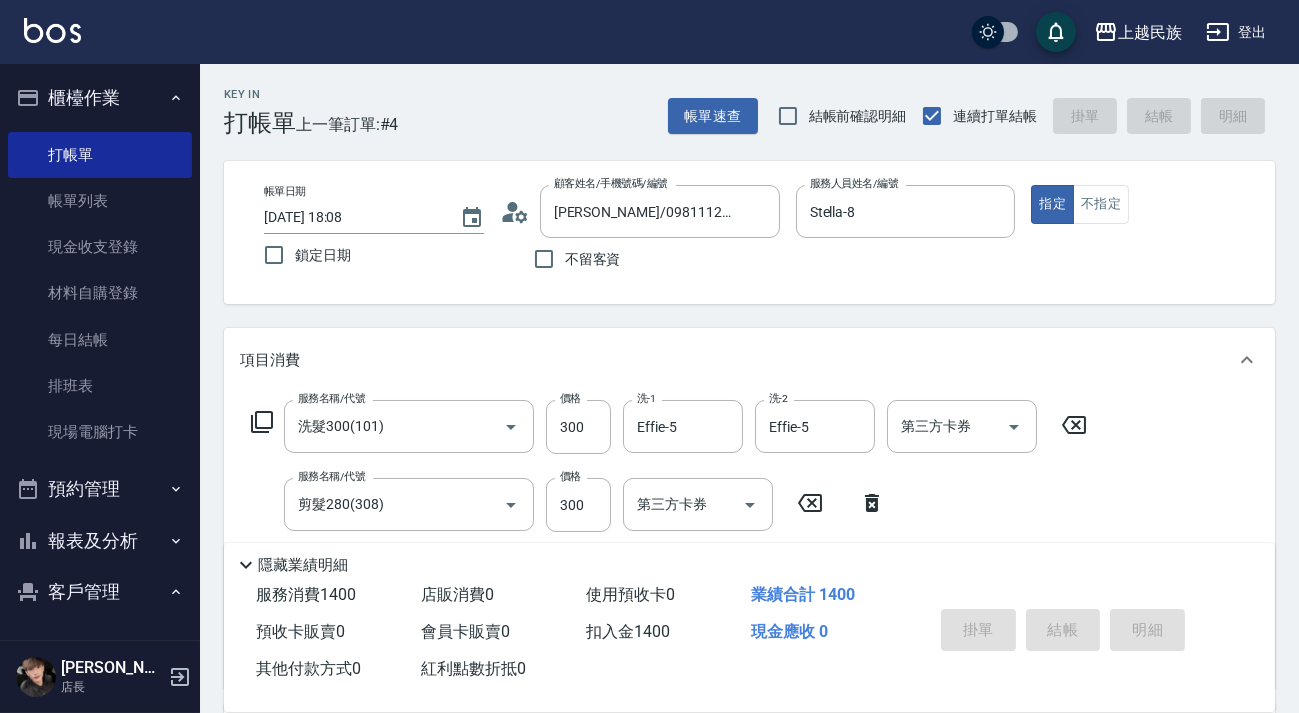 type on "[DATE] 18:10" 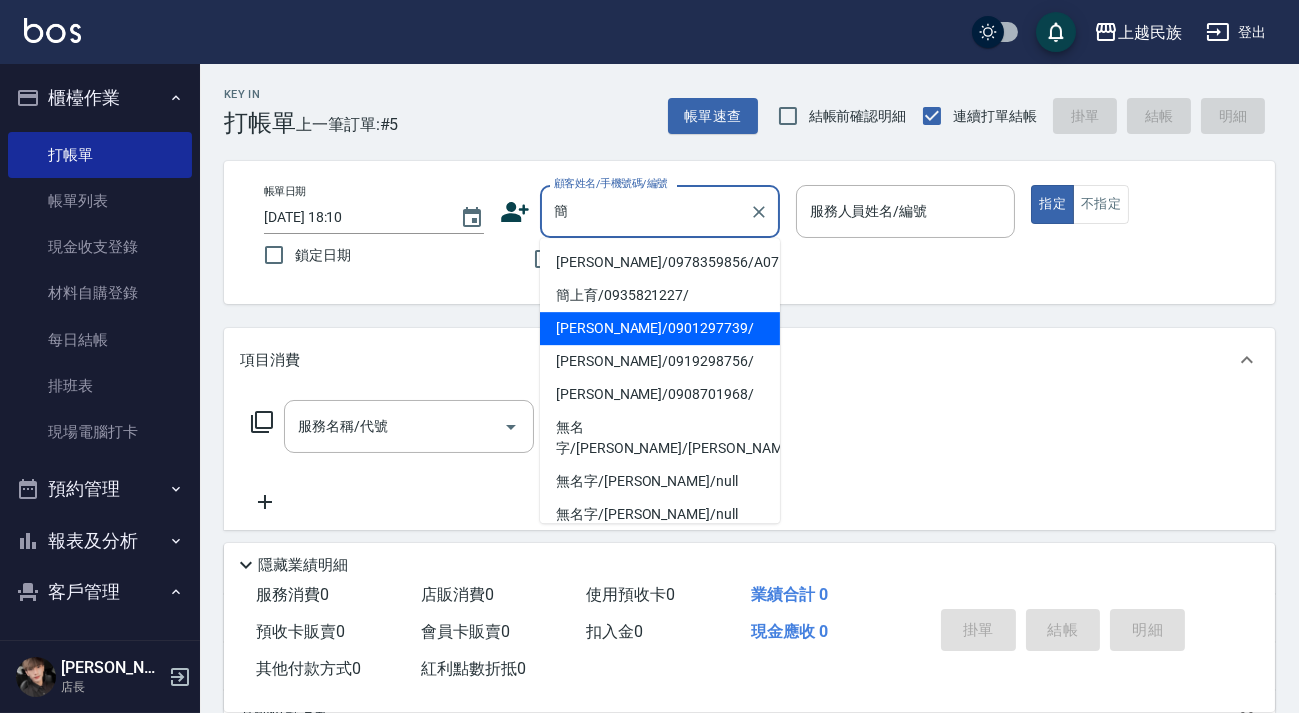 click on "[PERSON_NAME]/0901297739/" at bounding box center (660, 328) 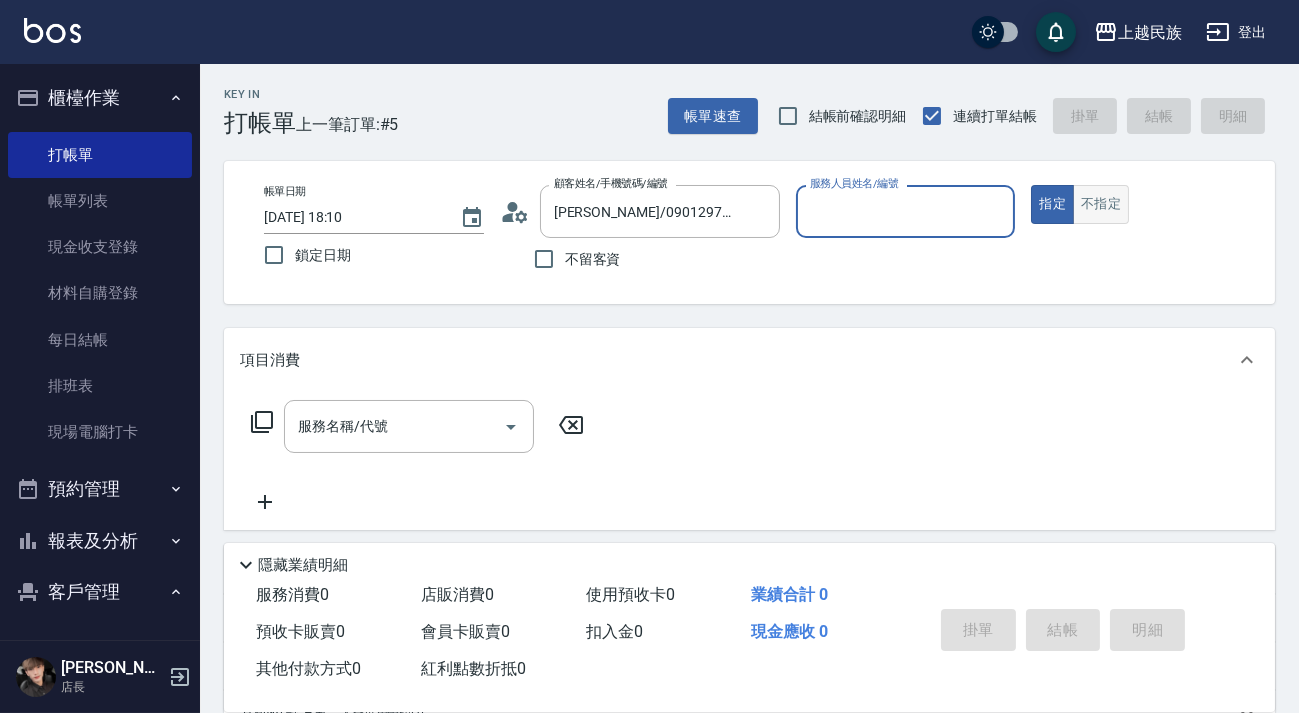 click on "不指定" at bounding box center (1101, 204) 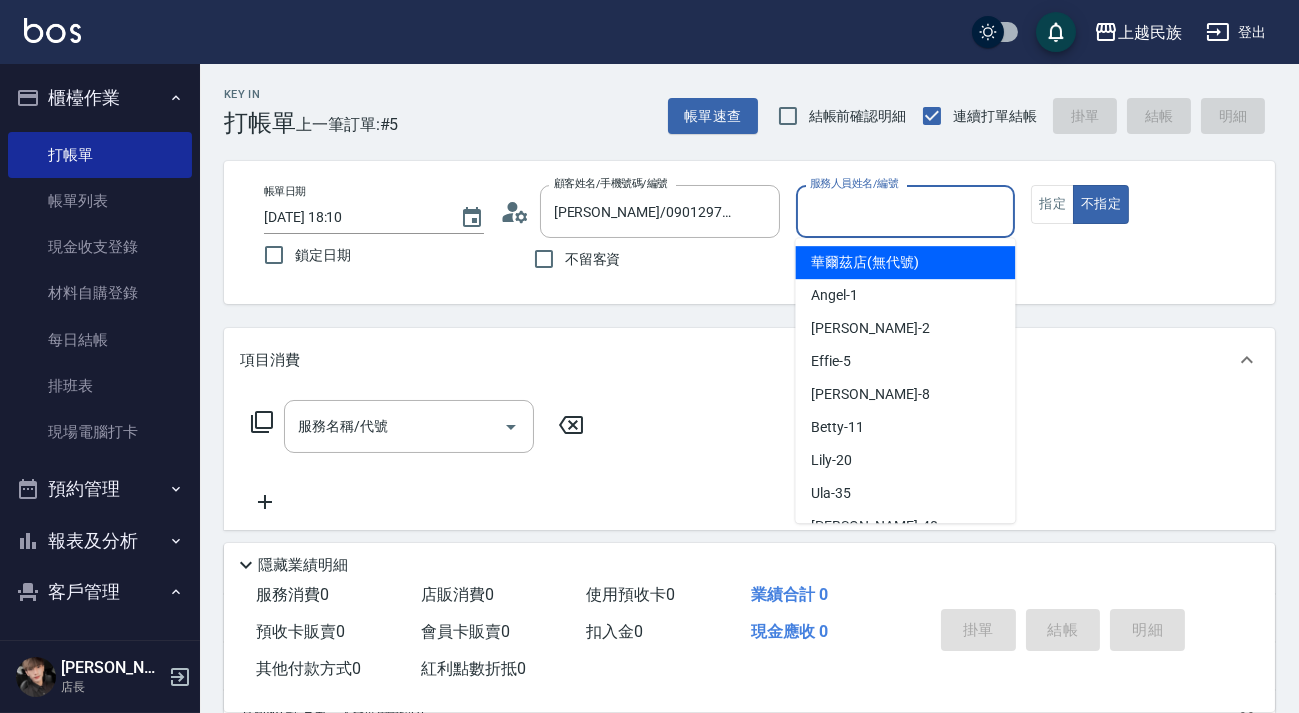 click on "服務人員姓名/編號" at bounding box center [906, 211] 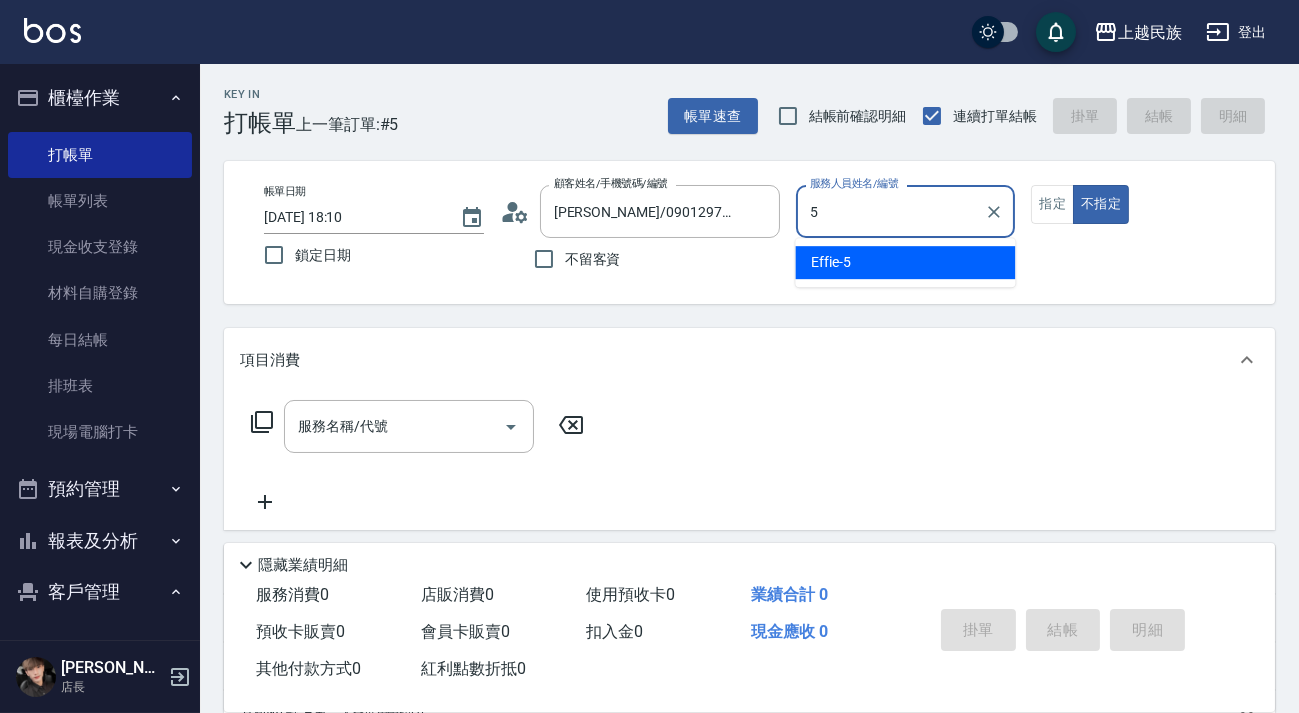 type on "Effie-5" 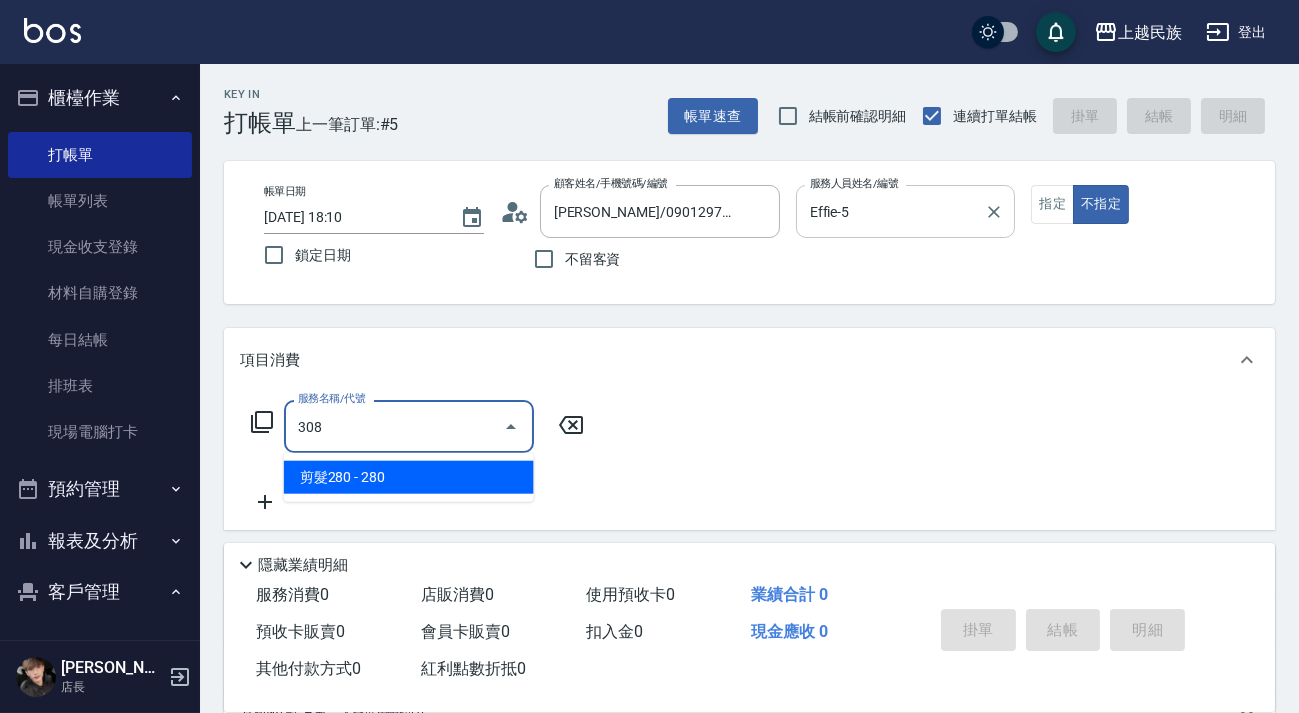 type on "剪髮280(308)" 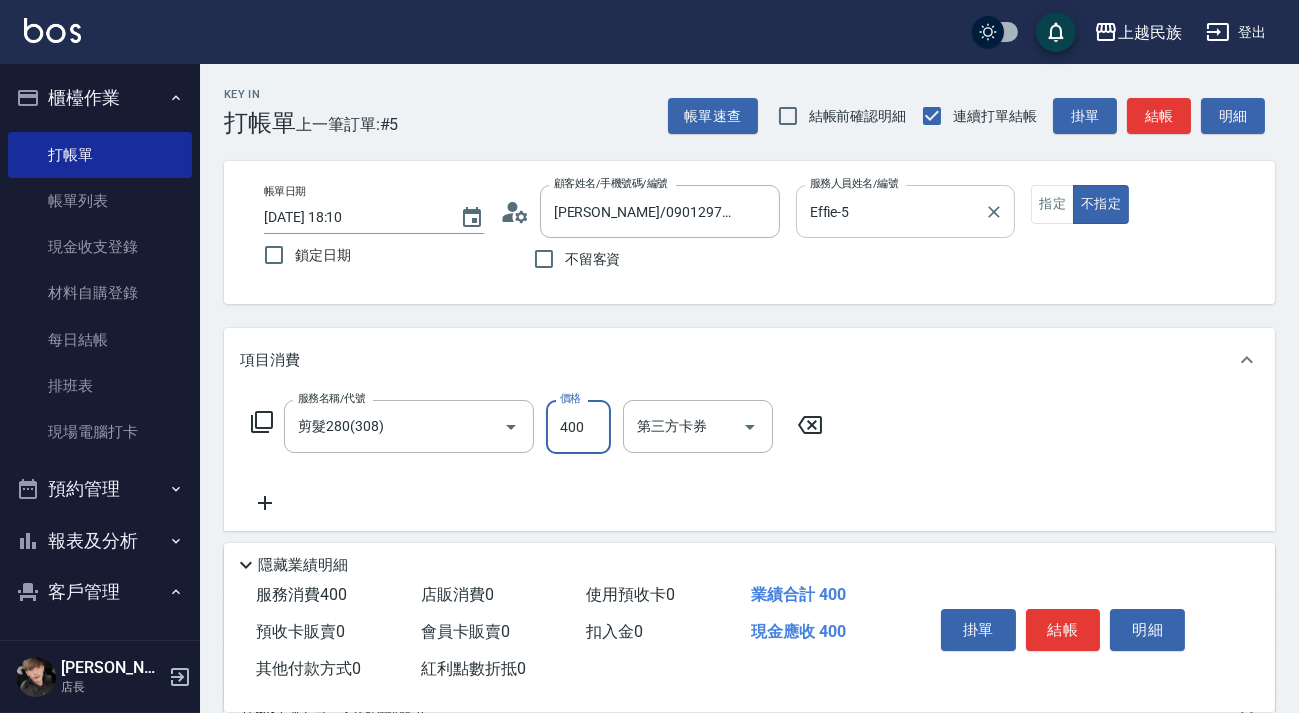 type on "400" 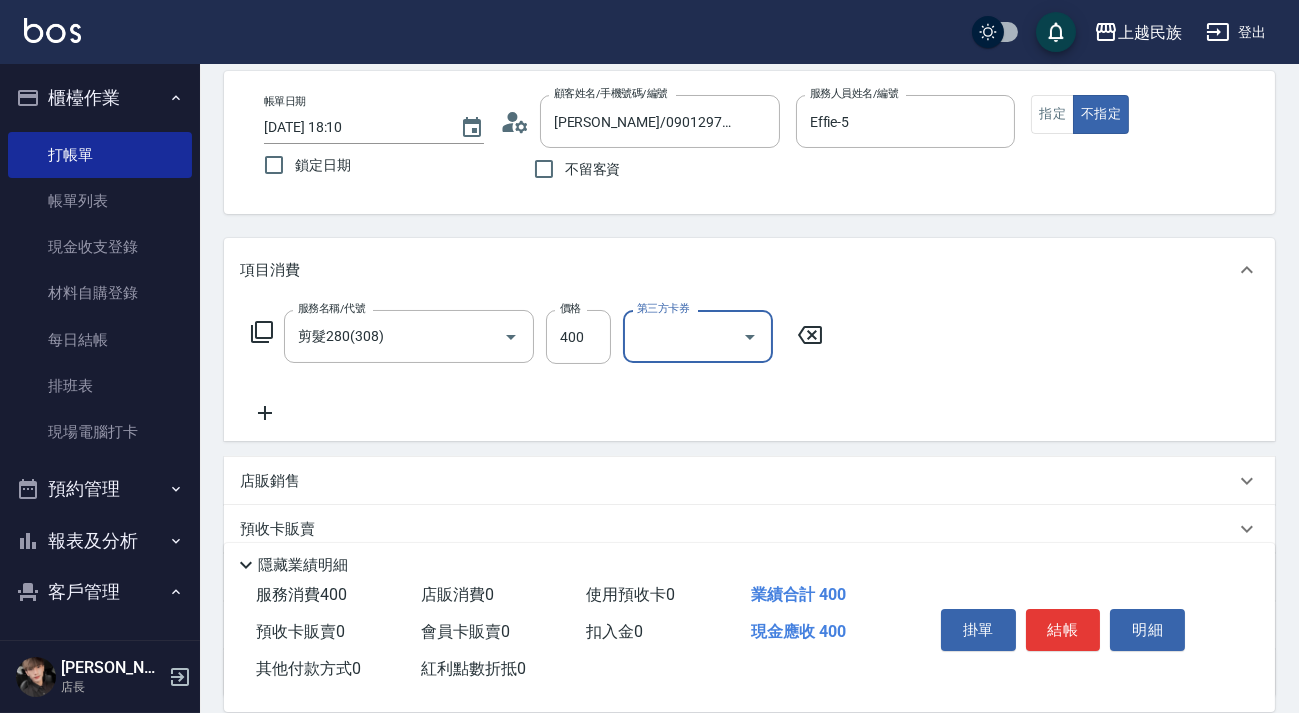 scroll, scrollTop: 262, scrollLeft: 0, axis: vertical 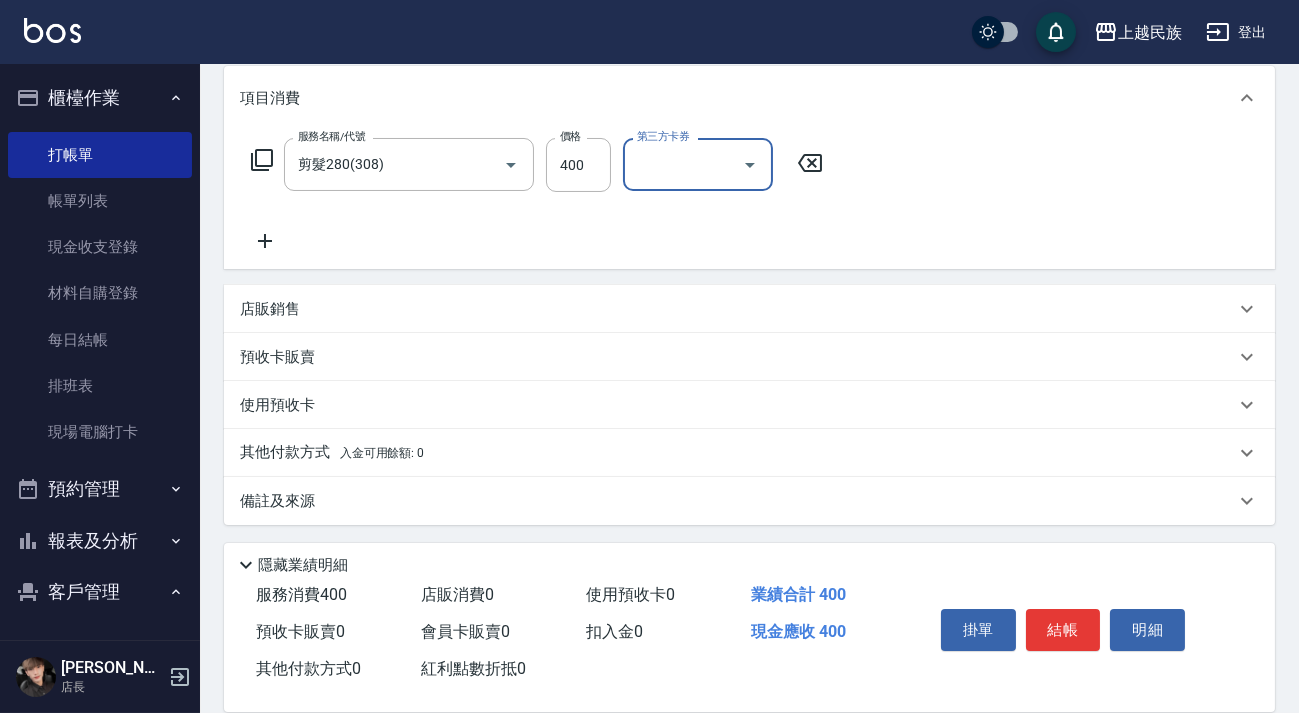click on "其他付款方式 入金可用餘額: 0" at bounding box center (737, 453) 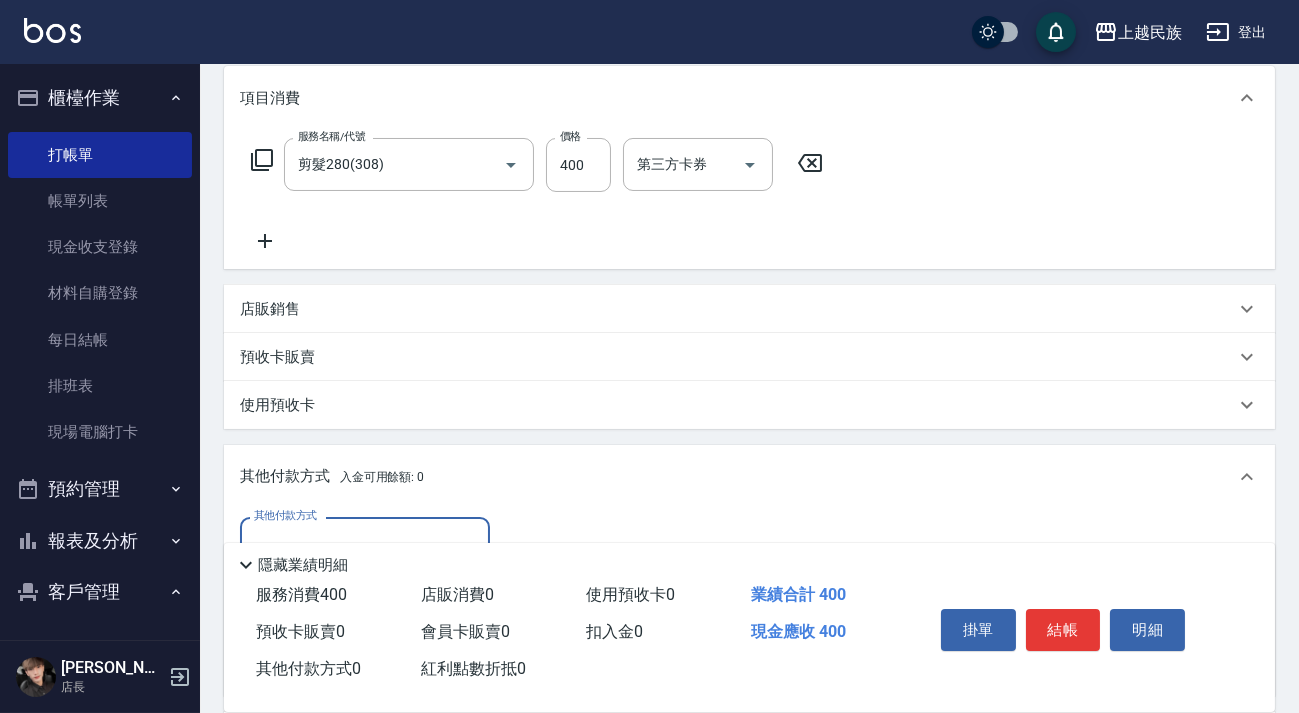 scroll, scrollTop: 0, scrollLeft: 0, axis: both 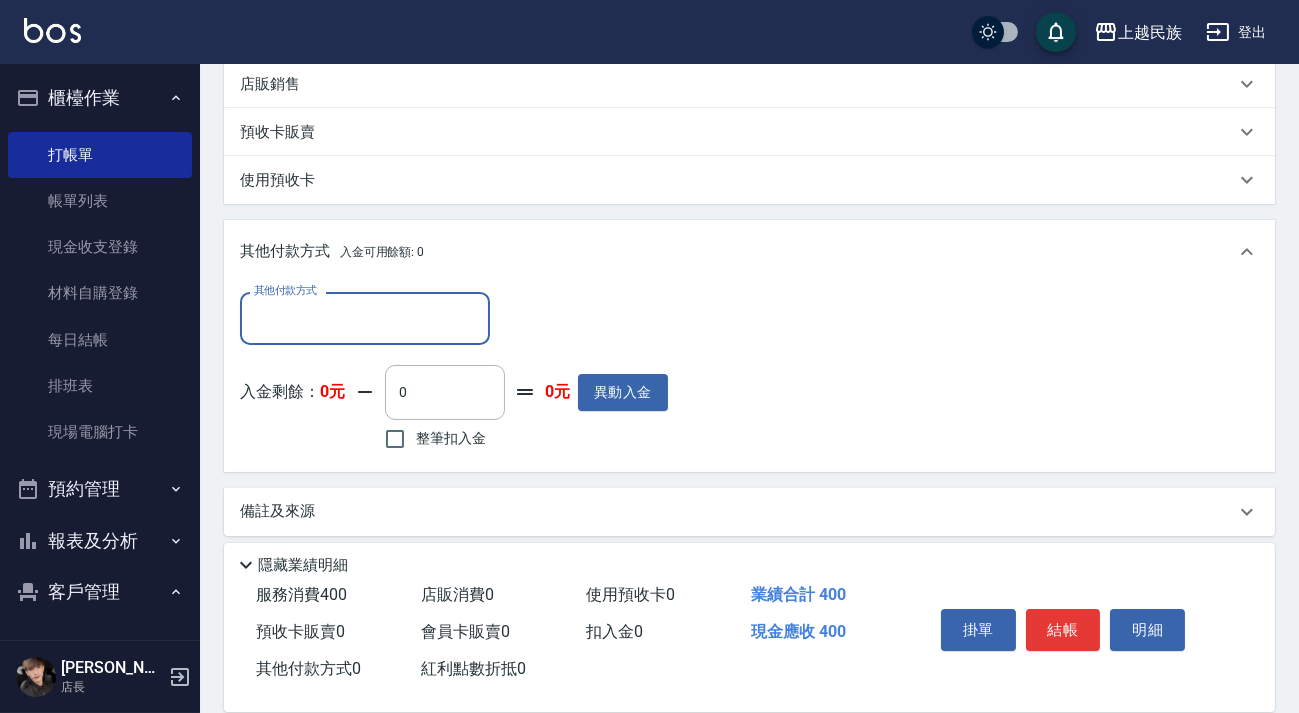 click on "其他付款方式" at bounding box center (365, 318) 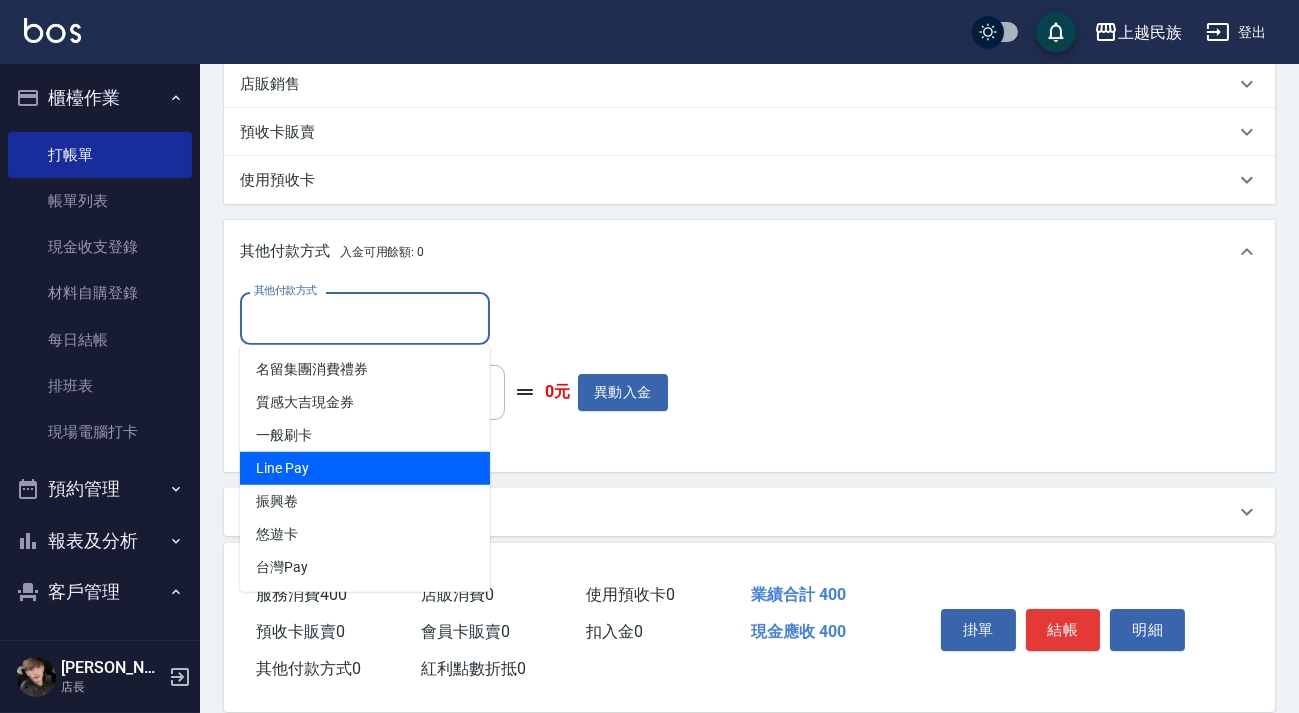 click on "Line Pay" at bounding box center [365, 468] 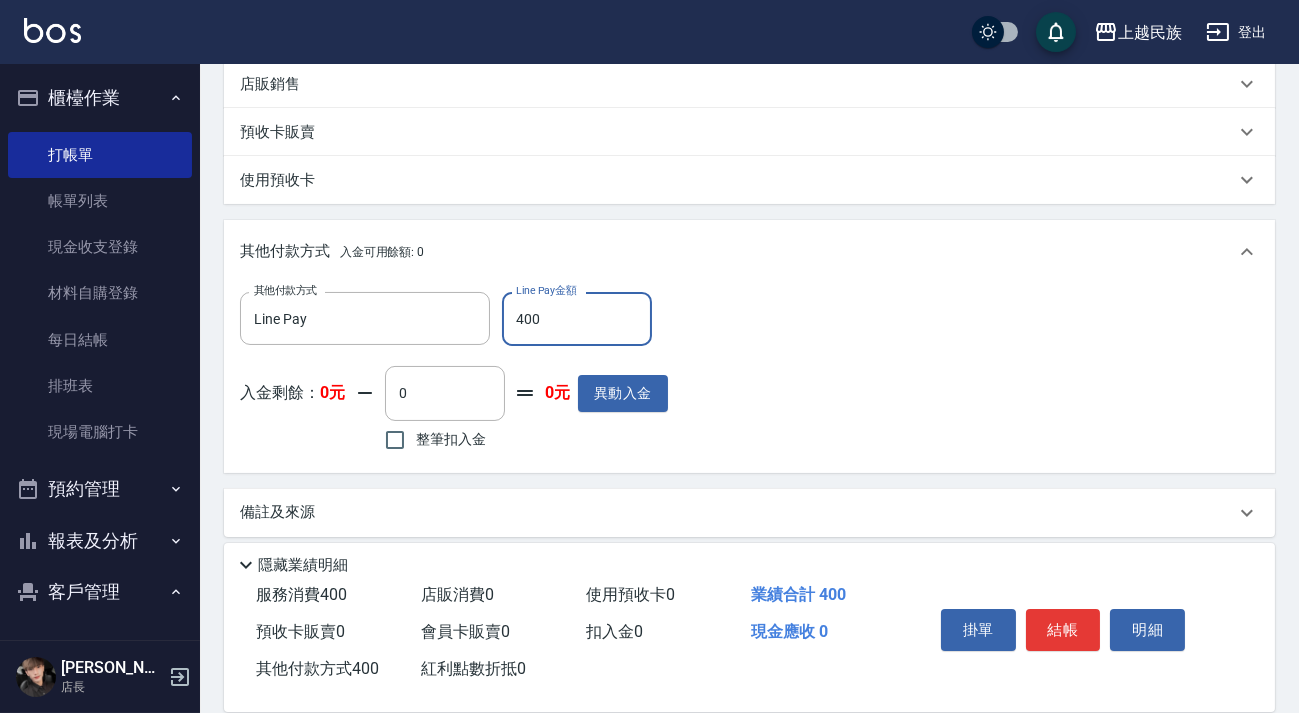 type on "400" 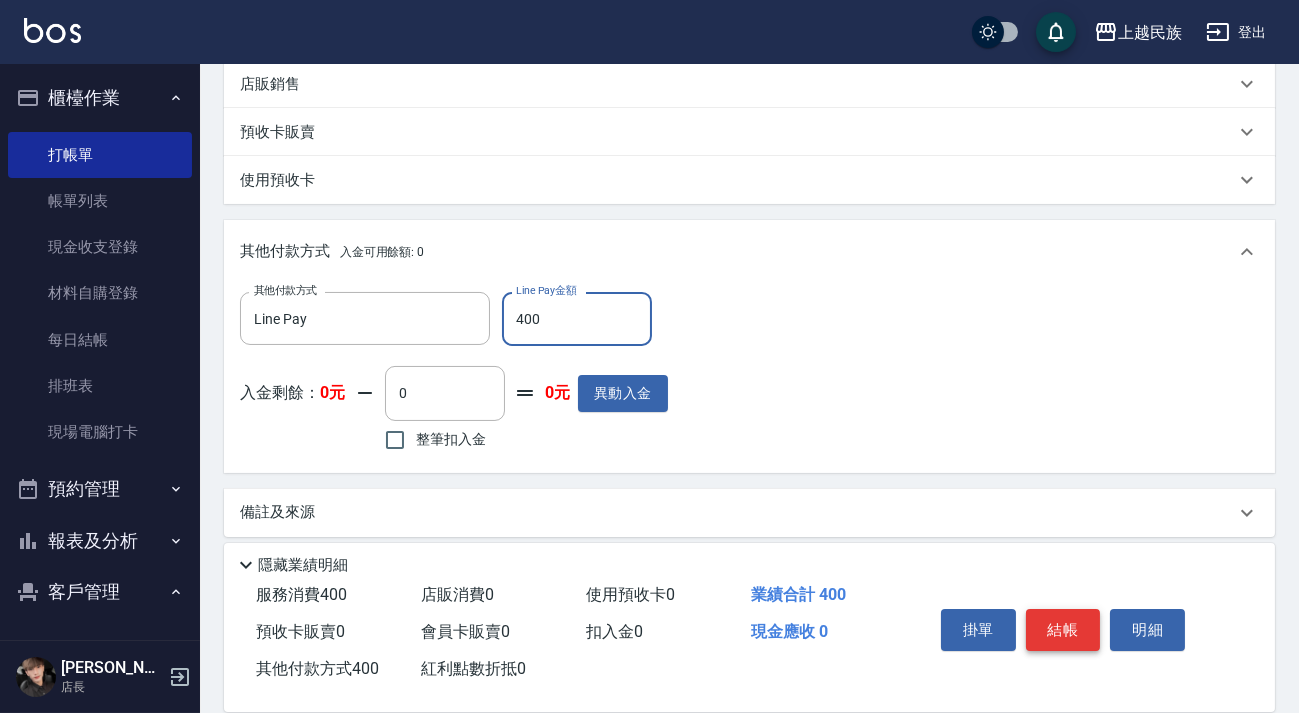 click on "結帳" at bounding box center [1063, 630] 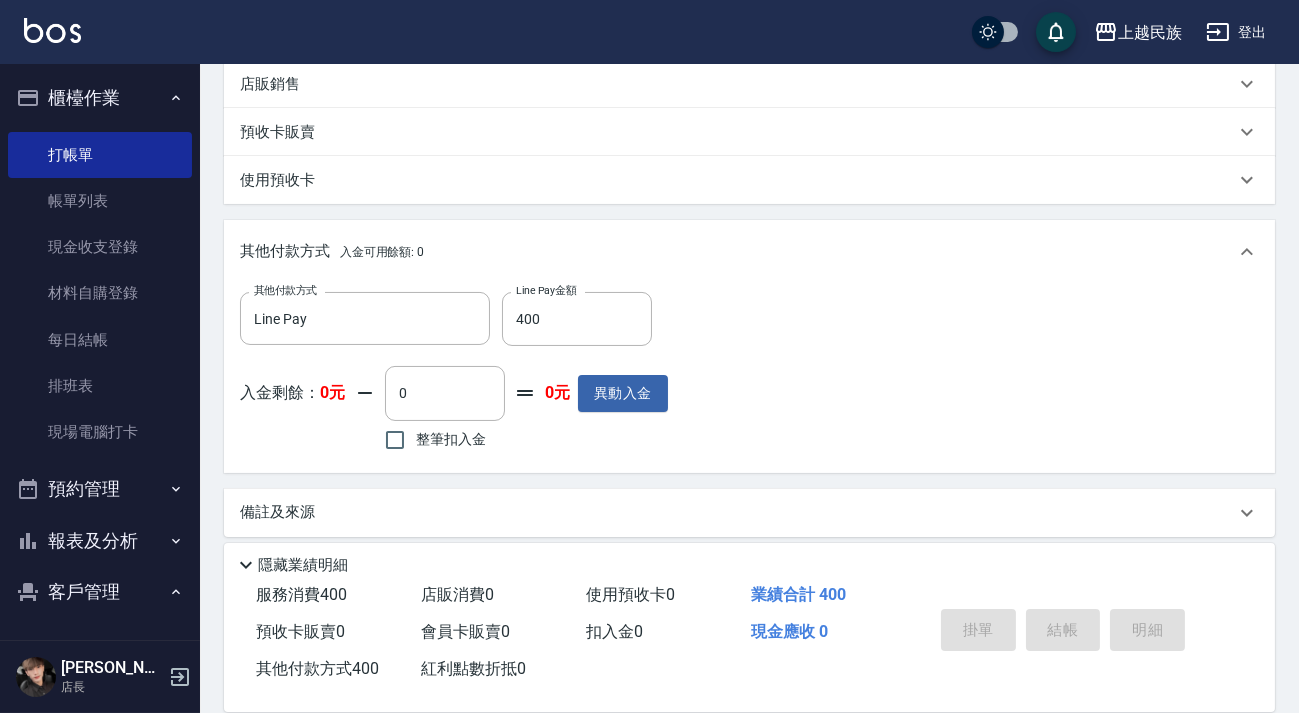 type 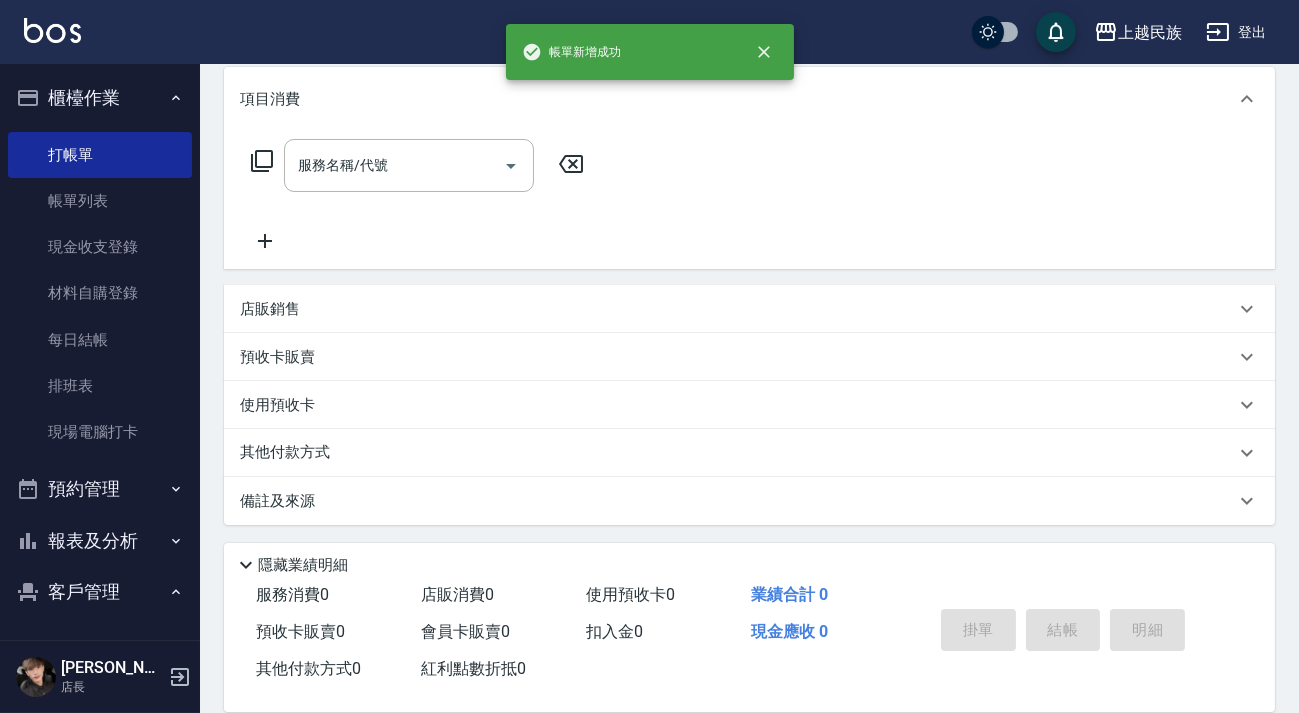scroll, scrollTop: 0, scrollLeft: 0, axis: both 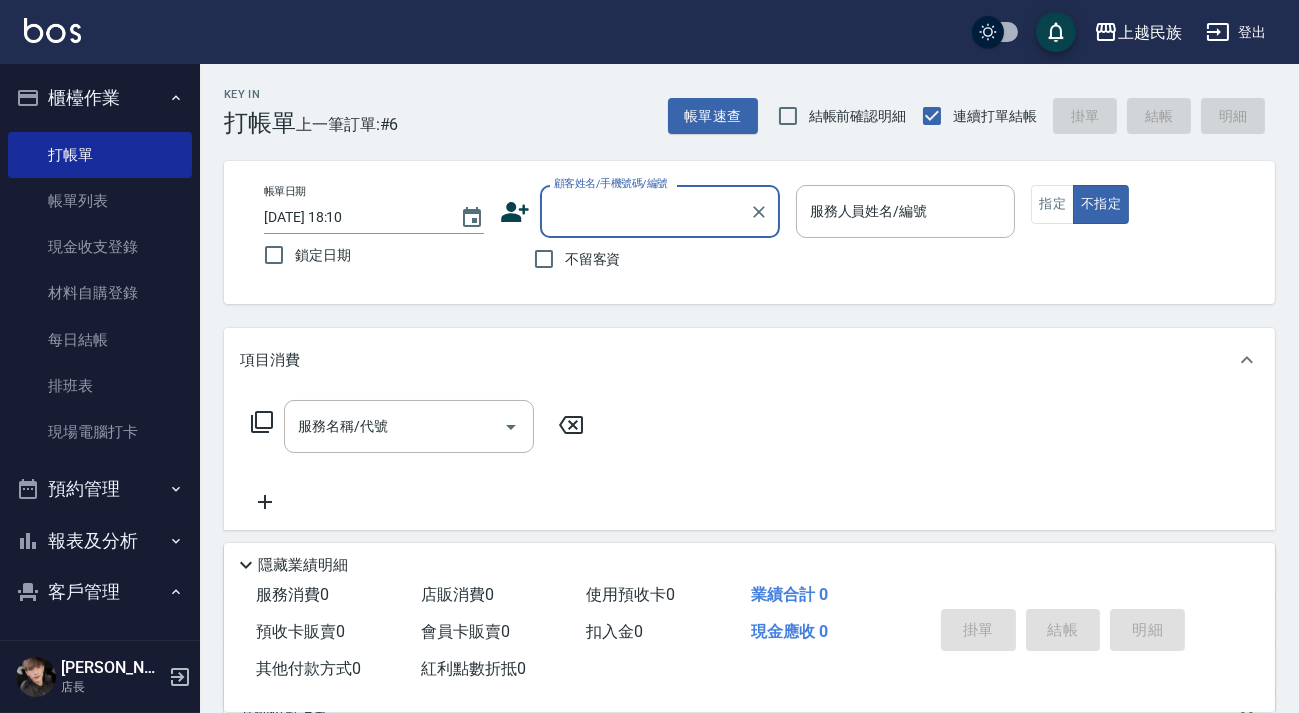 click on "不留客資" at bounding box center (572, 259) 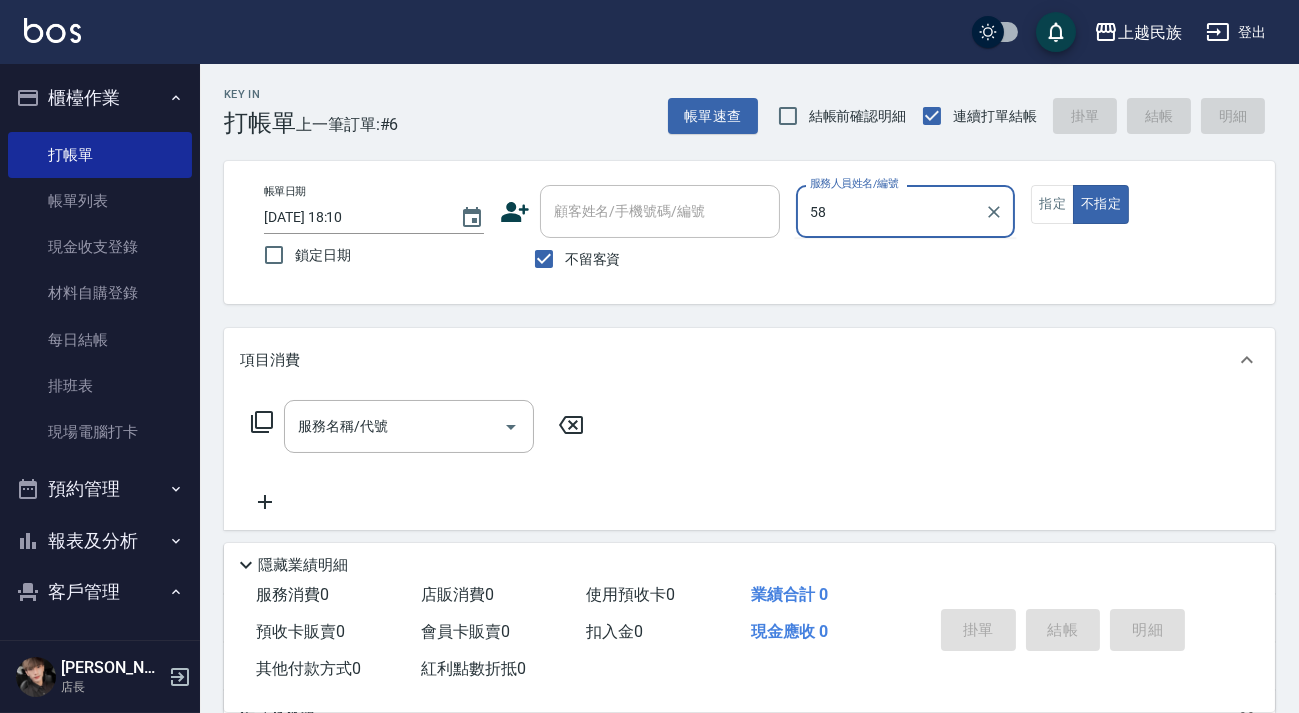 type on "5" 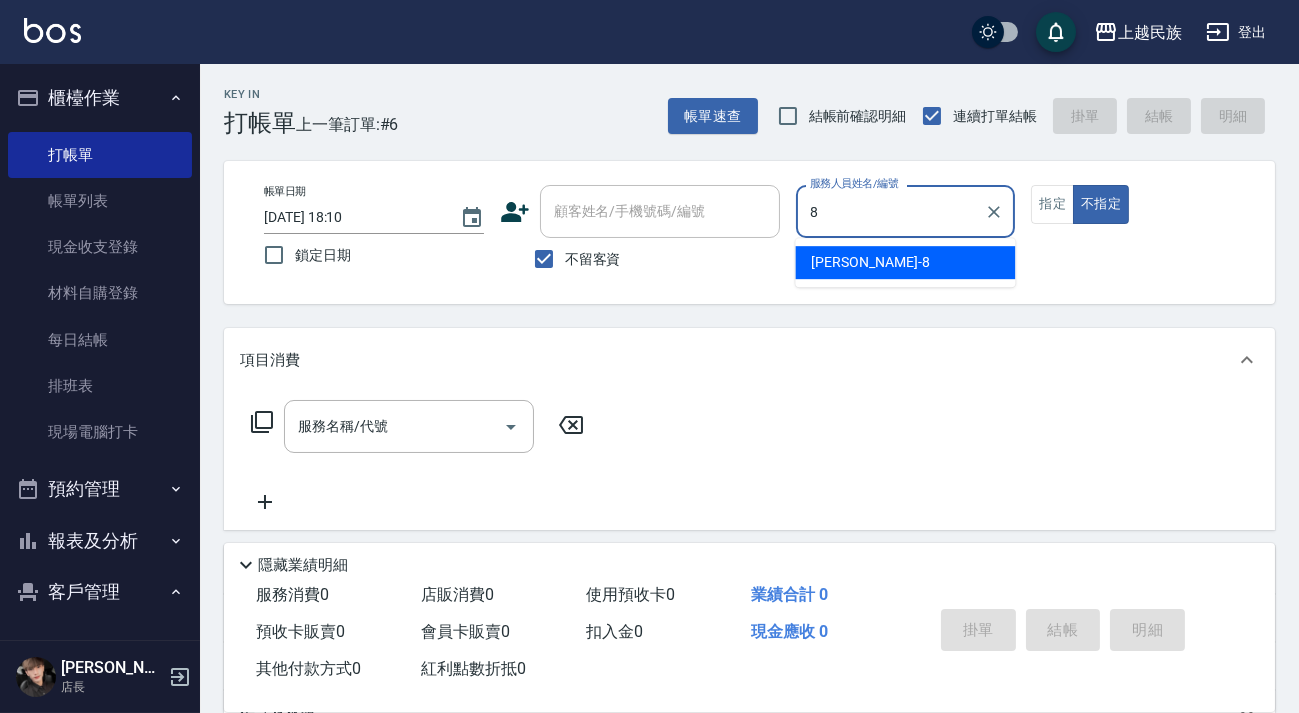 type on "Stella-8" 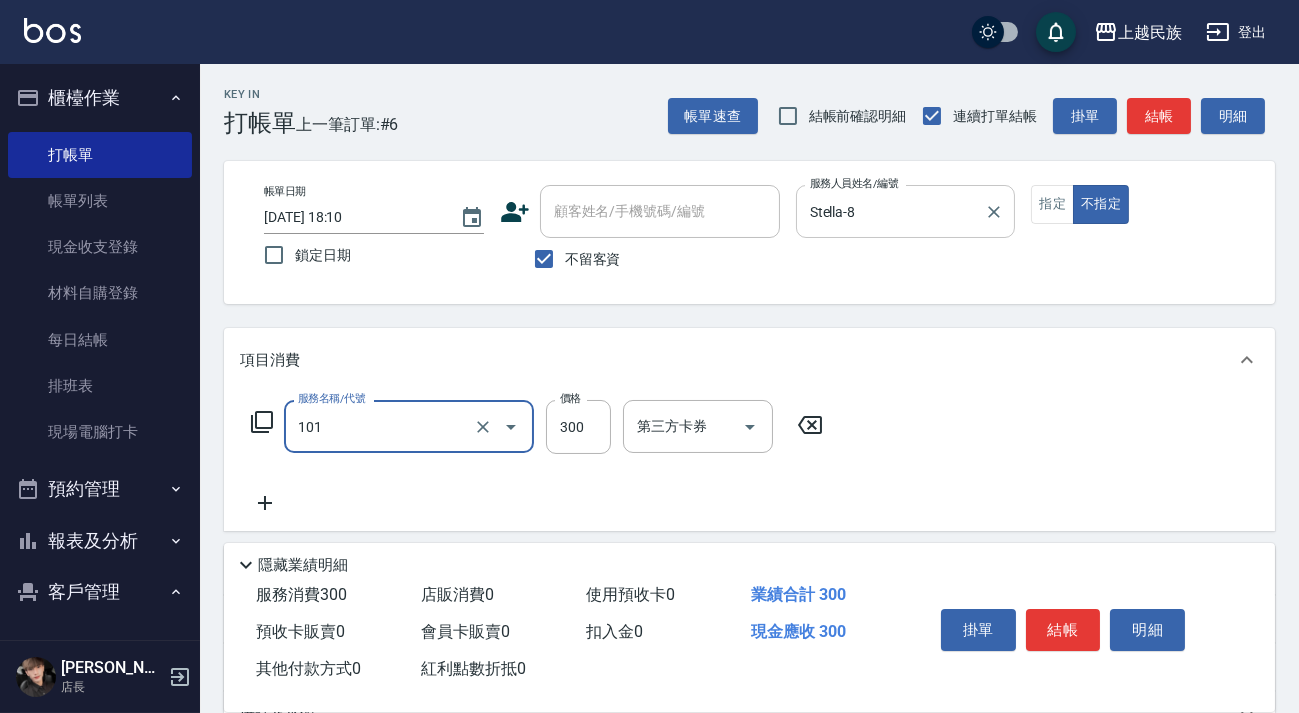 type on "洗髮300(101)" 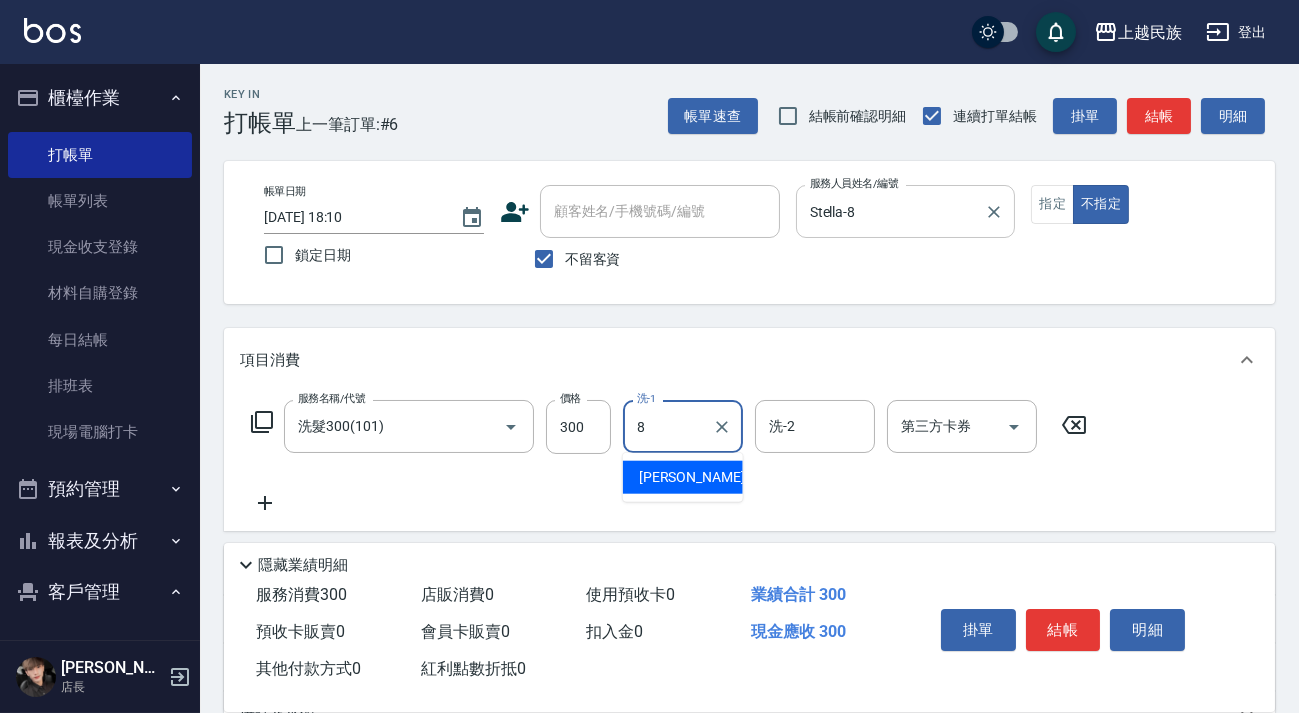 type on "Stella-8" 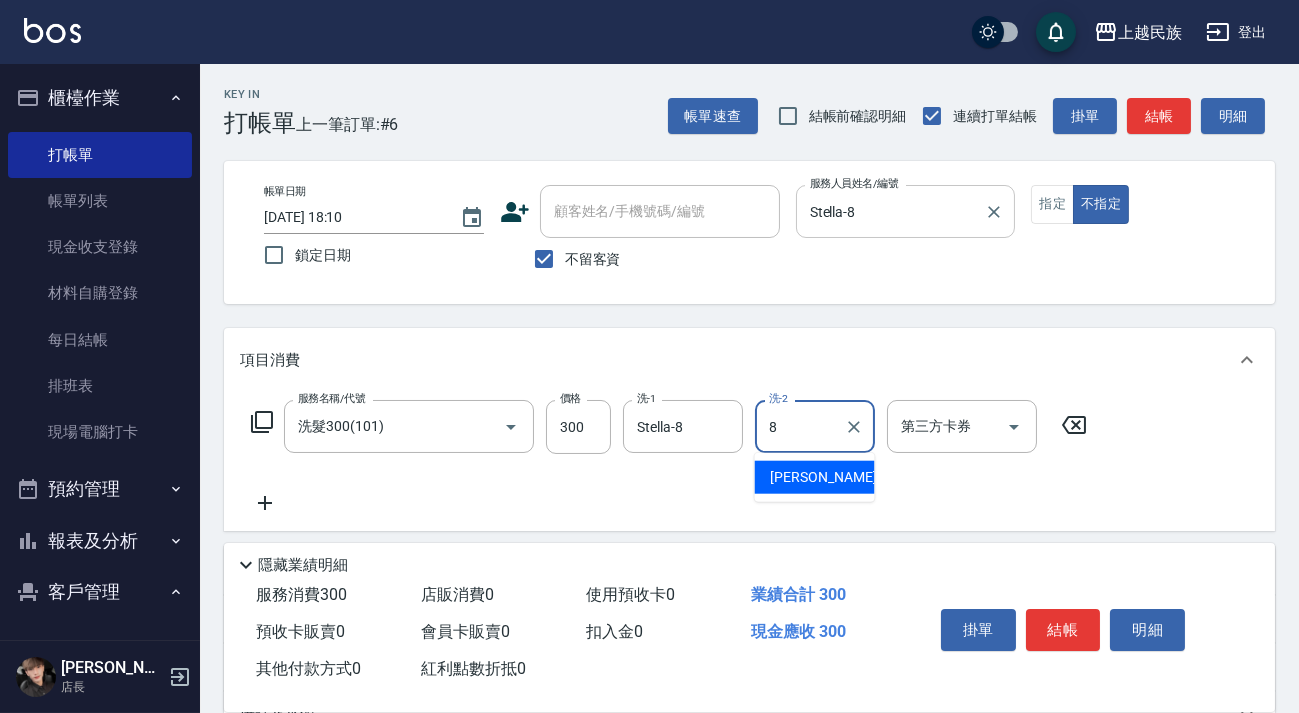 type on "Stella-8" 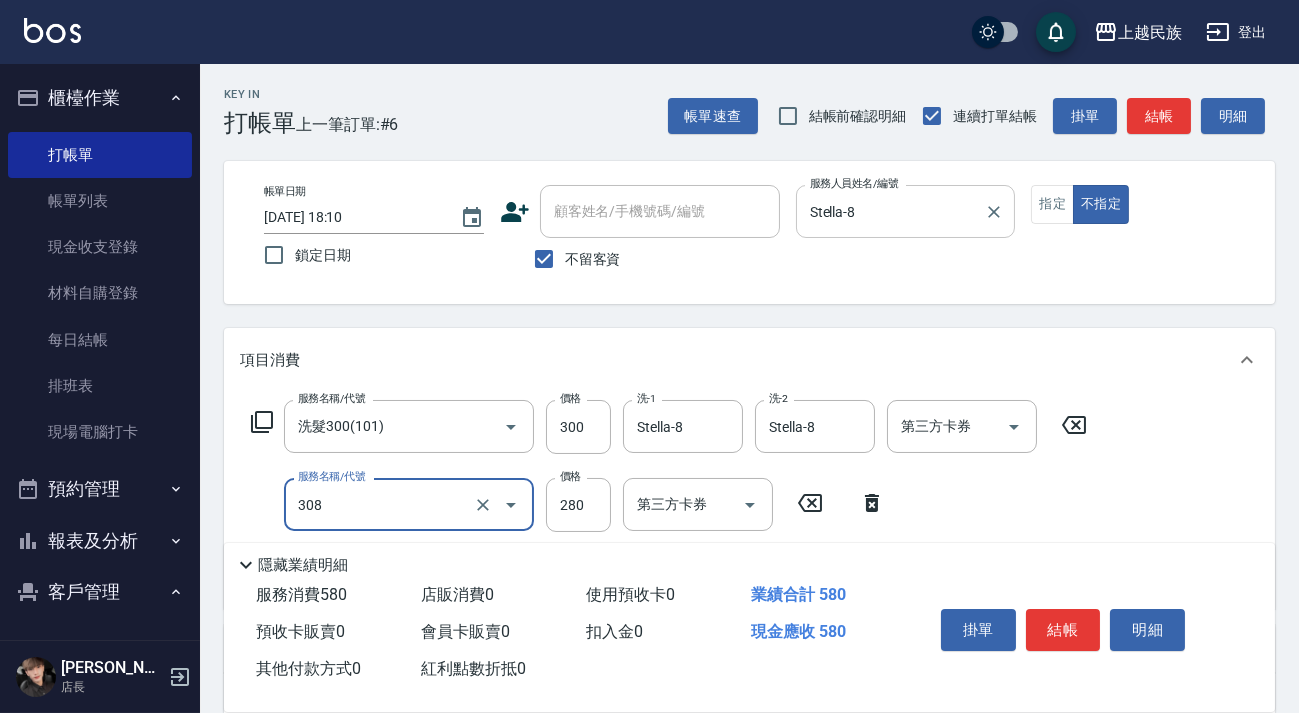 type on "剪髮280(308)" 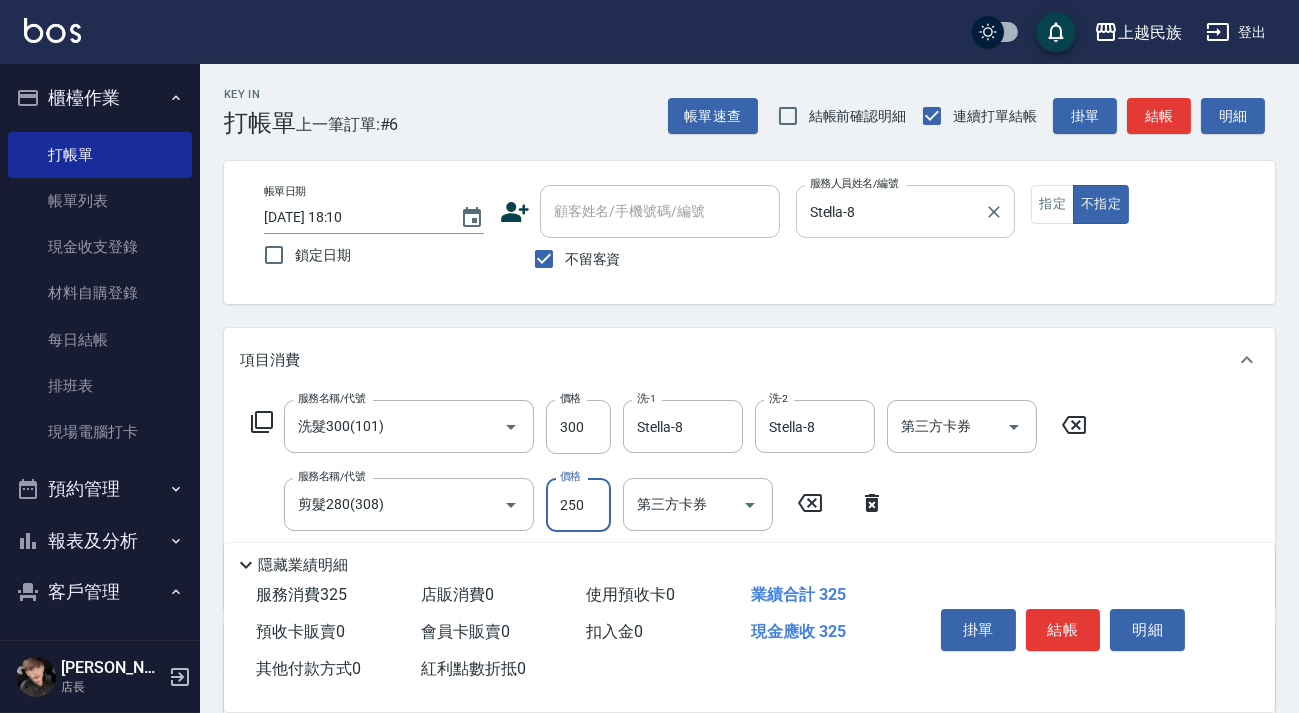 type on "250" 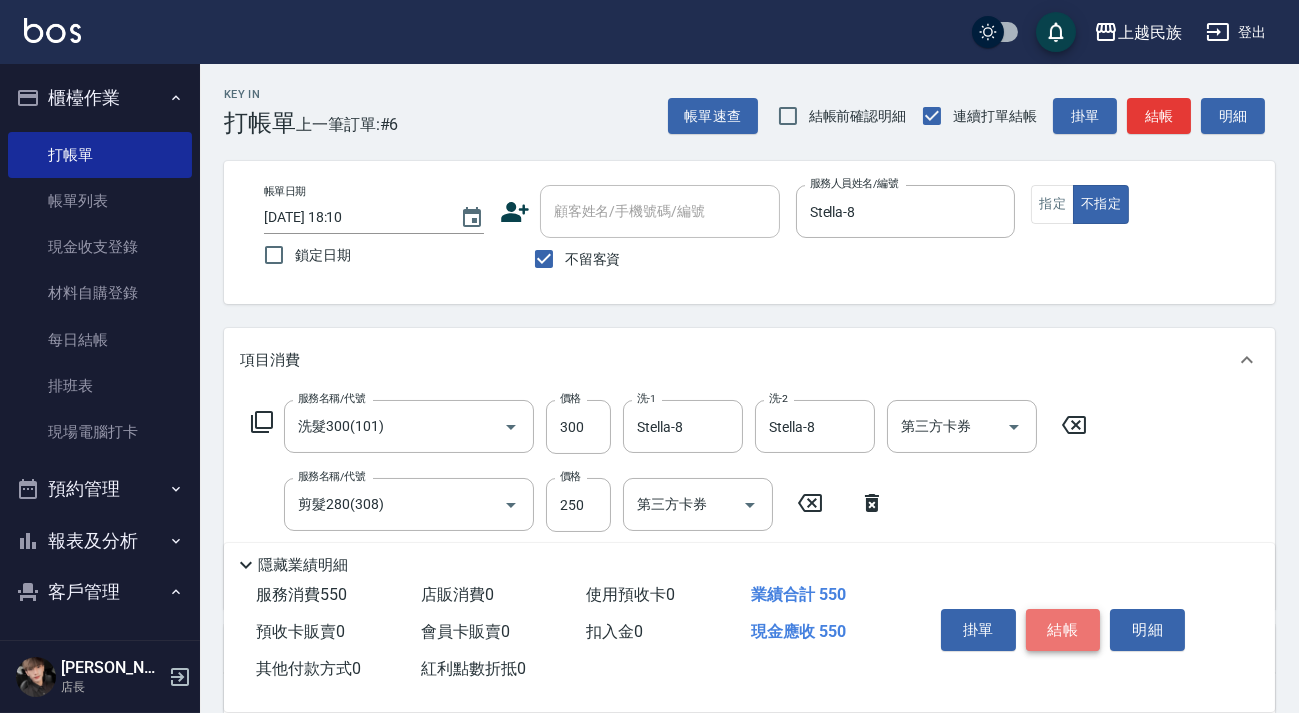 click on "結帳" at bounding box center (1063, 630) 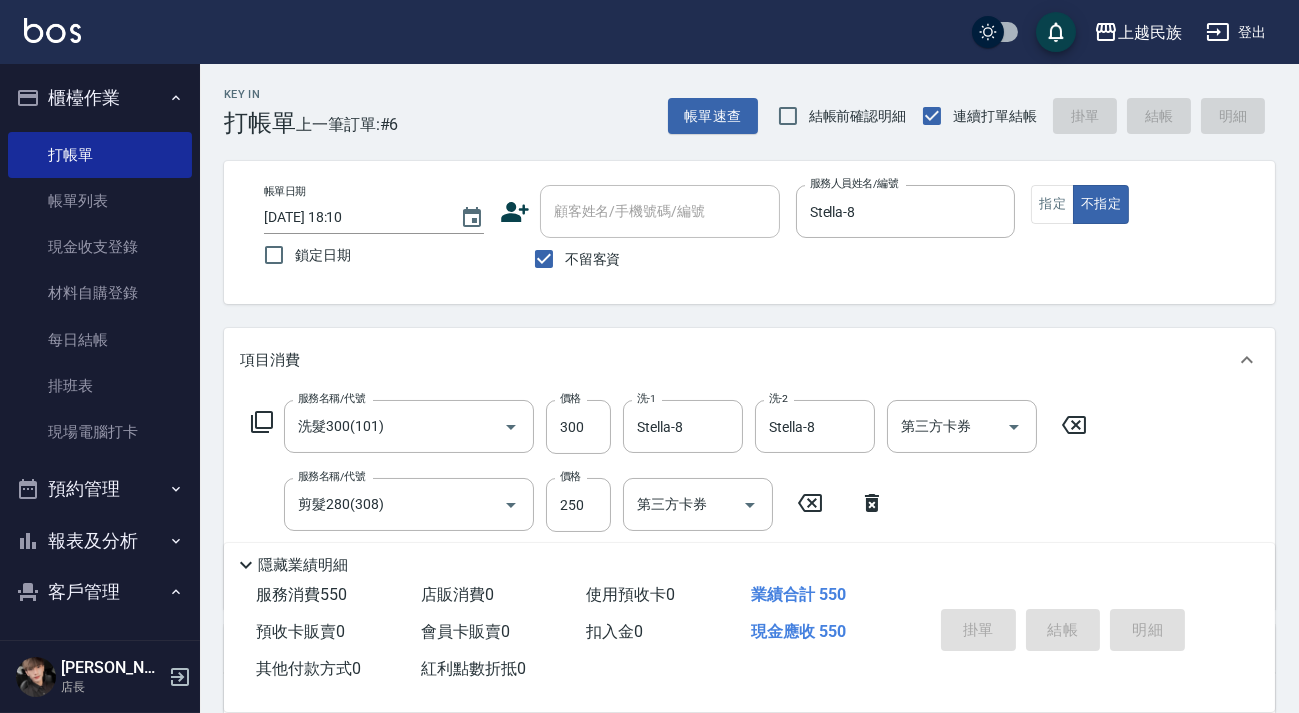 type on "[DATE] 18:11" 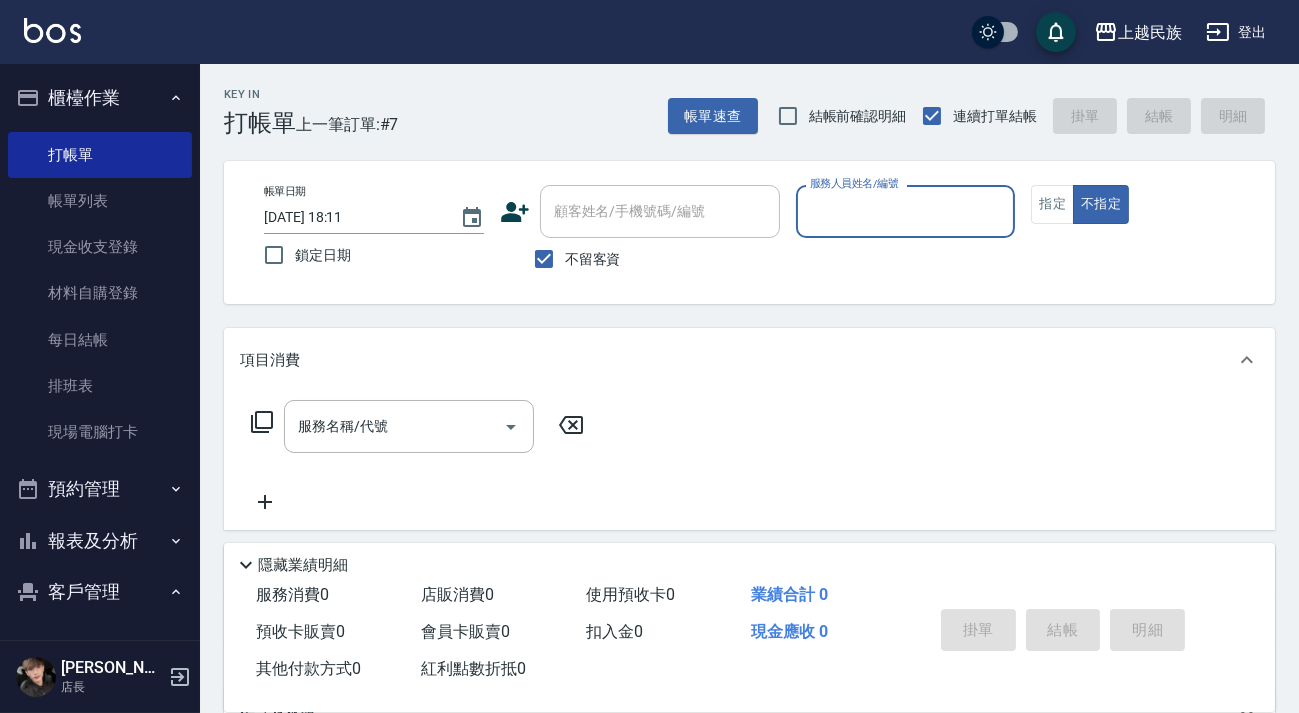 click on "服務人員姓名/編號" at bounding box center [906, 211] 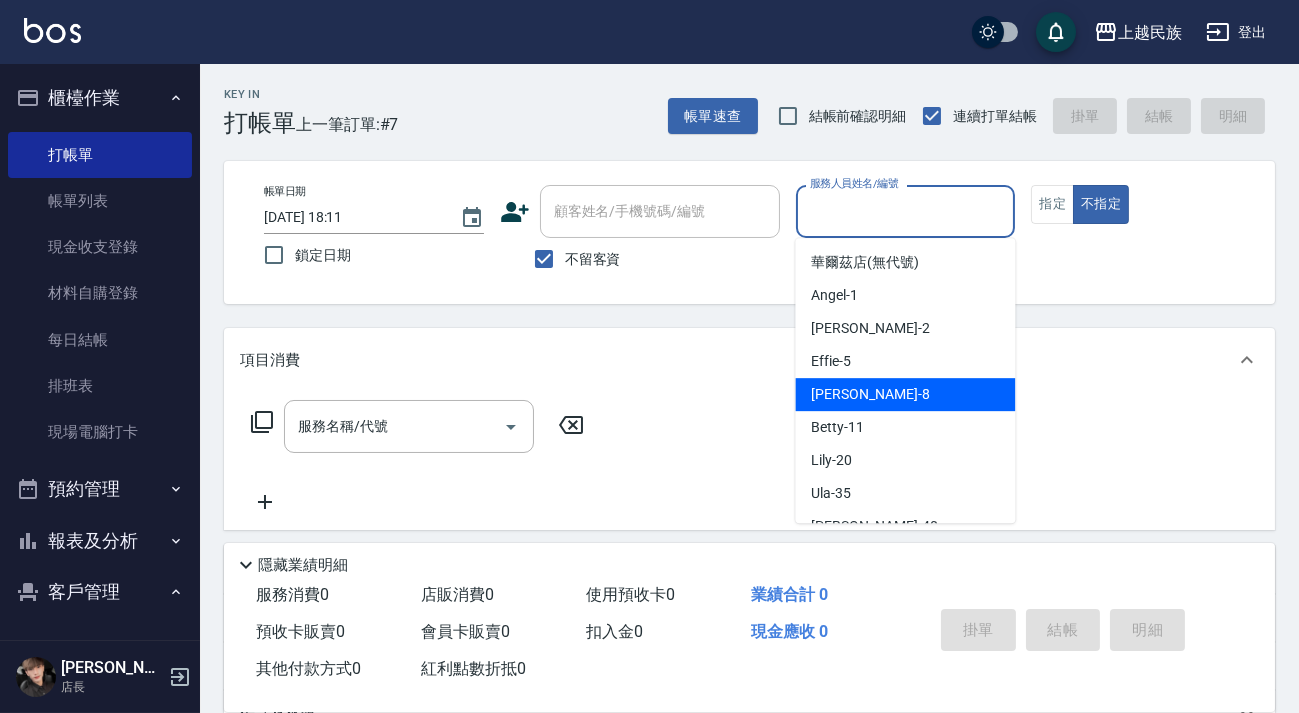 click on "Stella -8" at bounding box center (905, 394) 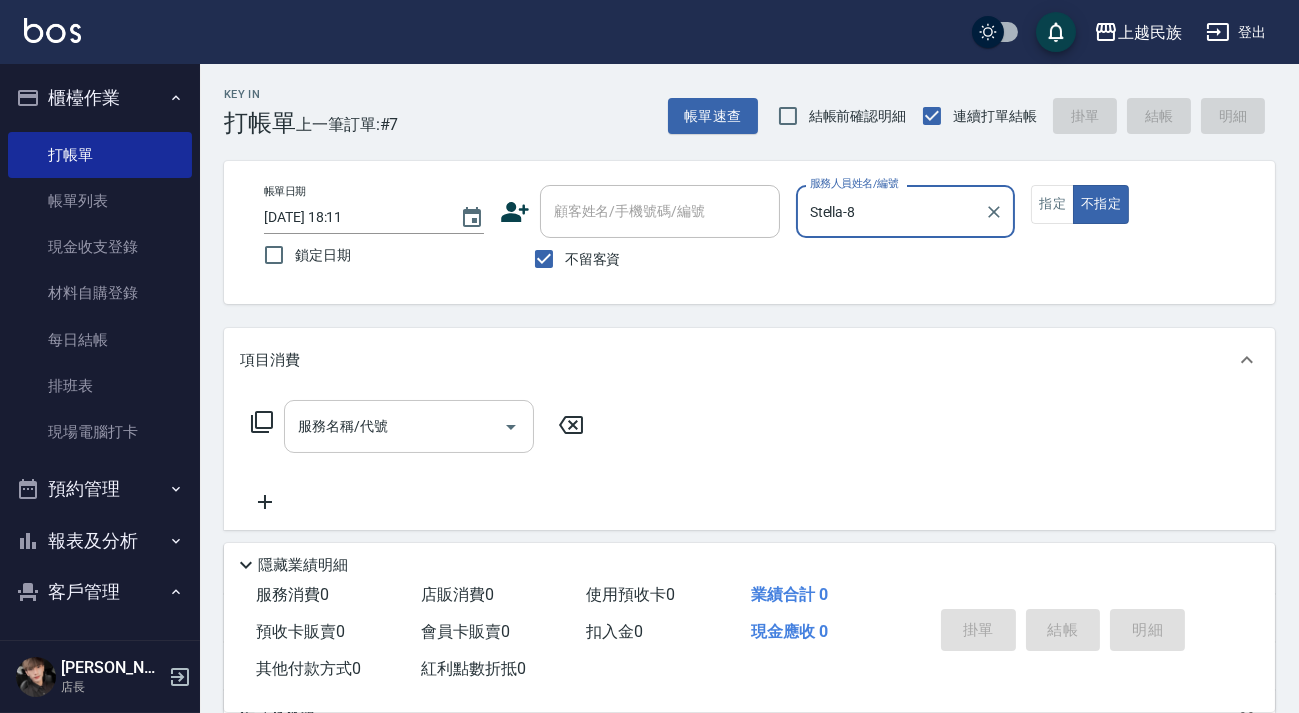 click on "服務名稱/代號" at bounding box center [394, 426] 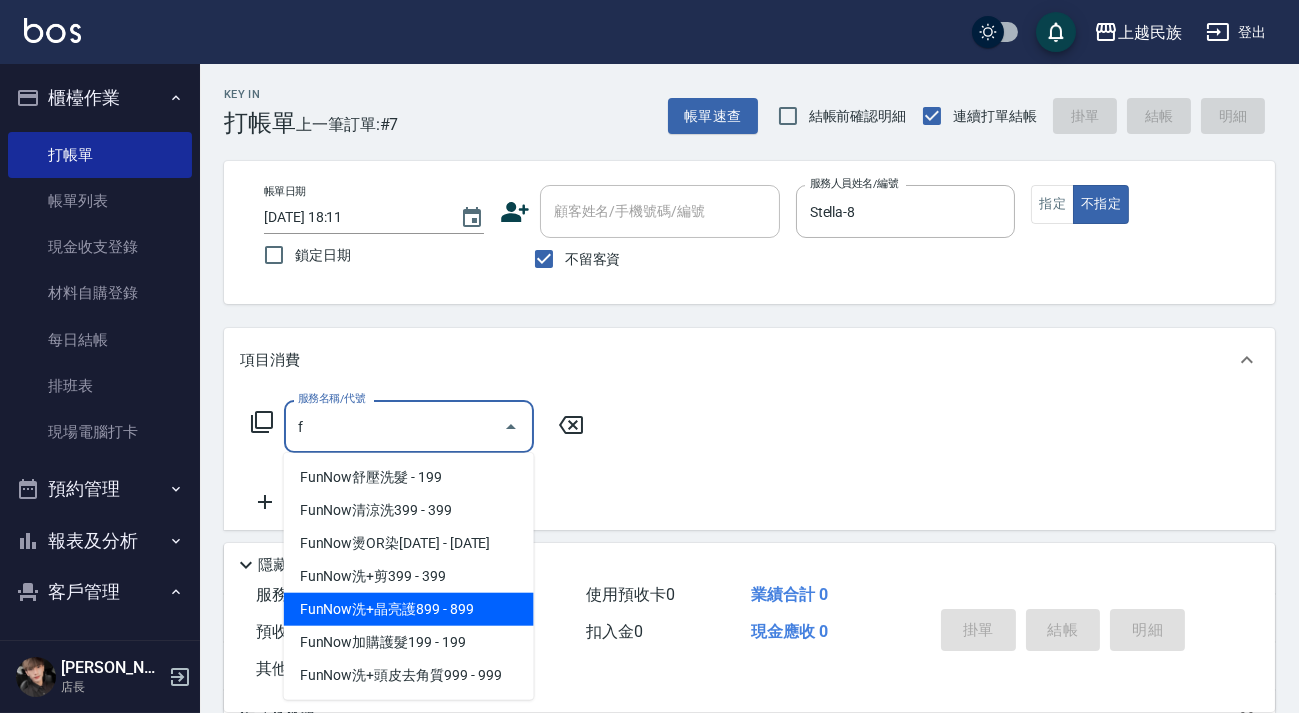 click on "FunNow洗+晶亮護899 - 899" at bounding box center (409, 609) 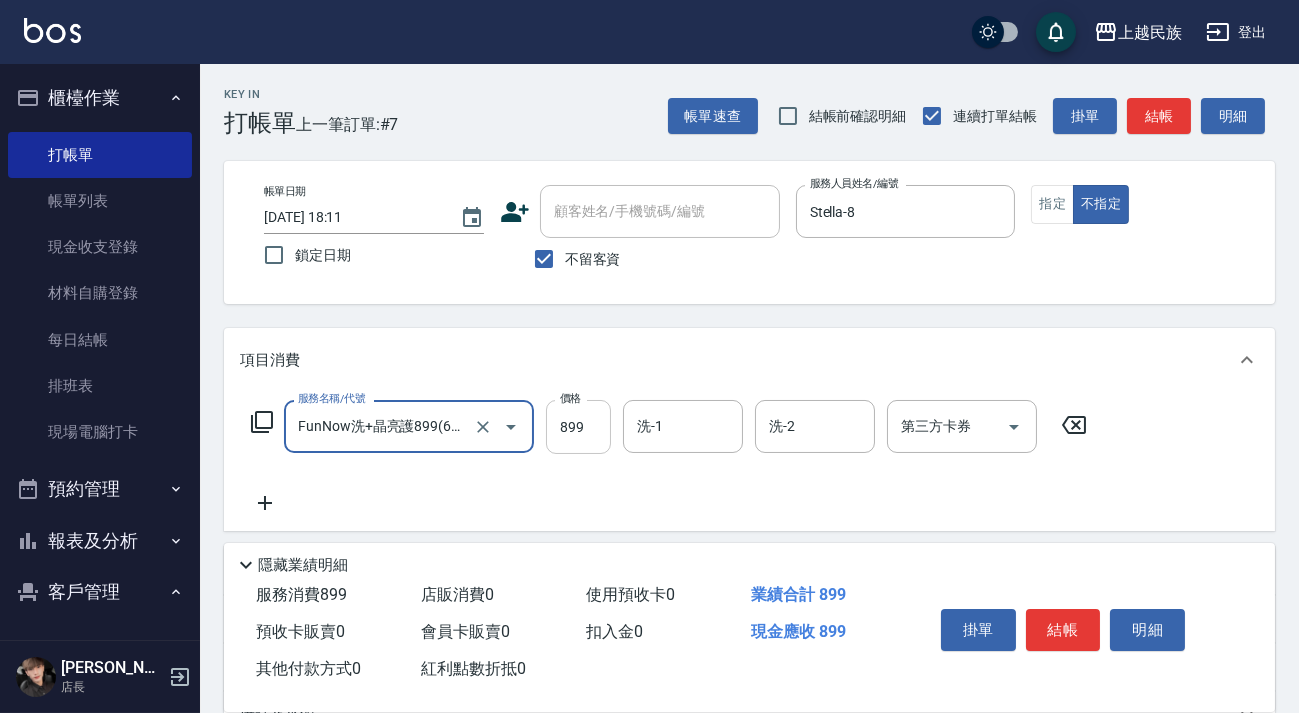 type on "FunNow洗+晶亮護899(624)" 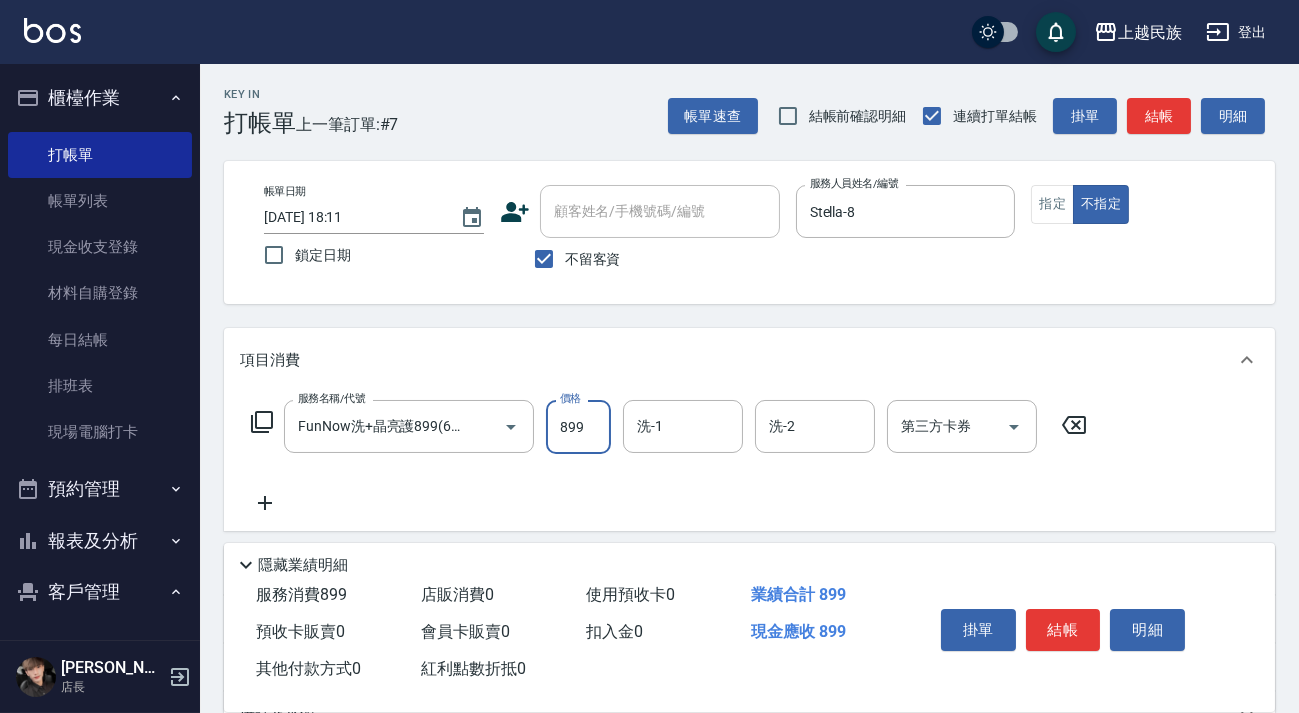 click on "899" at bounding box center (578, 427) 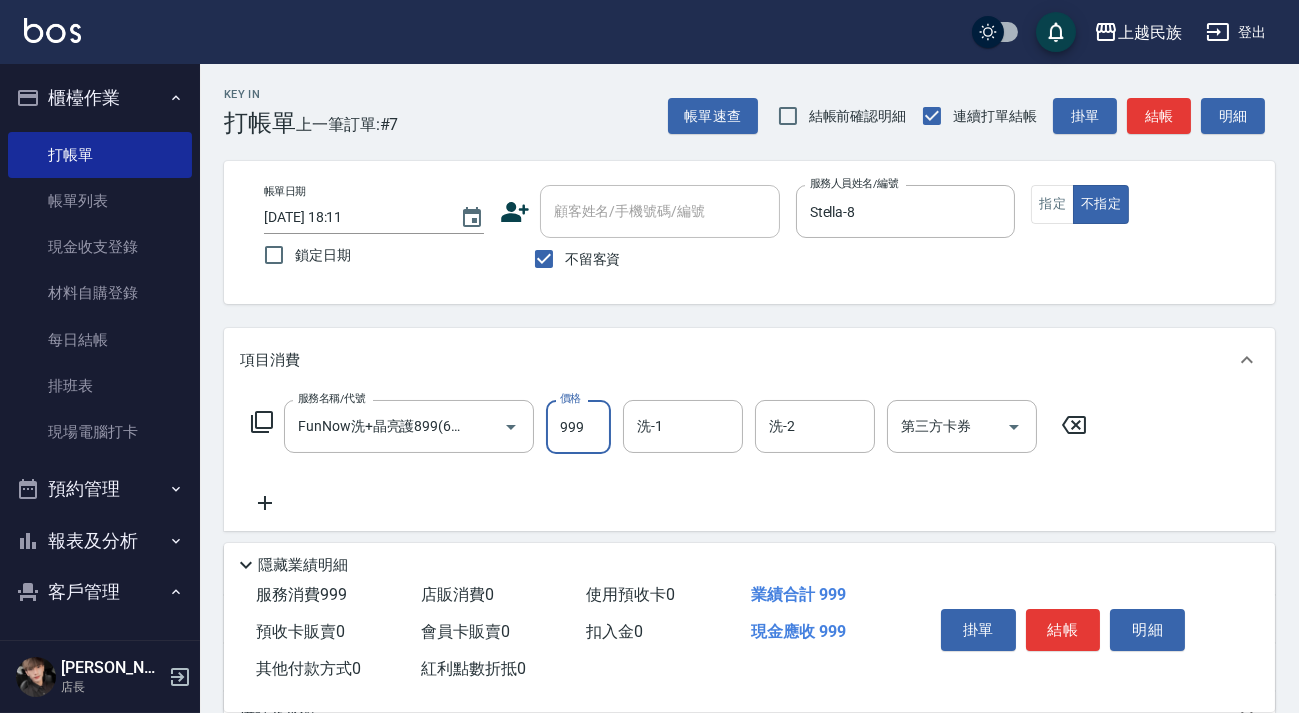 type on "999" 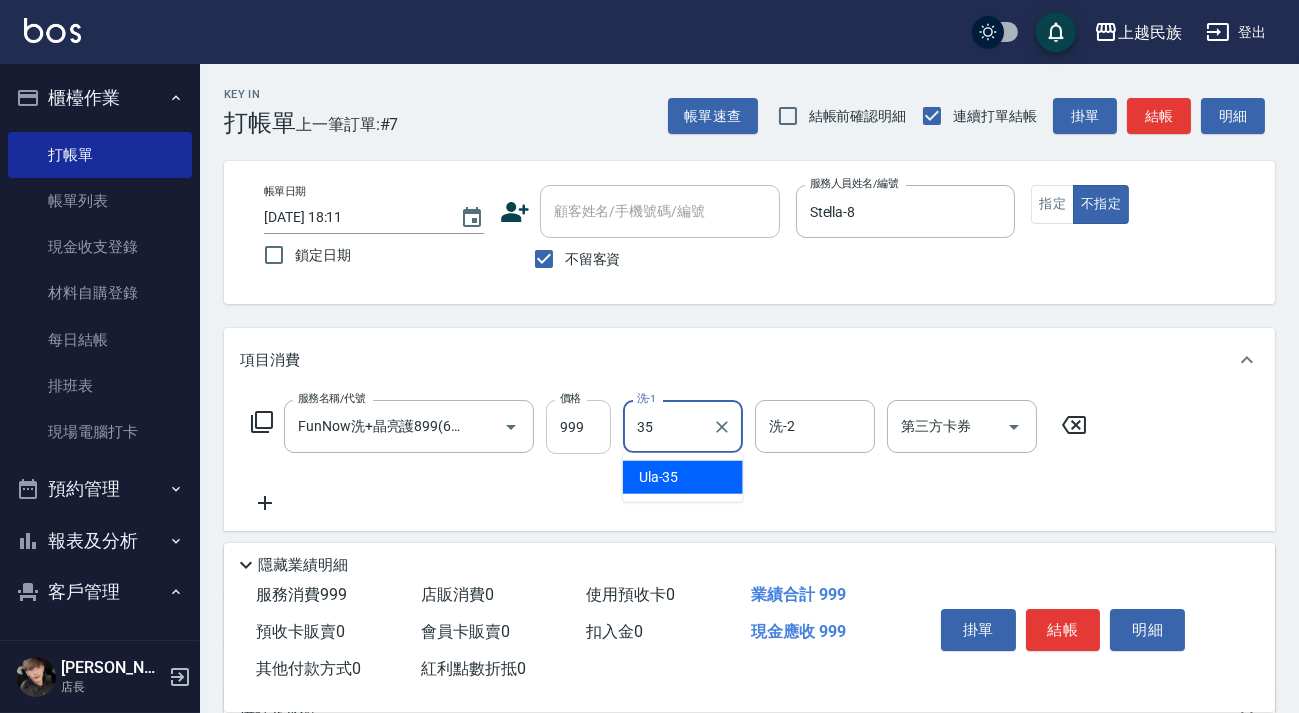 type on "Ula-35" 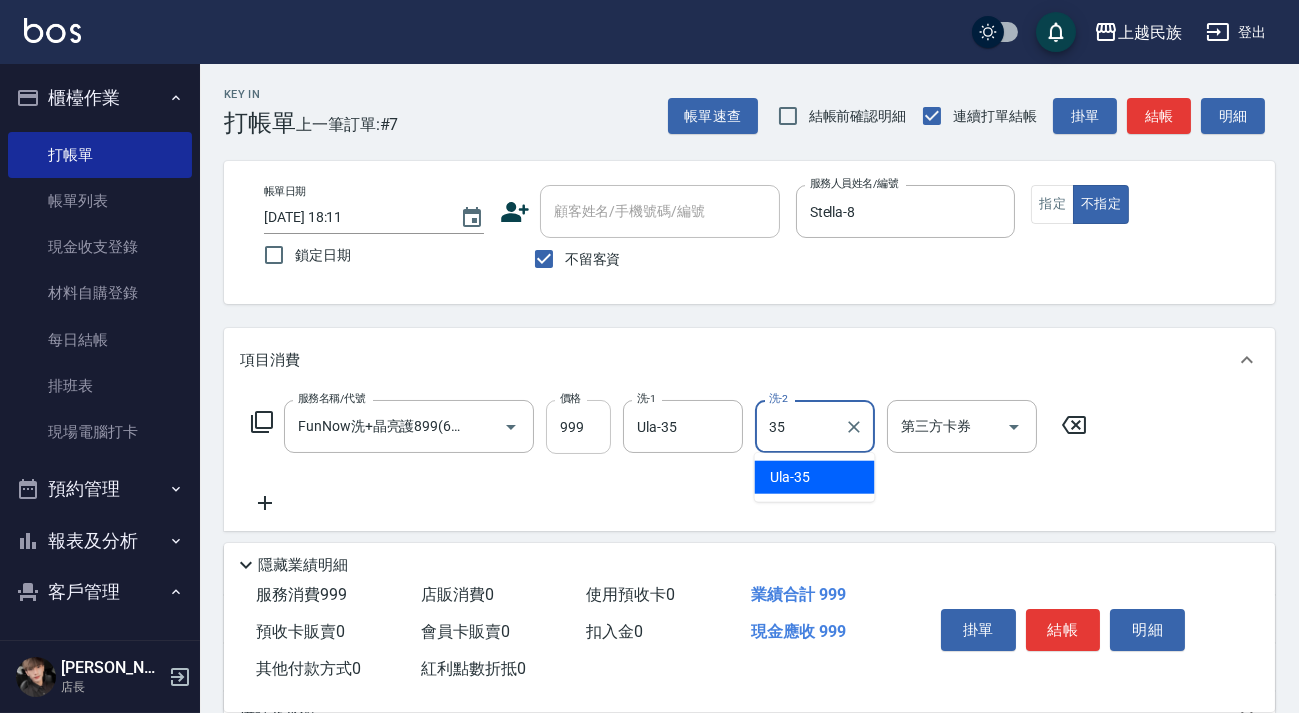 type on "Ula-35" 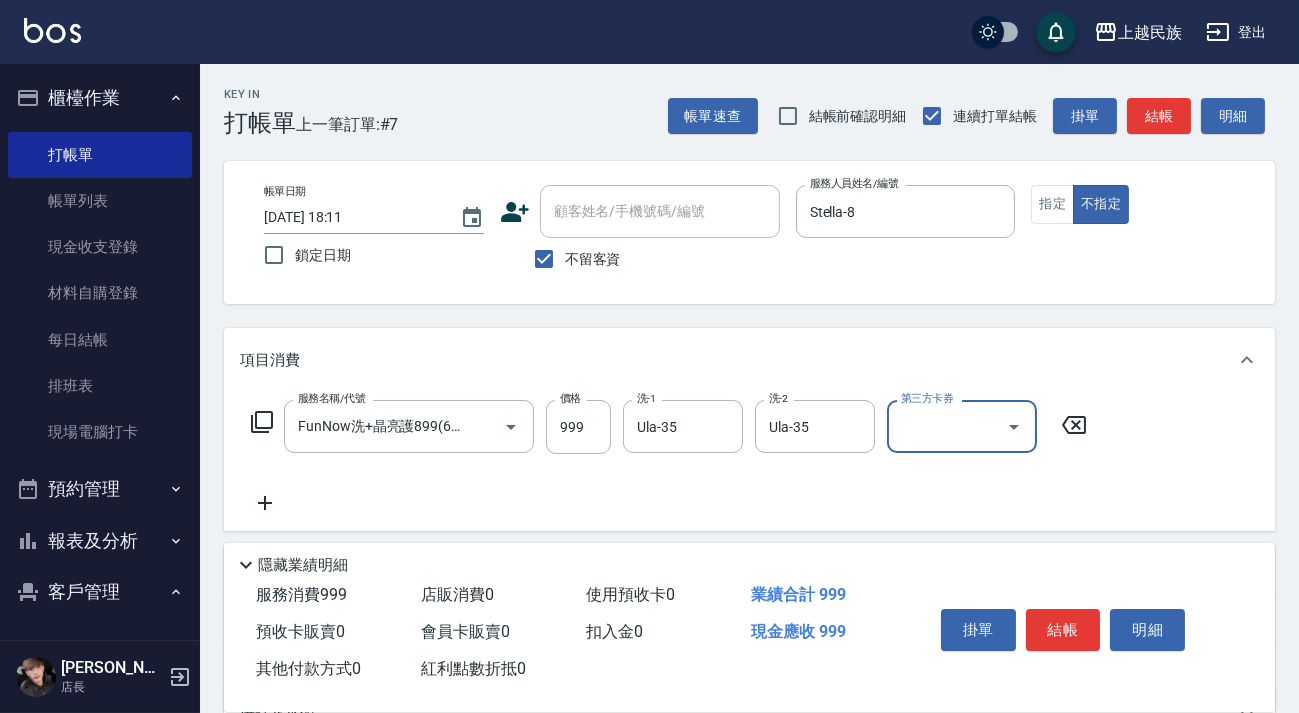 click on "第三方卡券" at bounding box center (962, 426) 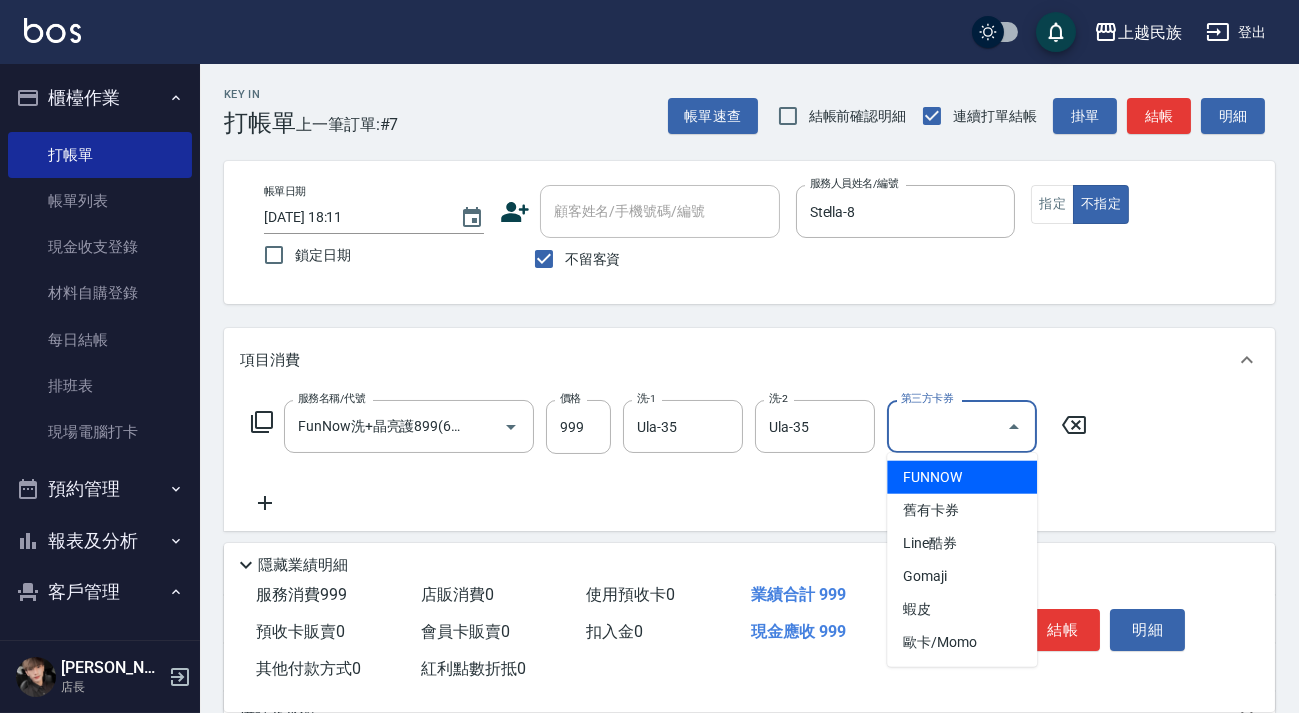 click on "FUNNOW" at bounding box center [962, 477] 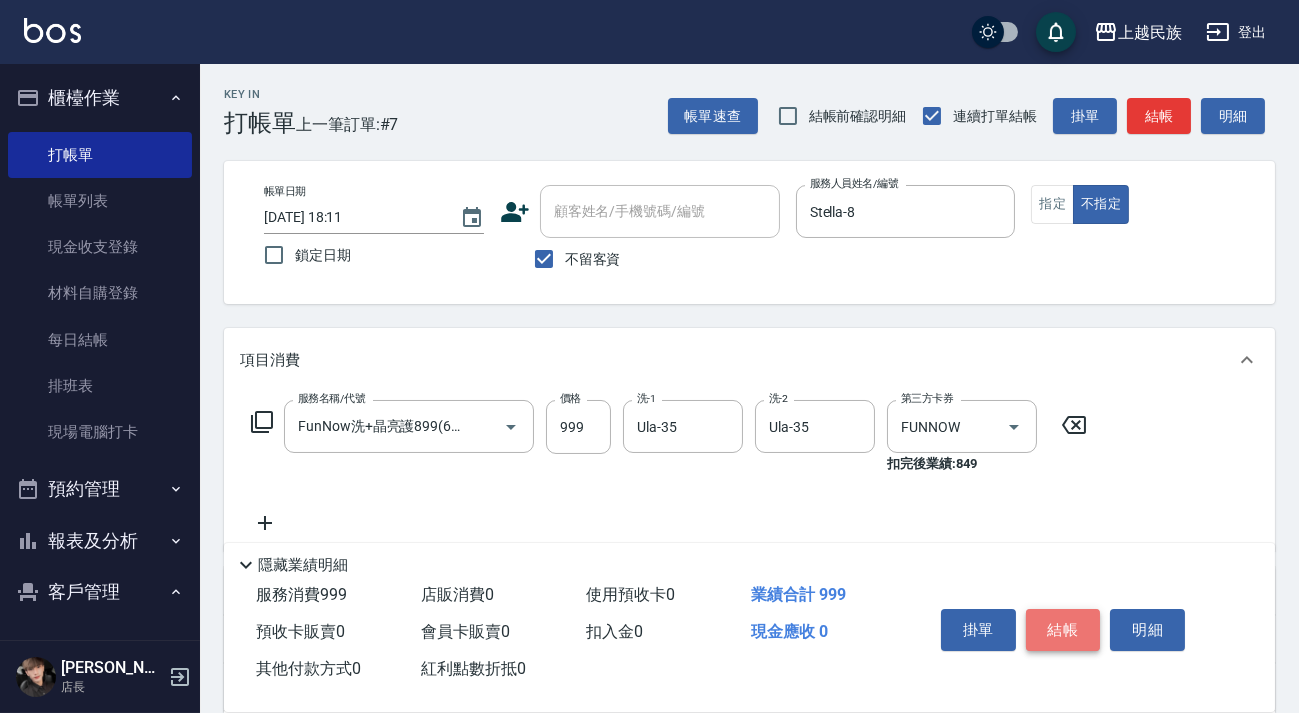 click on "結帳" at bounding box center [1063, 630] 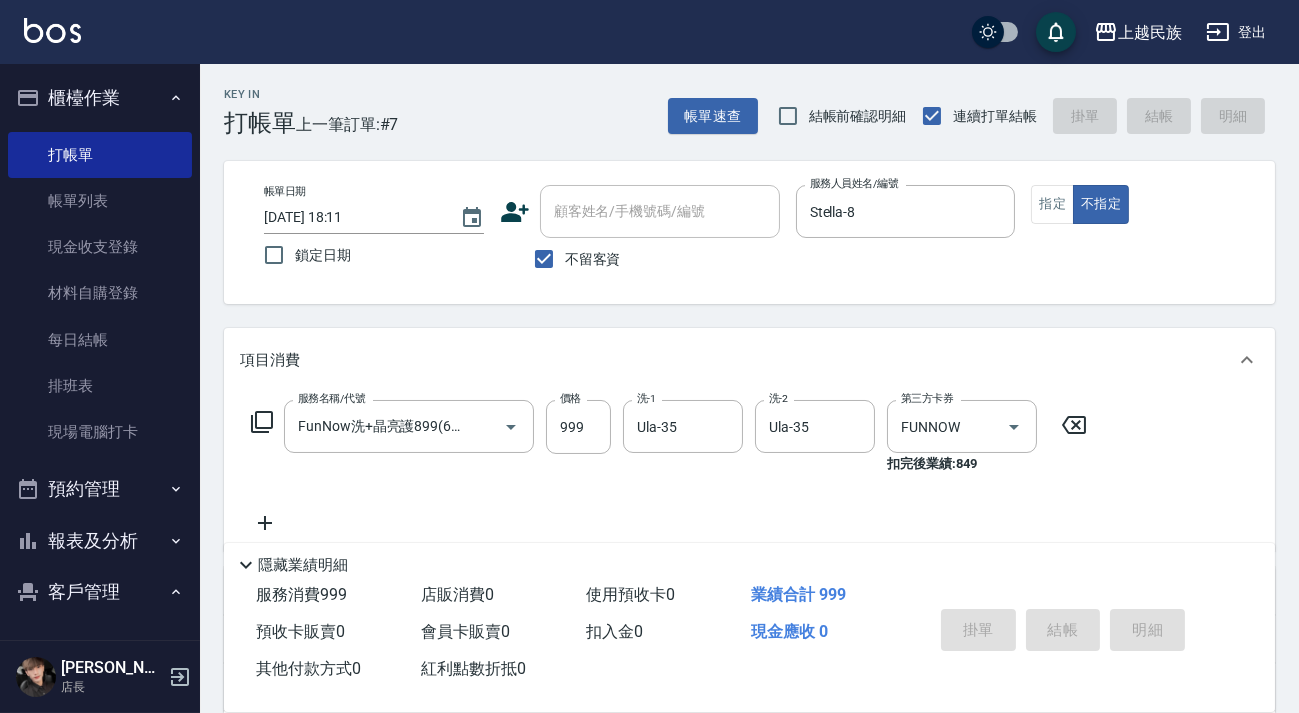 type 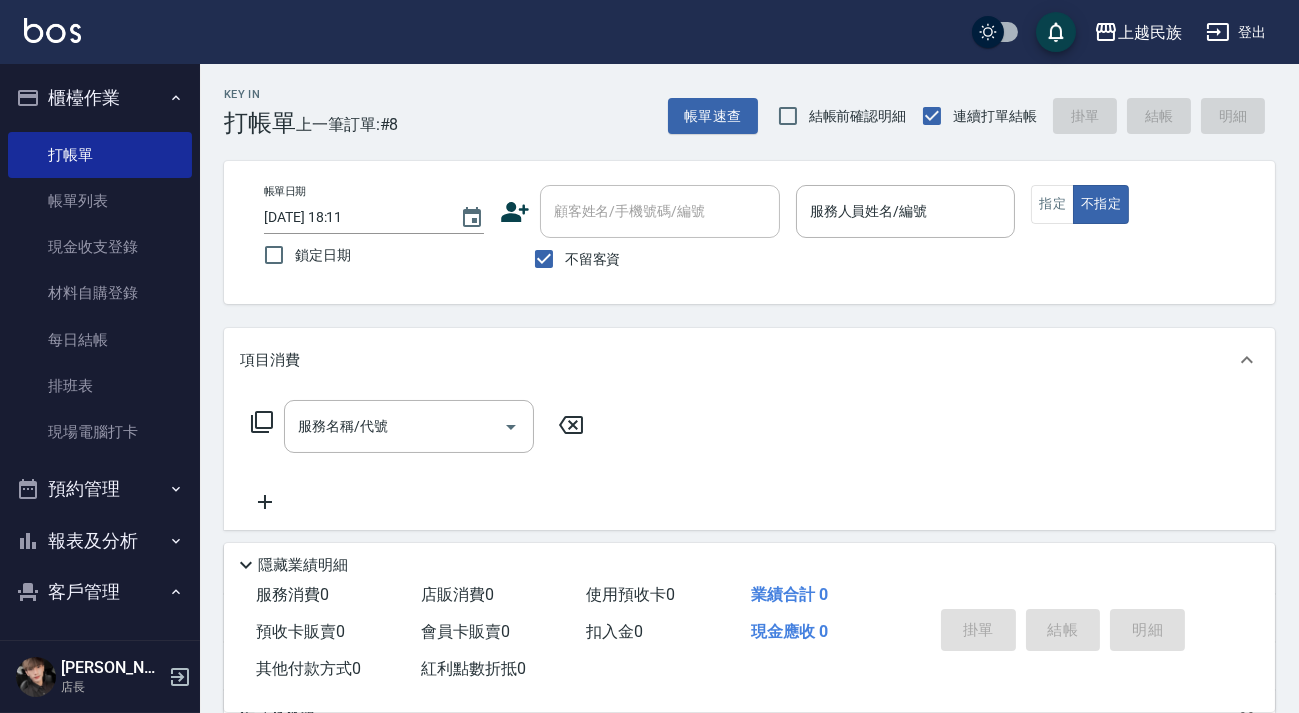 click on "不留客資" at bounding box center (593, 259) 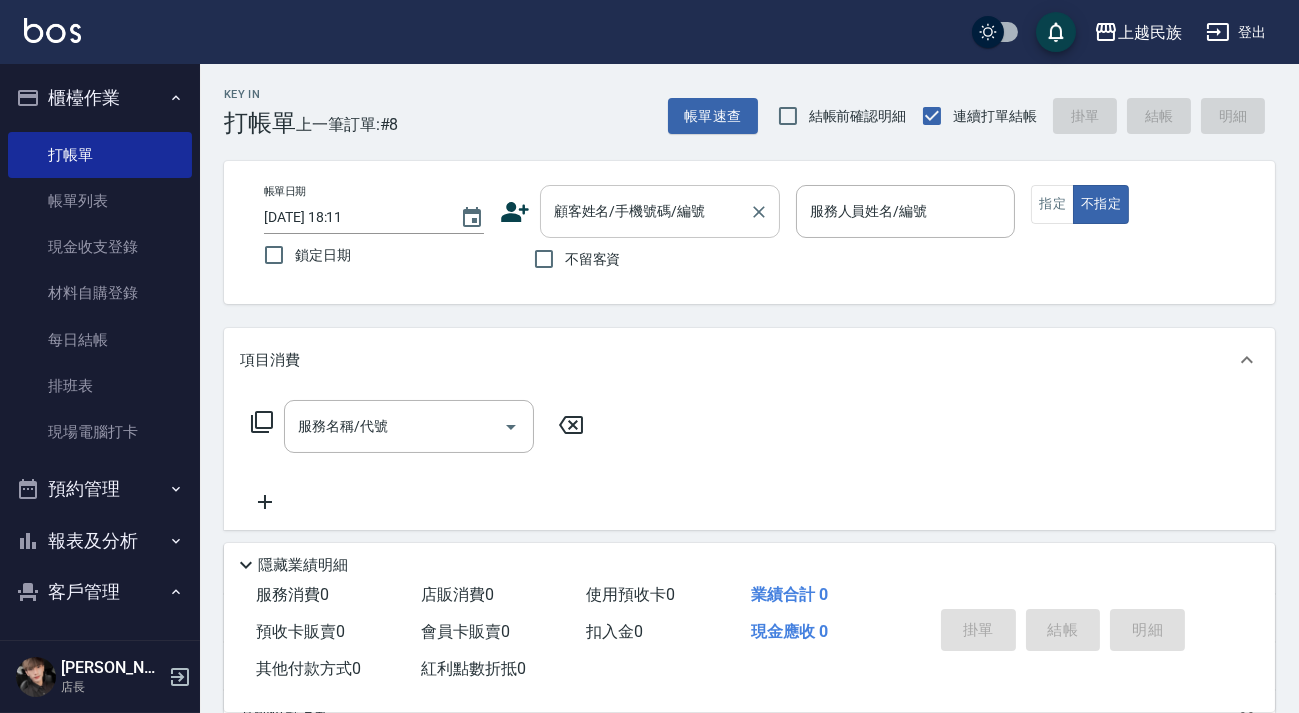 click on "顧客姓名/手機號碼/編號" at bounding box center [645, 211] 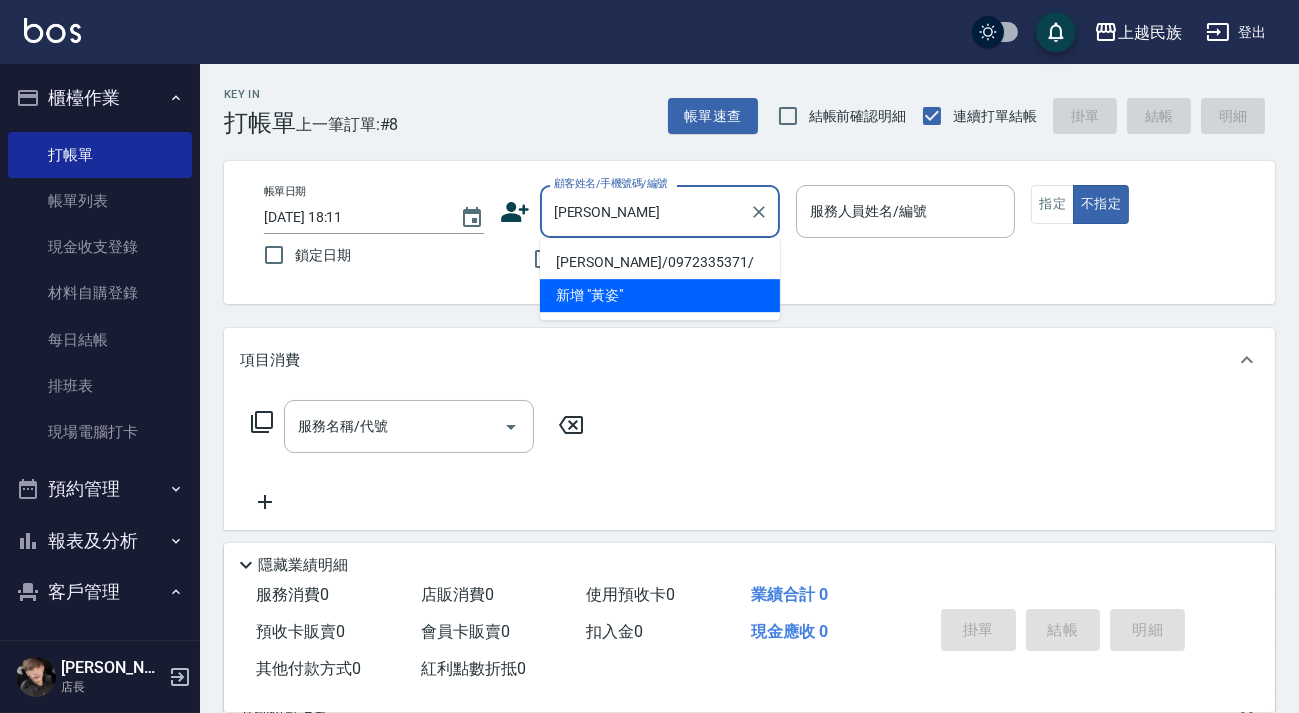 click on "[PERSON_NAME]/0972335371/" at bounding box center [660, 262] 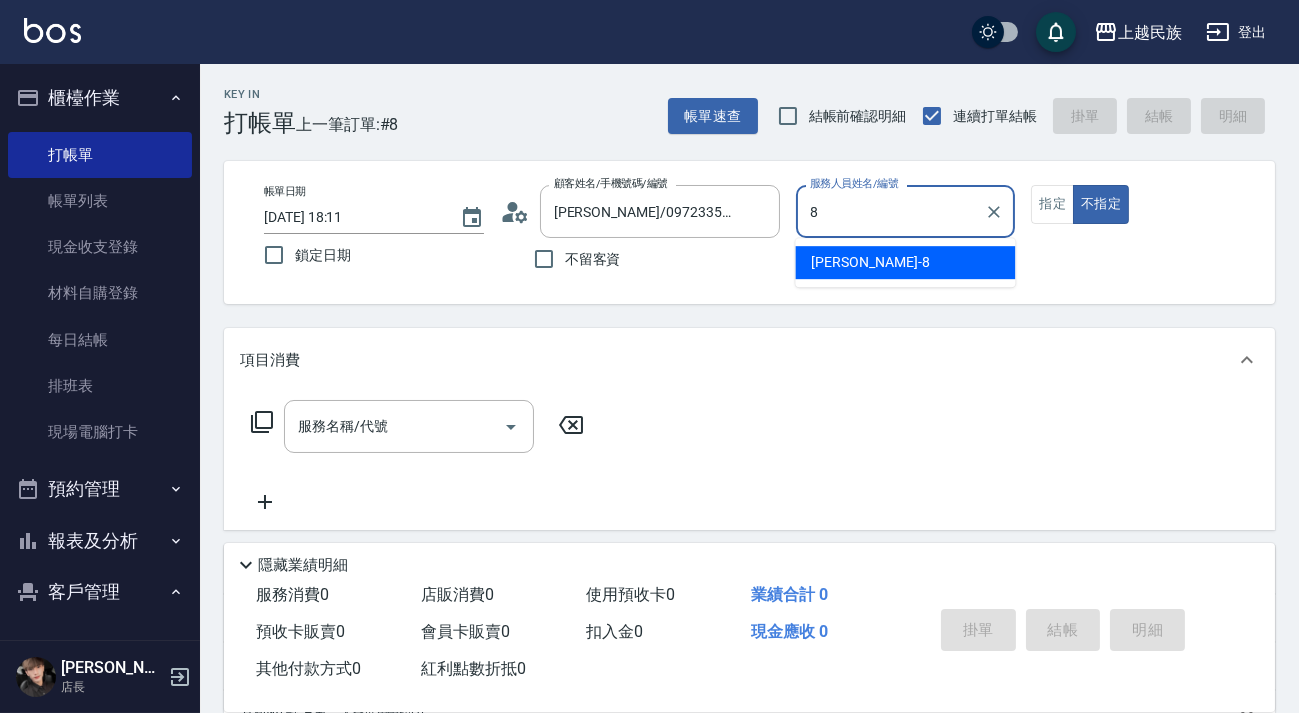 type on "Stella-8" 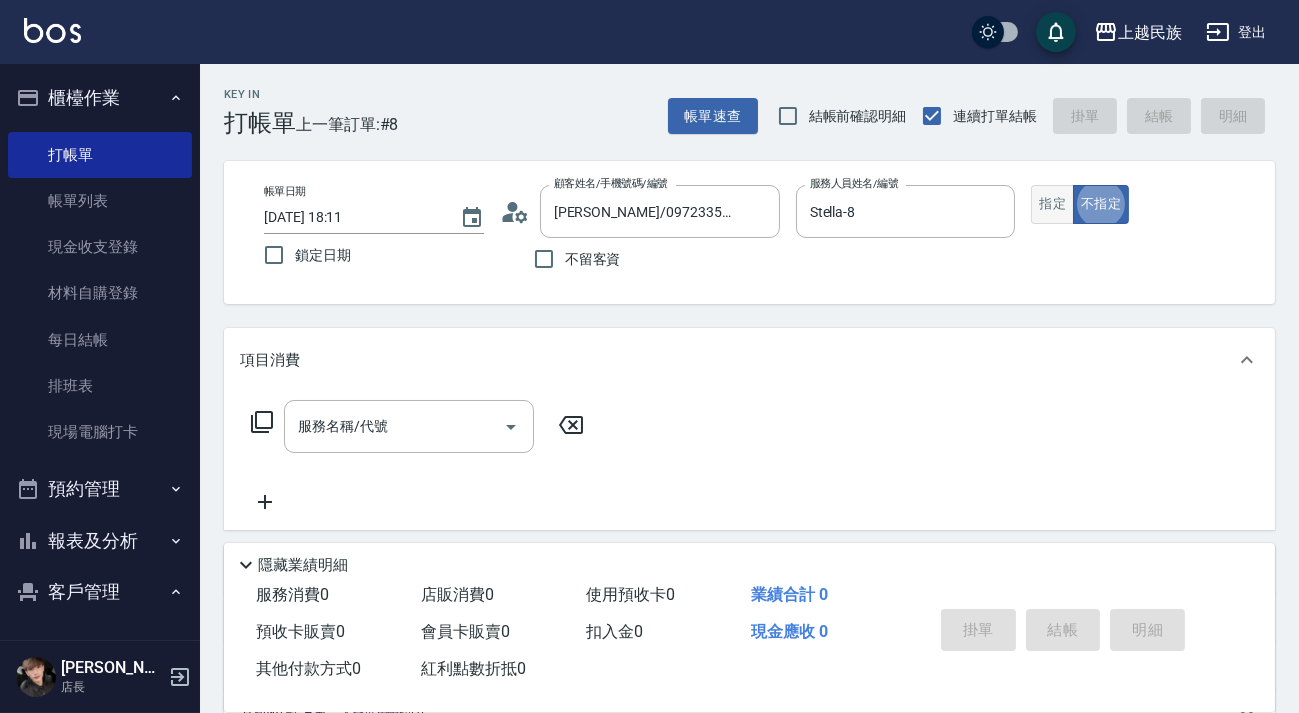 click on "指定" at bounding box center (1052, 204) 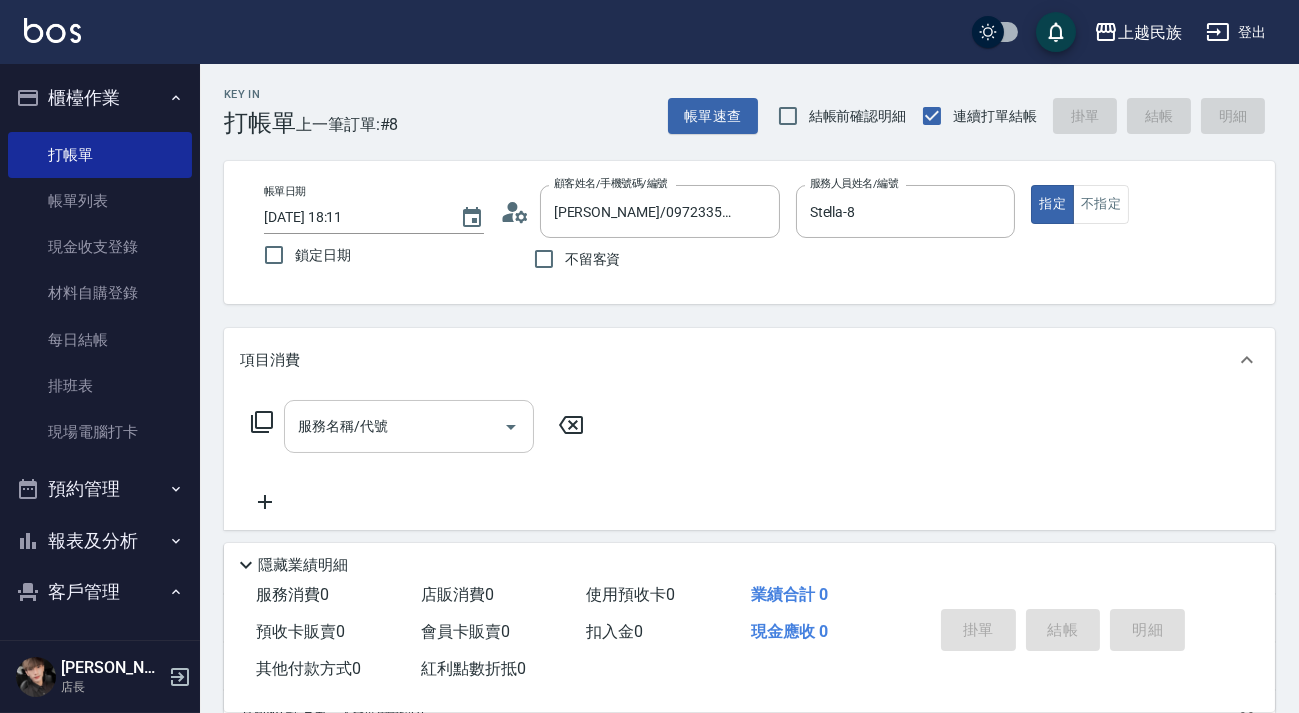 click on "服務名稱/代號" at bounding box center [394, 426] 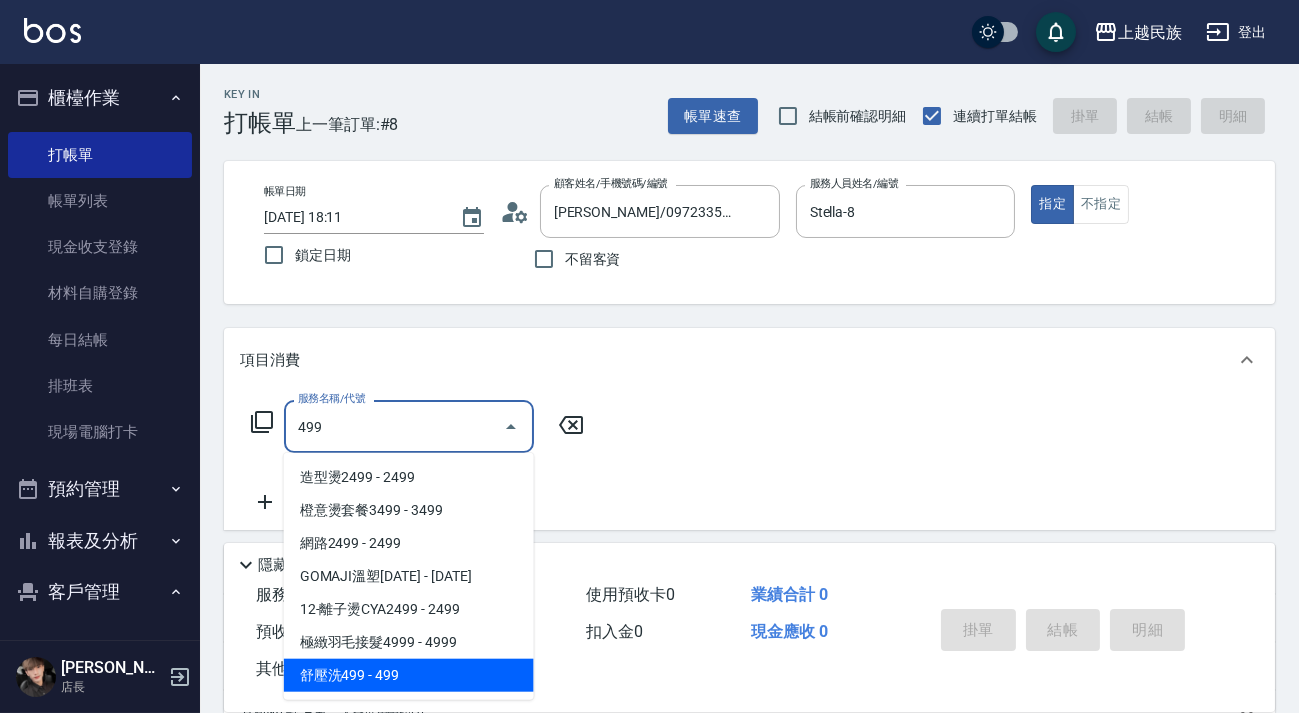 click on "舒壓洗499 - 499" at bounding box center [409, 675] 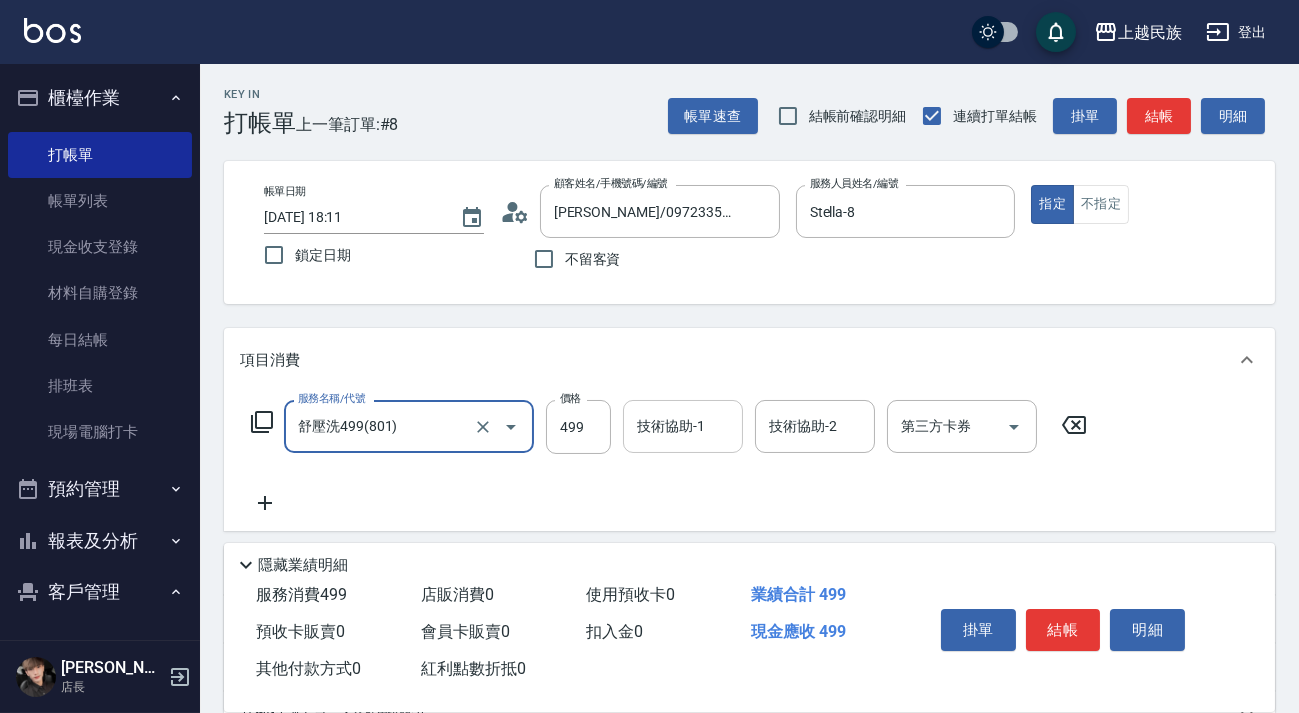 type on "舒壓洗499(801)" 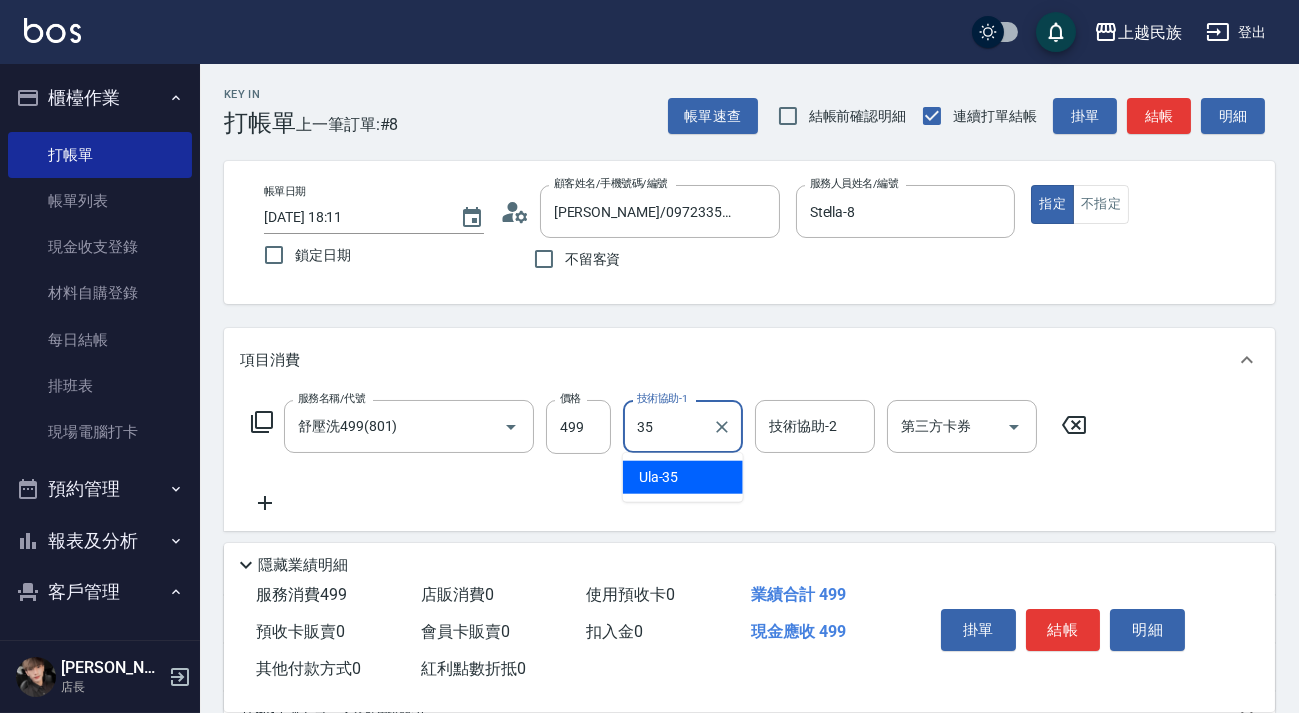 type on "Ula-35" 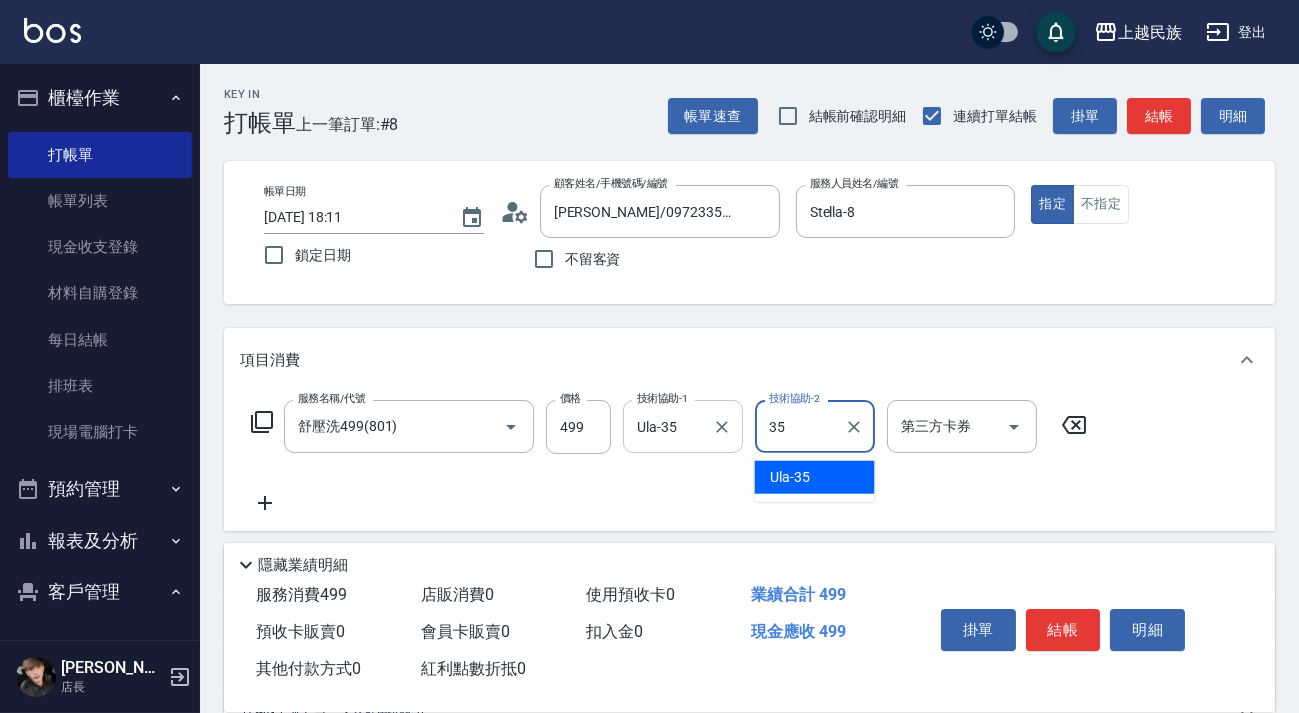type on "Ula-35" 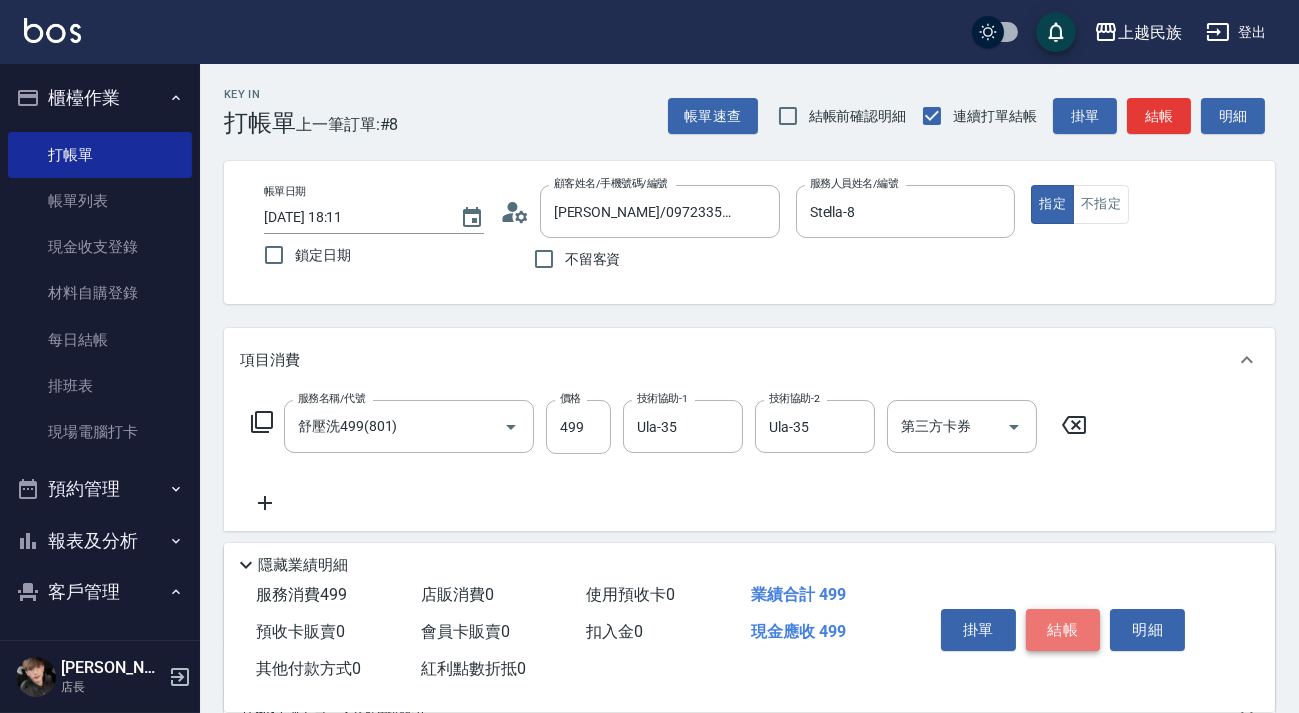 click on "結帳" at bounding box center [1063, 630] 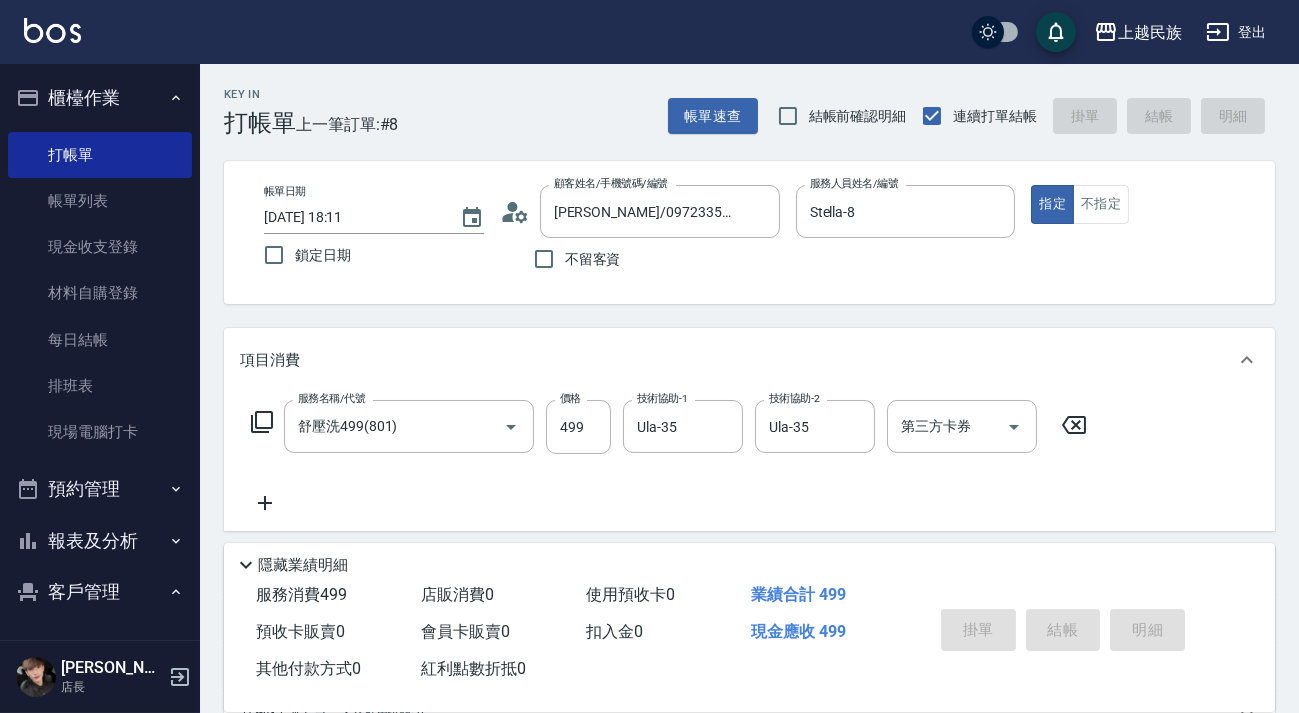 type on "[DATE] 18:12" 